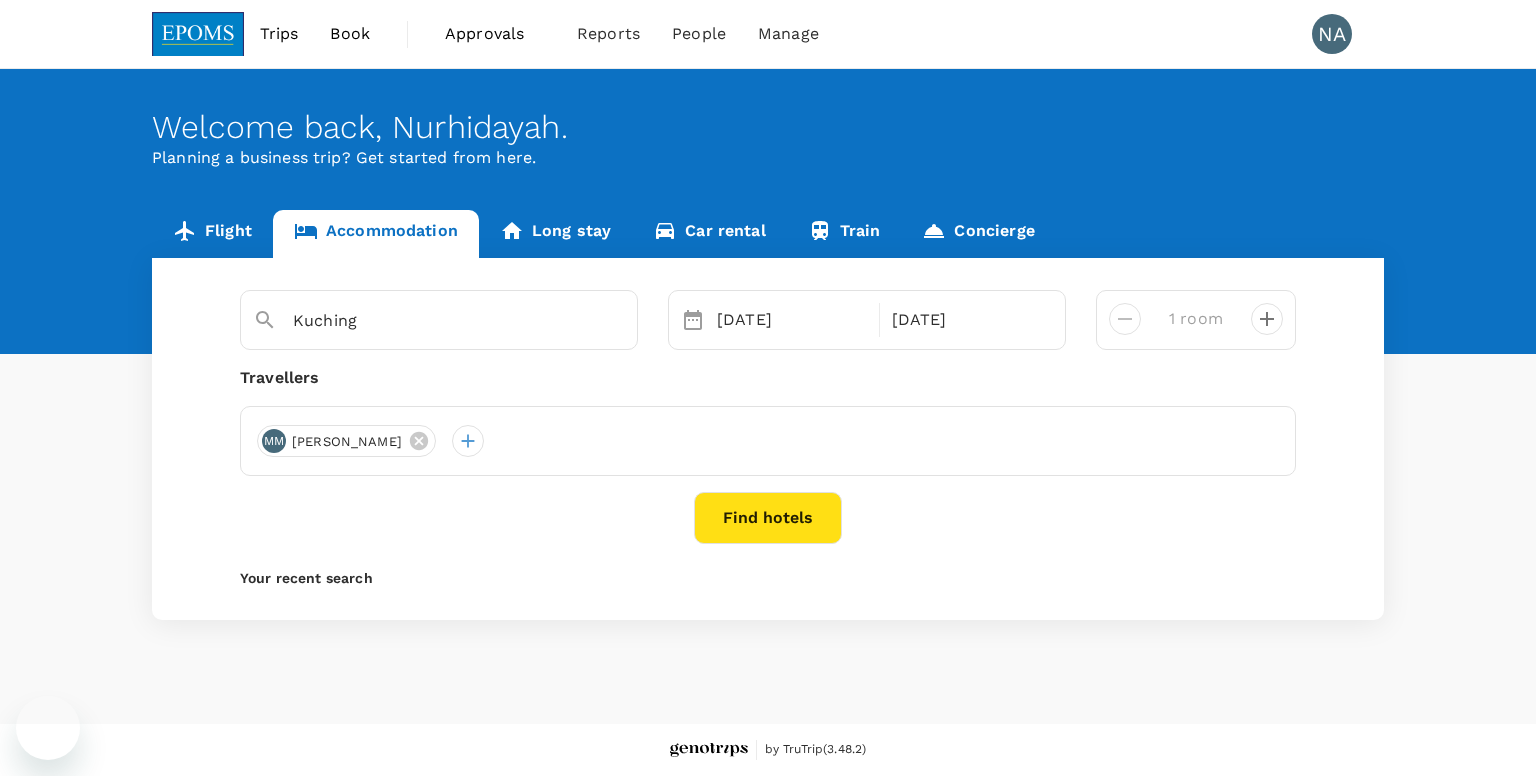 scroll, scrollTop: 0, scrollLeft: 0, axis: both 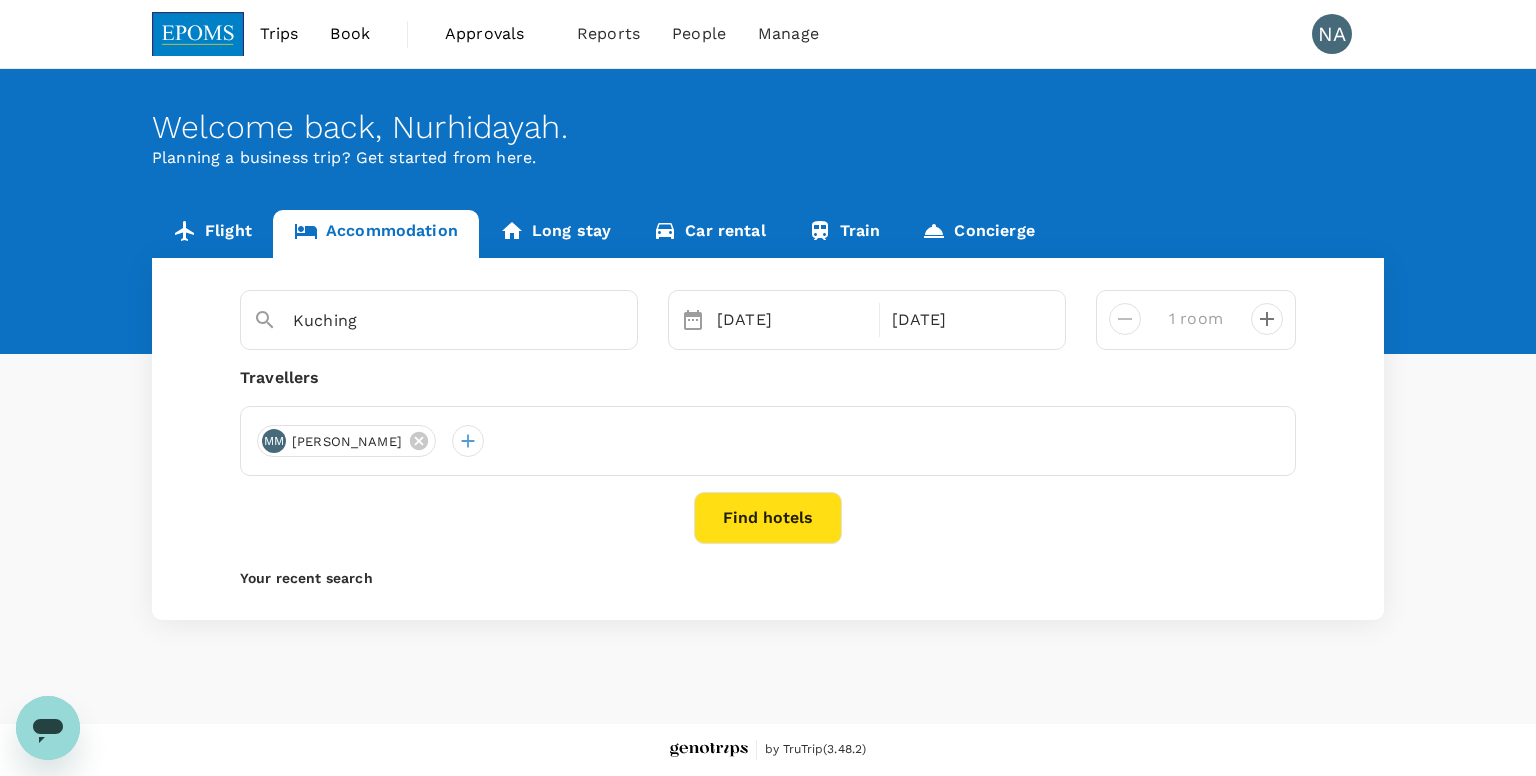 click on "Welcome back , [GEOGRAPHIC_DATA] . Planning a business trip? Get started from here. Flight Accommodation Long stay Car rental Train Concierge [GEOGRAPHIC_DATA] [DATE] [DATE] room Travellers   MM [PERSON_NAME] Find hotels Your recent search" at bounding box center (768, 396) 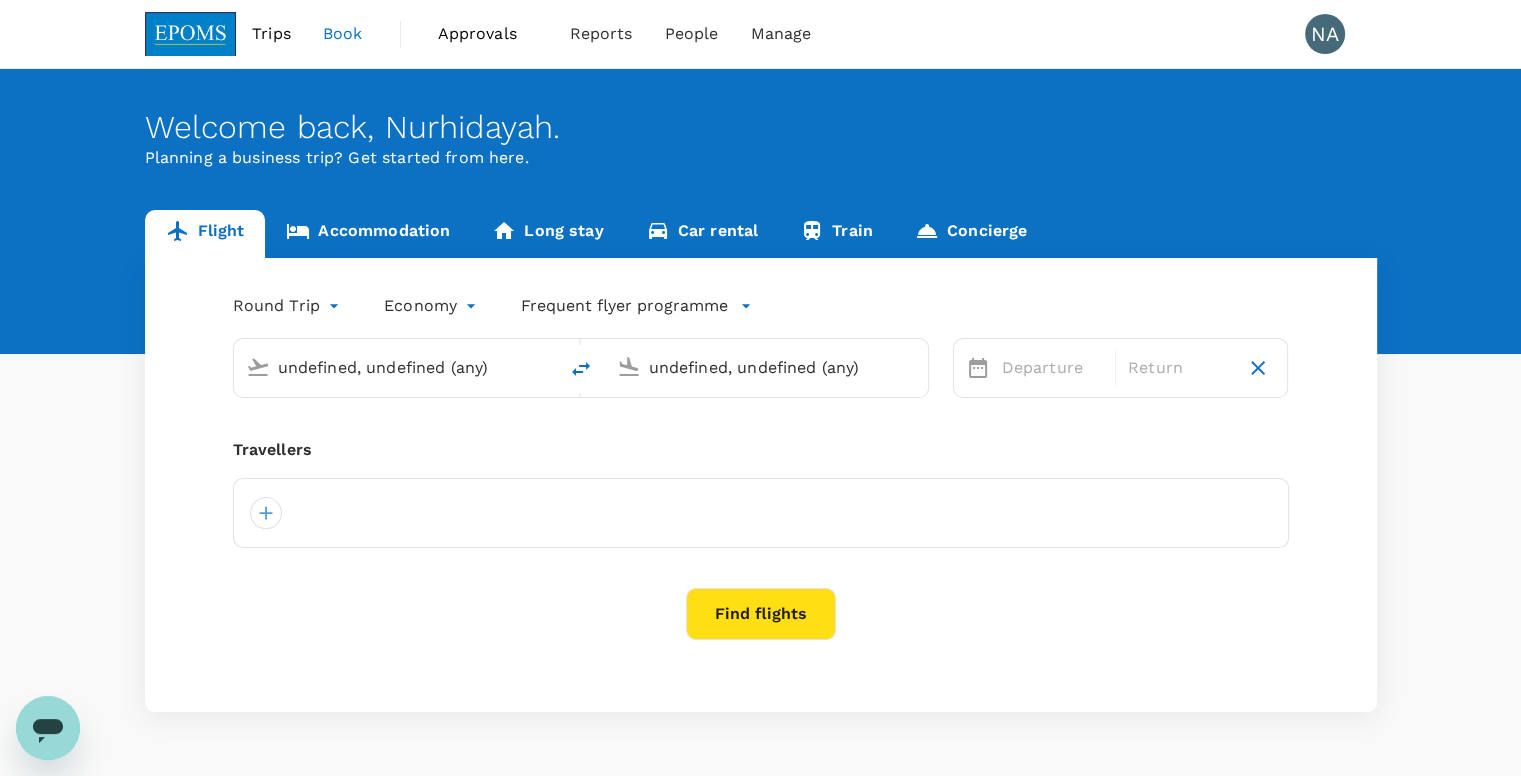 type on "Kuala Lumpur Intl ([GEOGRAPHIC_DATA])" 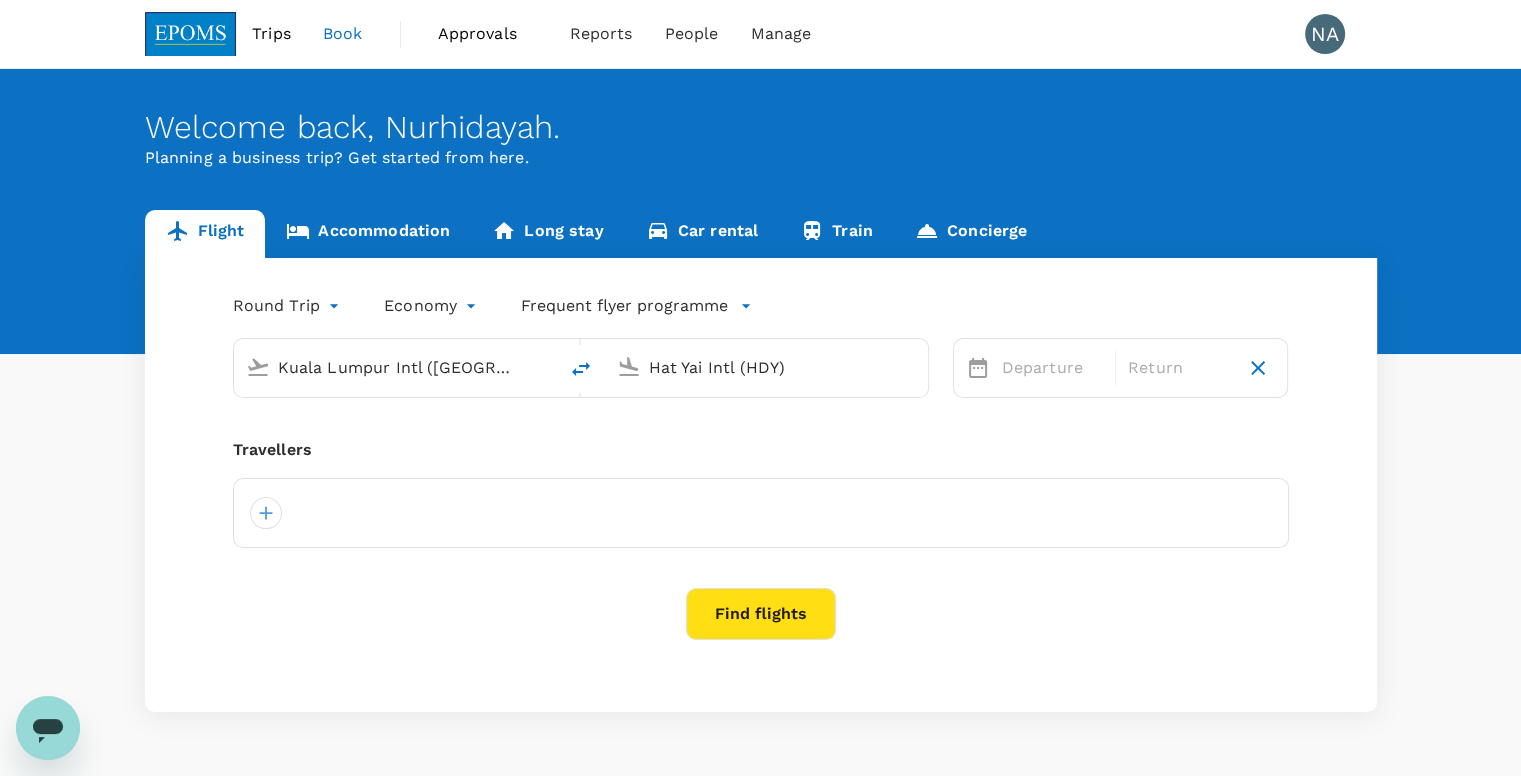 type 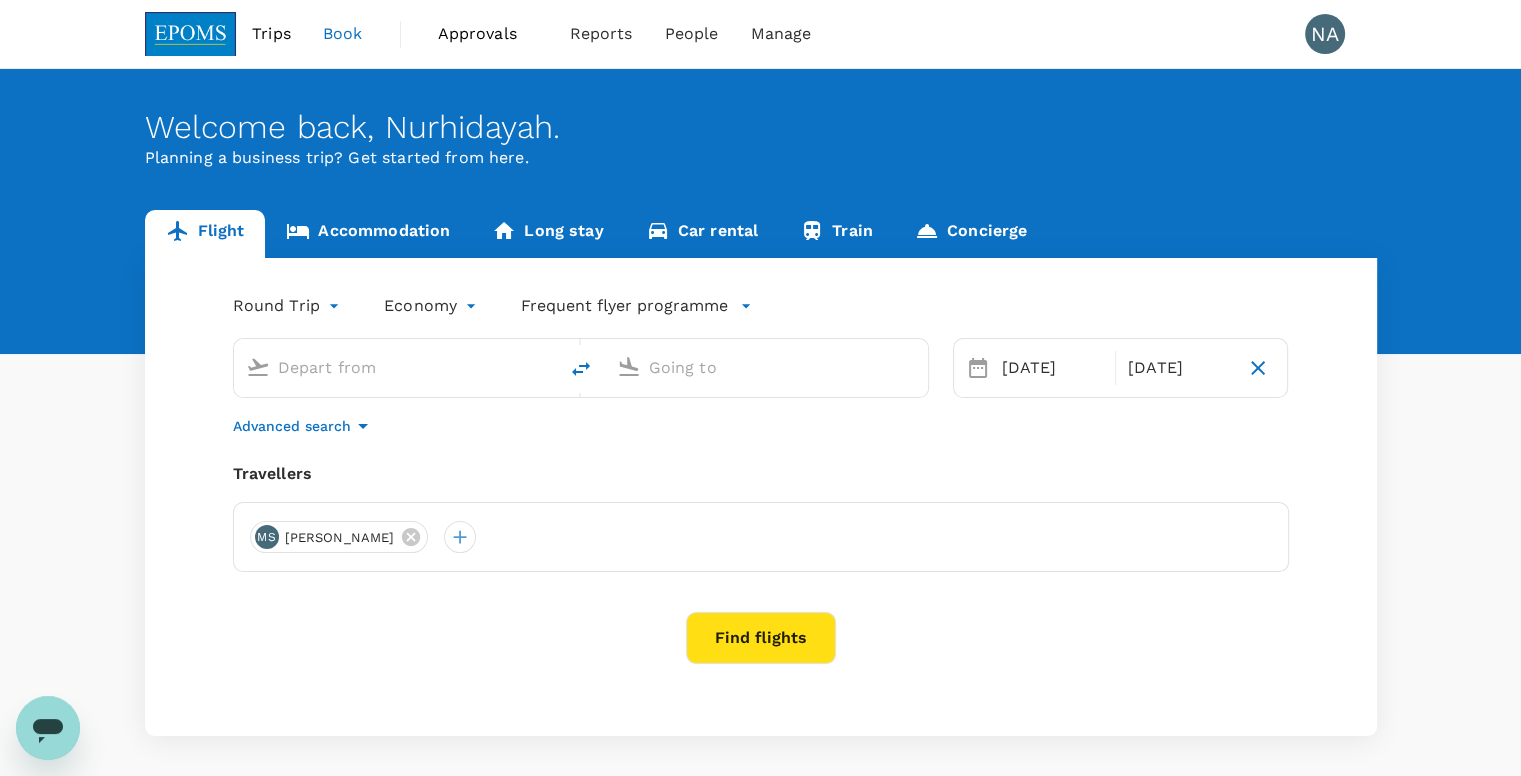 type on "Kuala Lumpur Intl ([GEOGRAPHIC_DATA])" 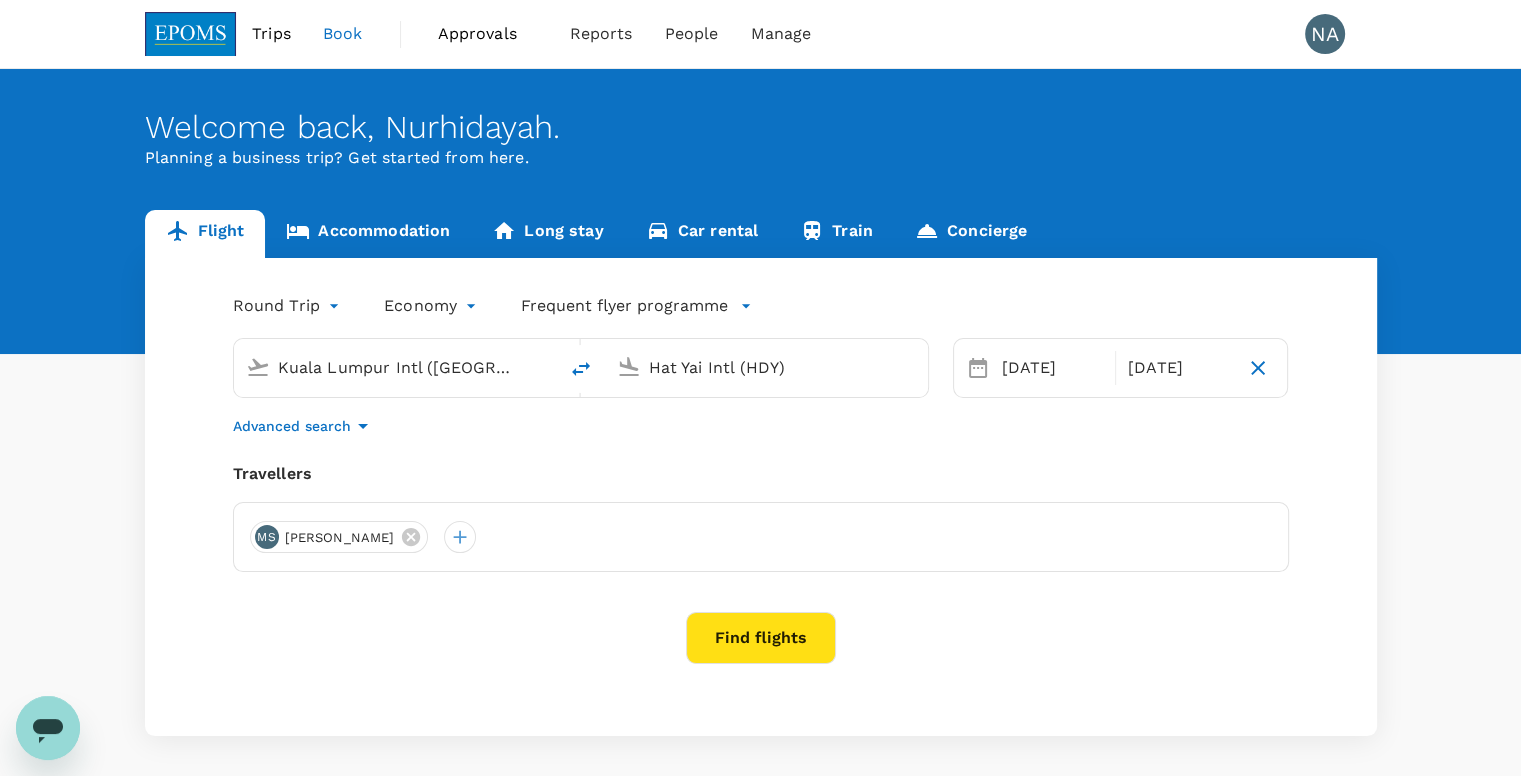 type 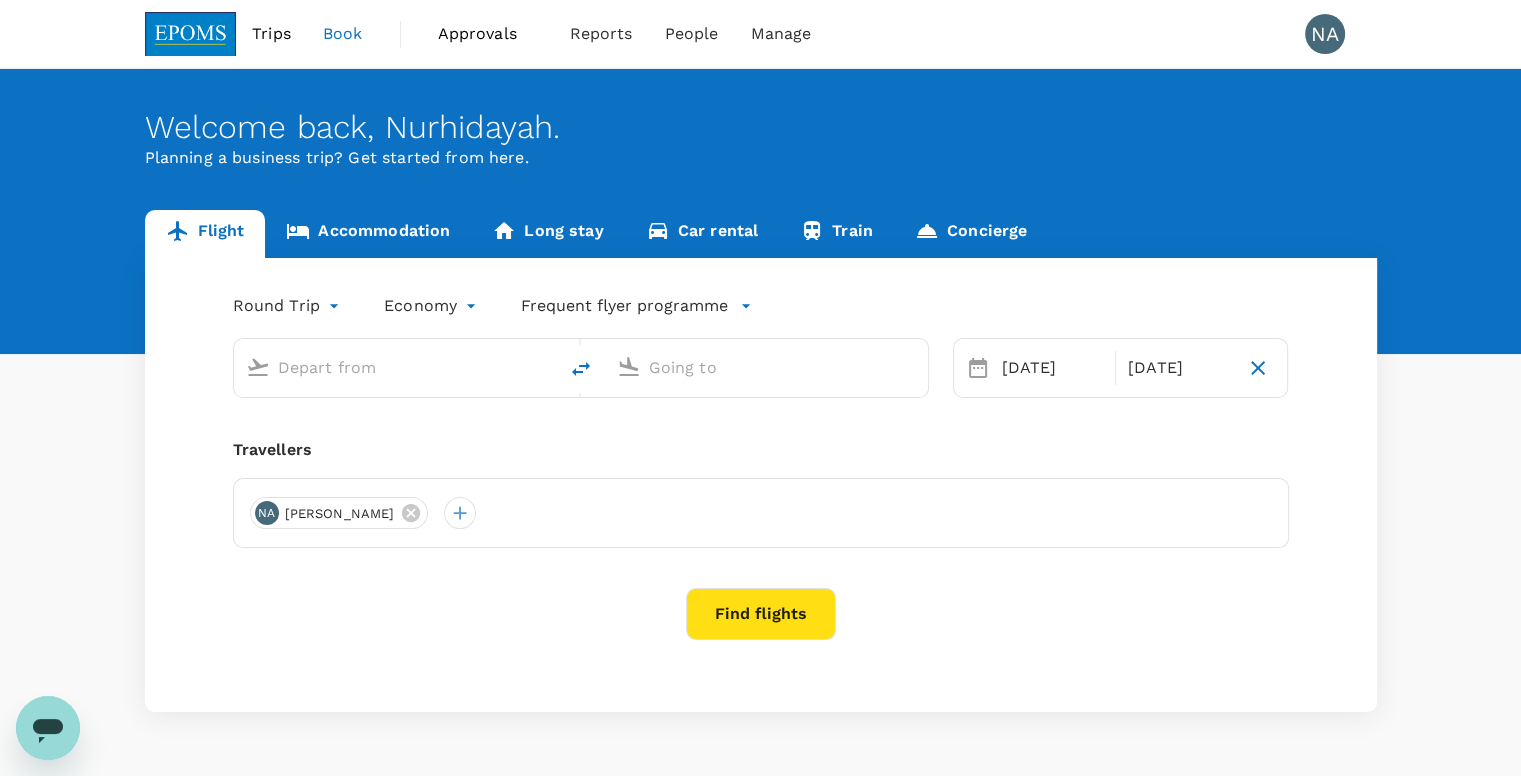 type on "Kuala Lumpur Intl ([GEOGRAPHIC_DATA])" 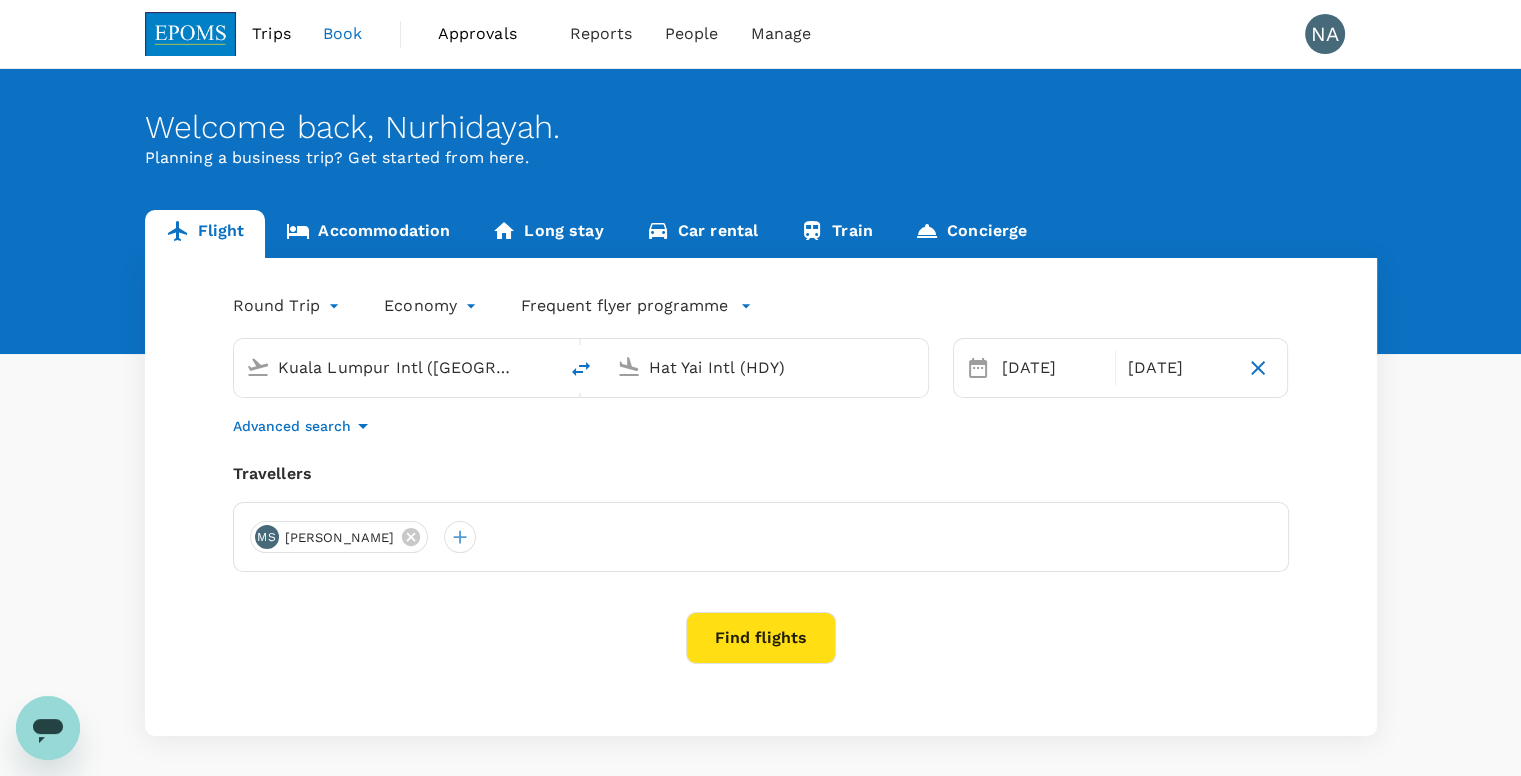 click on "Travellers" at bounding box center [761, 474] 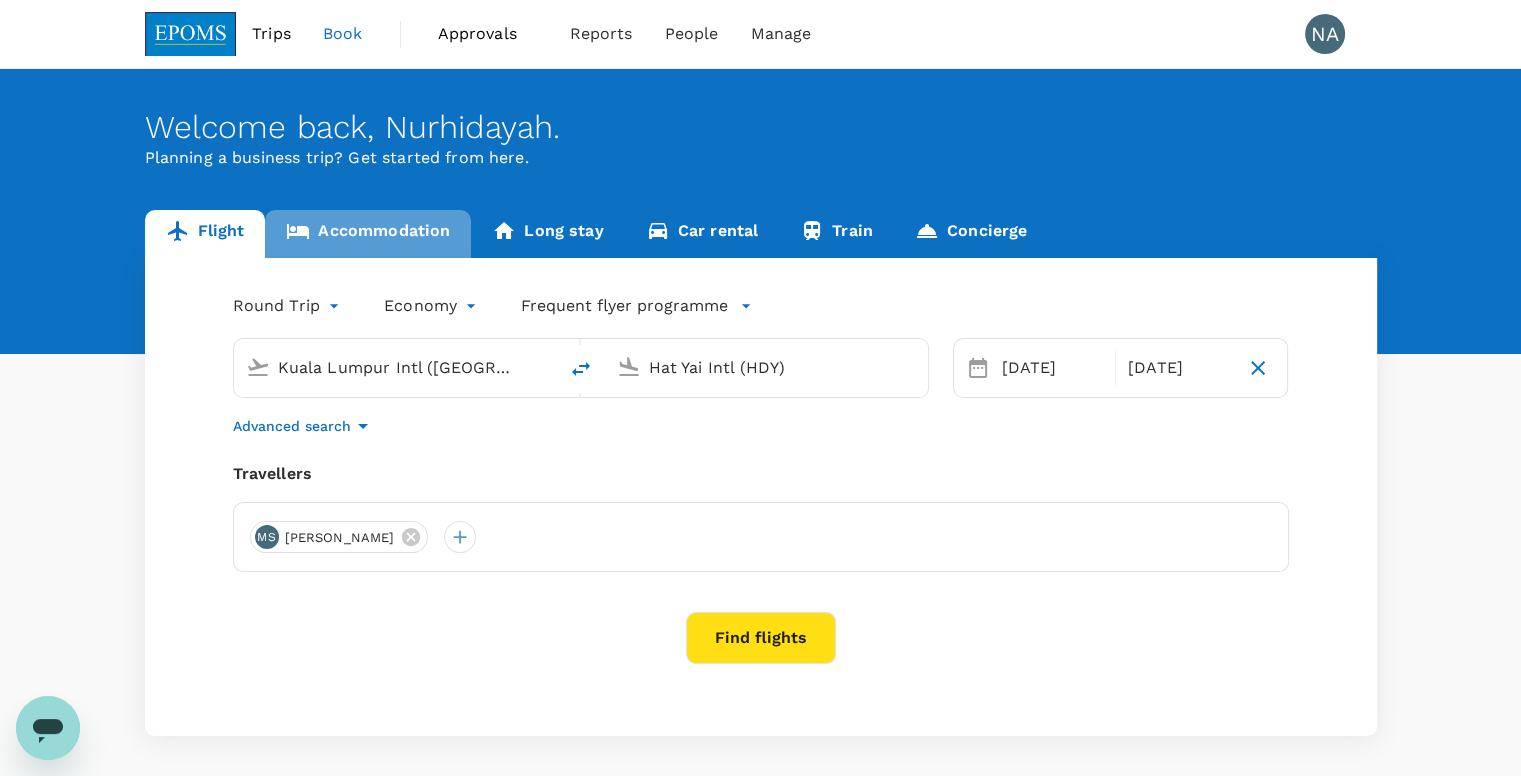 click on "Accommodation" at bounding box center (368, 234) 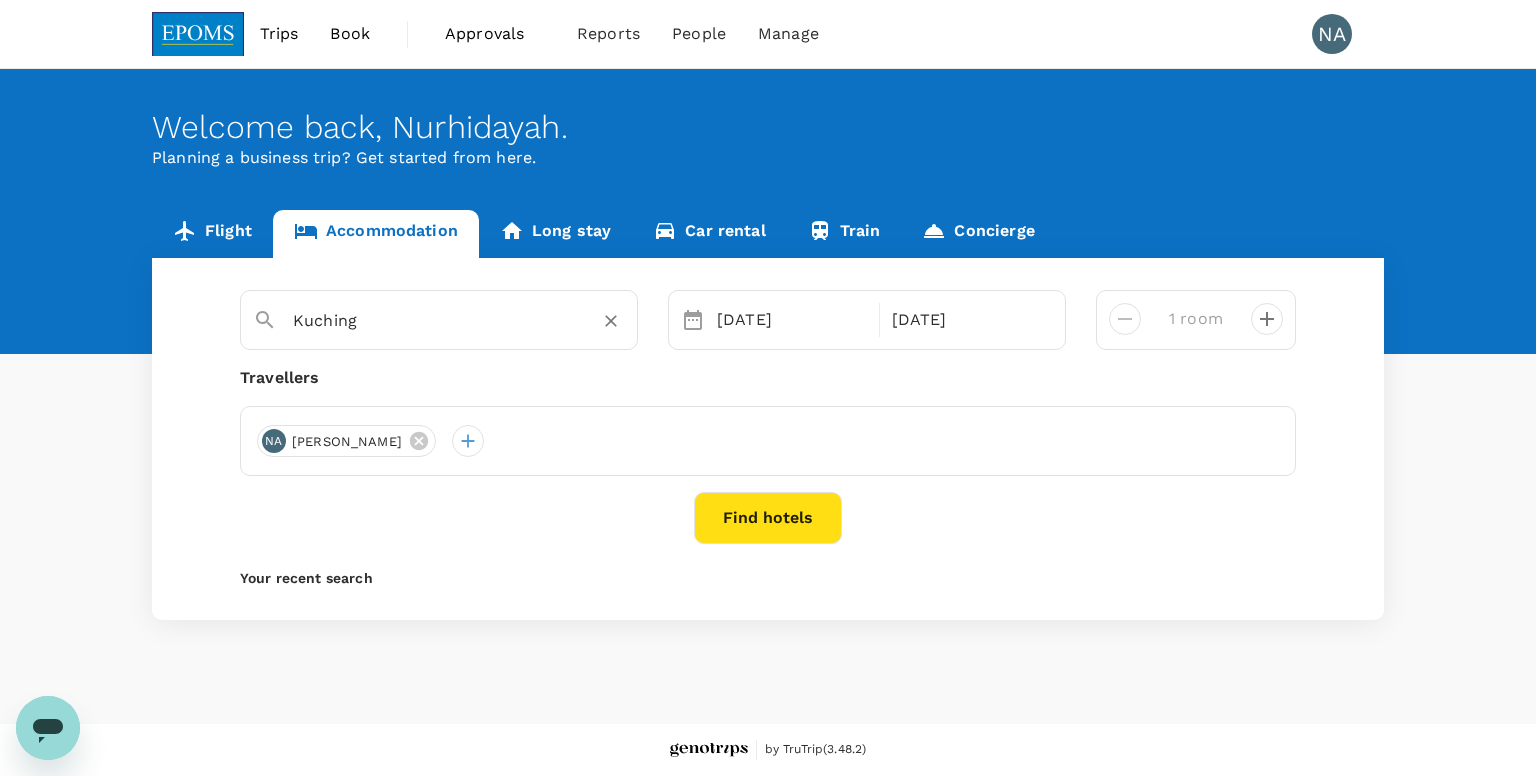 click on "Kuching" at bounding box center [431, 320] 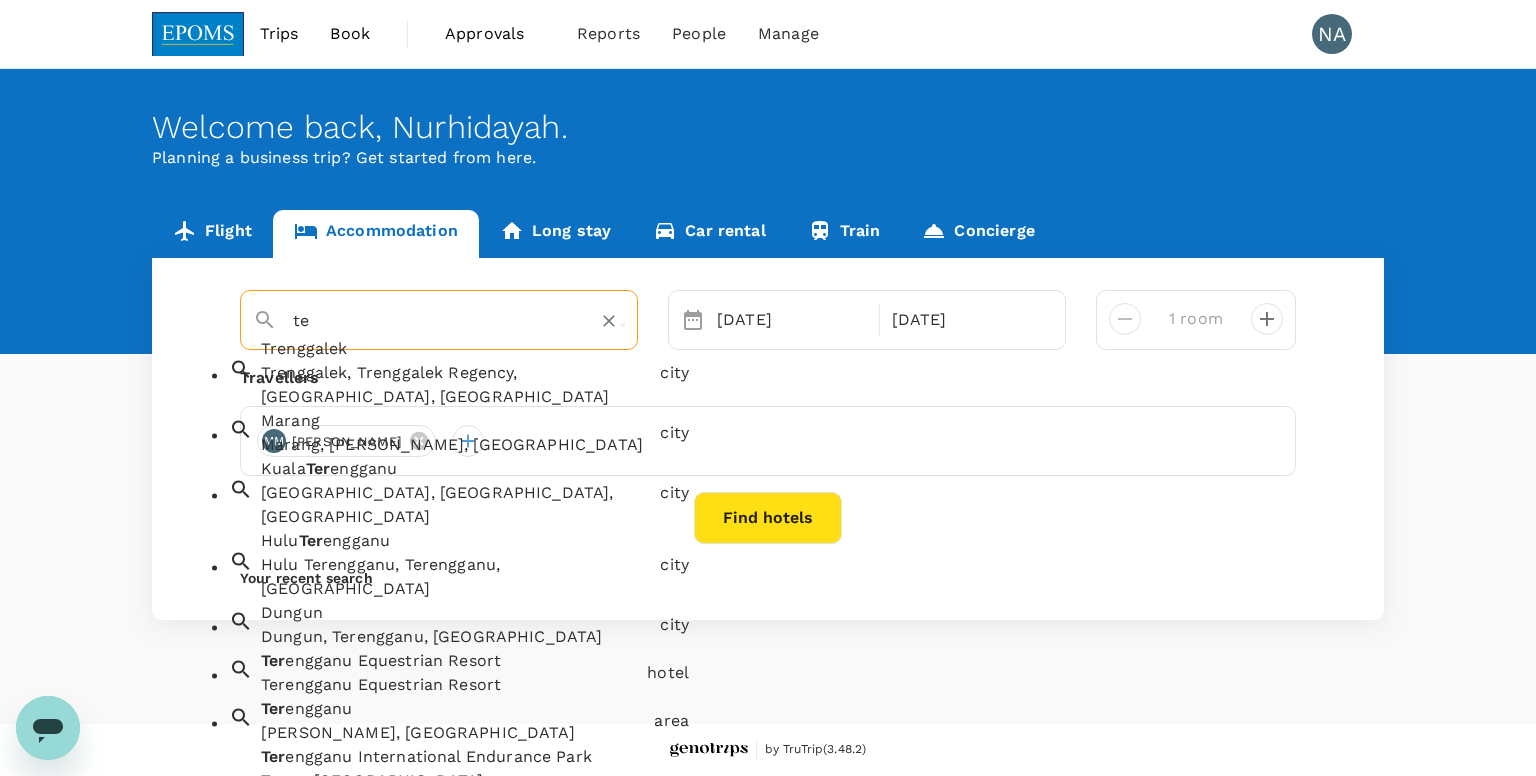 type on "t" 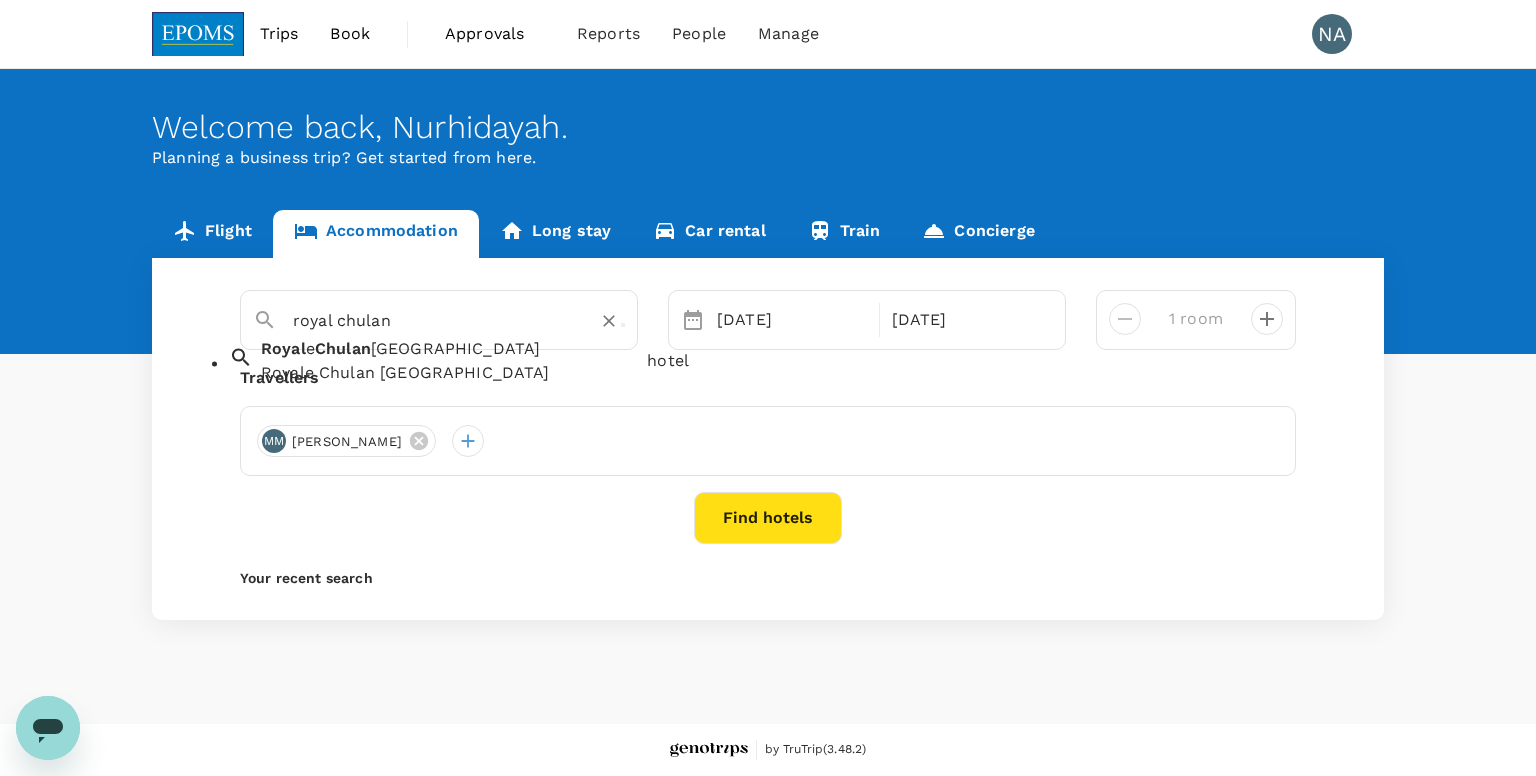click on "Royal e  Chulan  Kuala Lumpur Royale Chulan Kuala Lumpur" at bounding box center [446, 357] 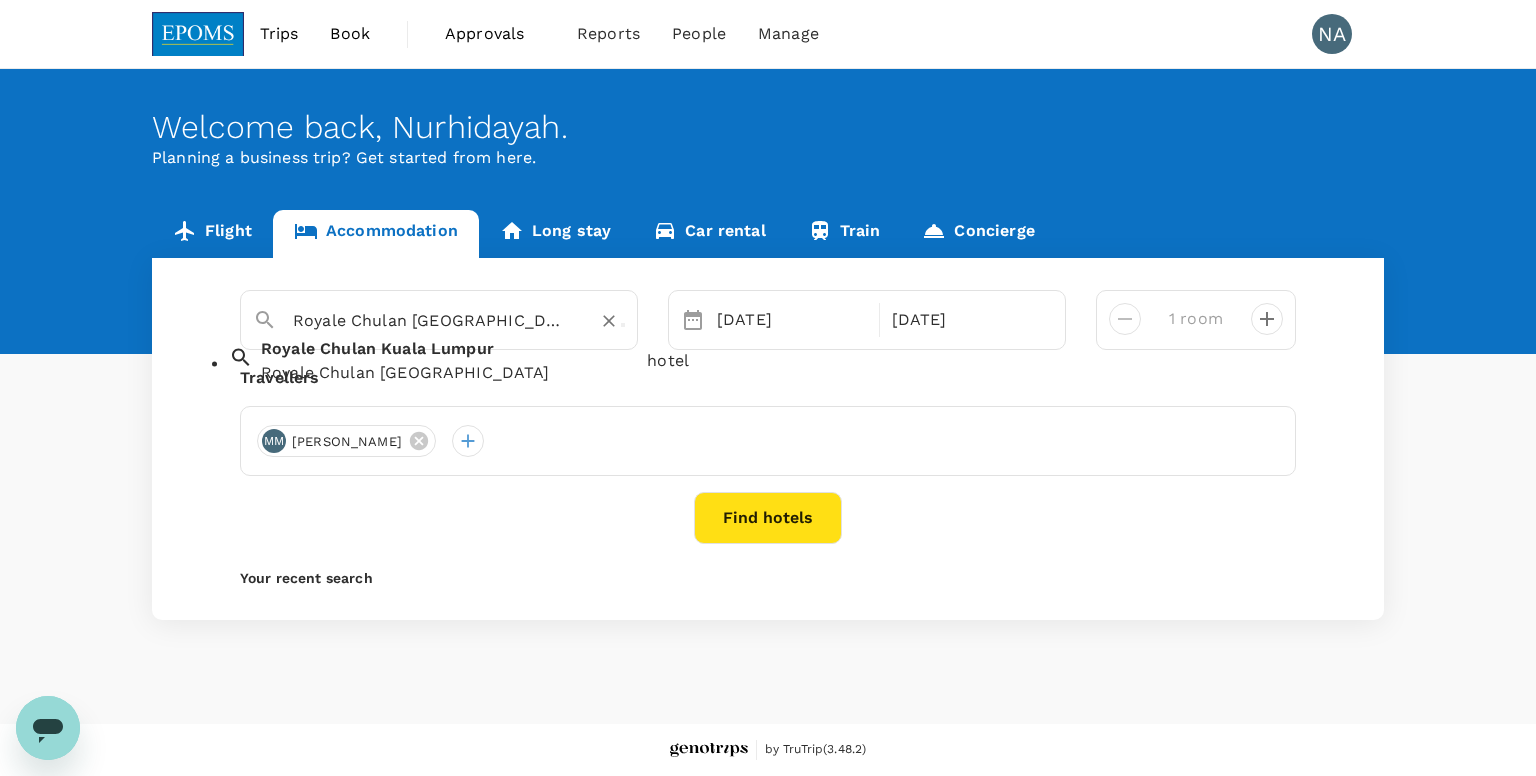 click on "Royale Chulan Kuala Lumpur" at bounding box center (431, 320) 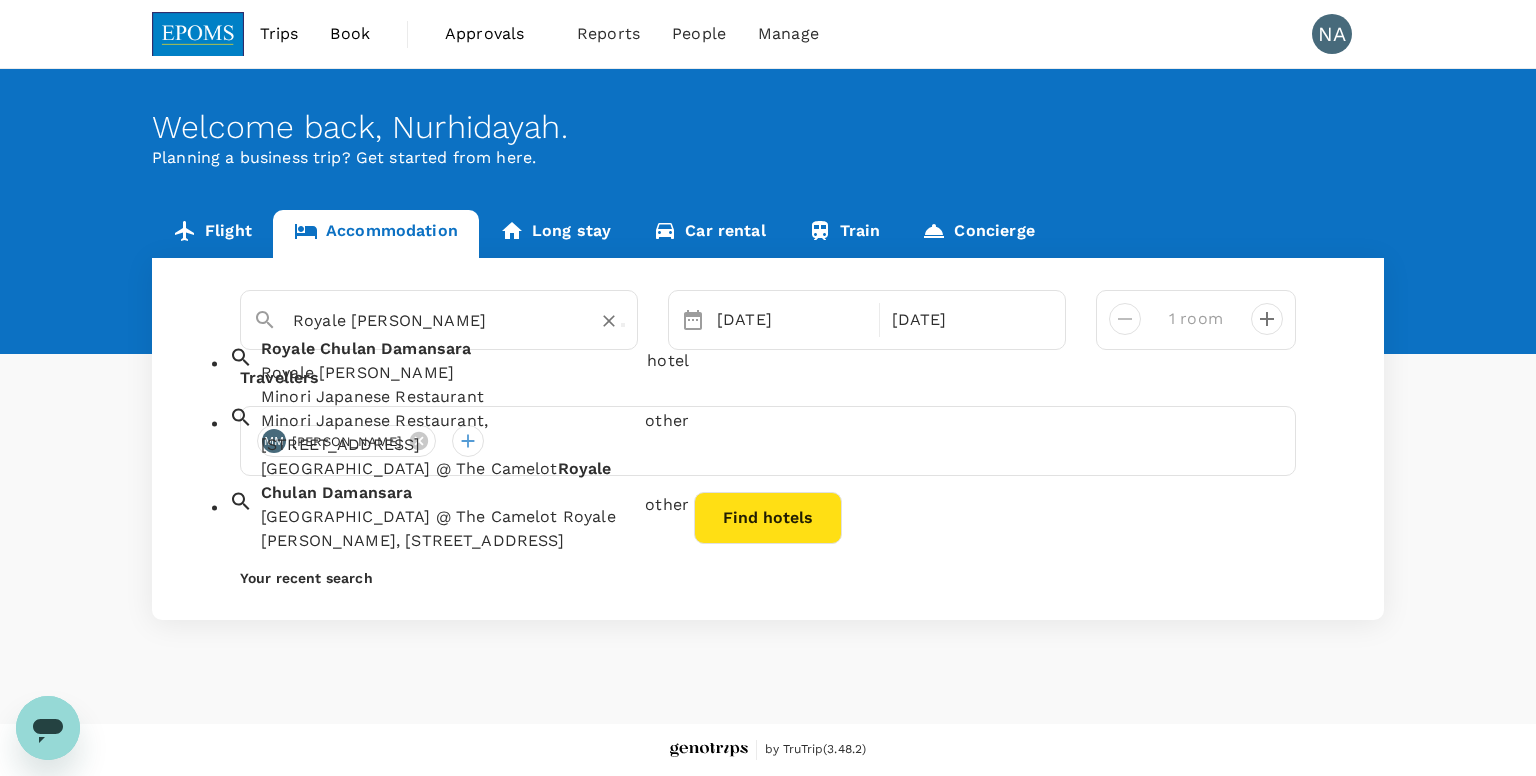 click on "Damansara" at bounding box center (426, 348) 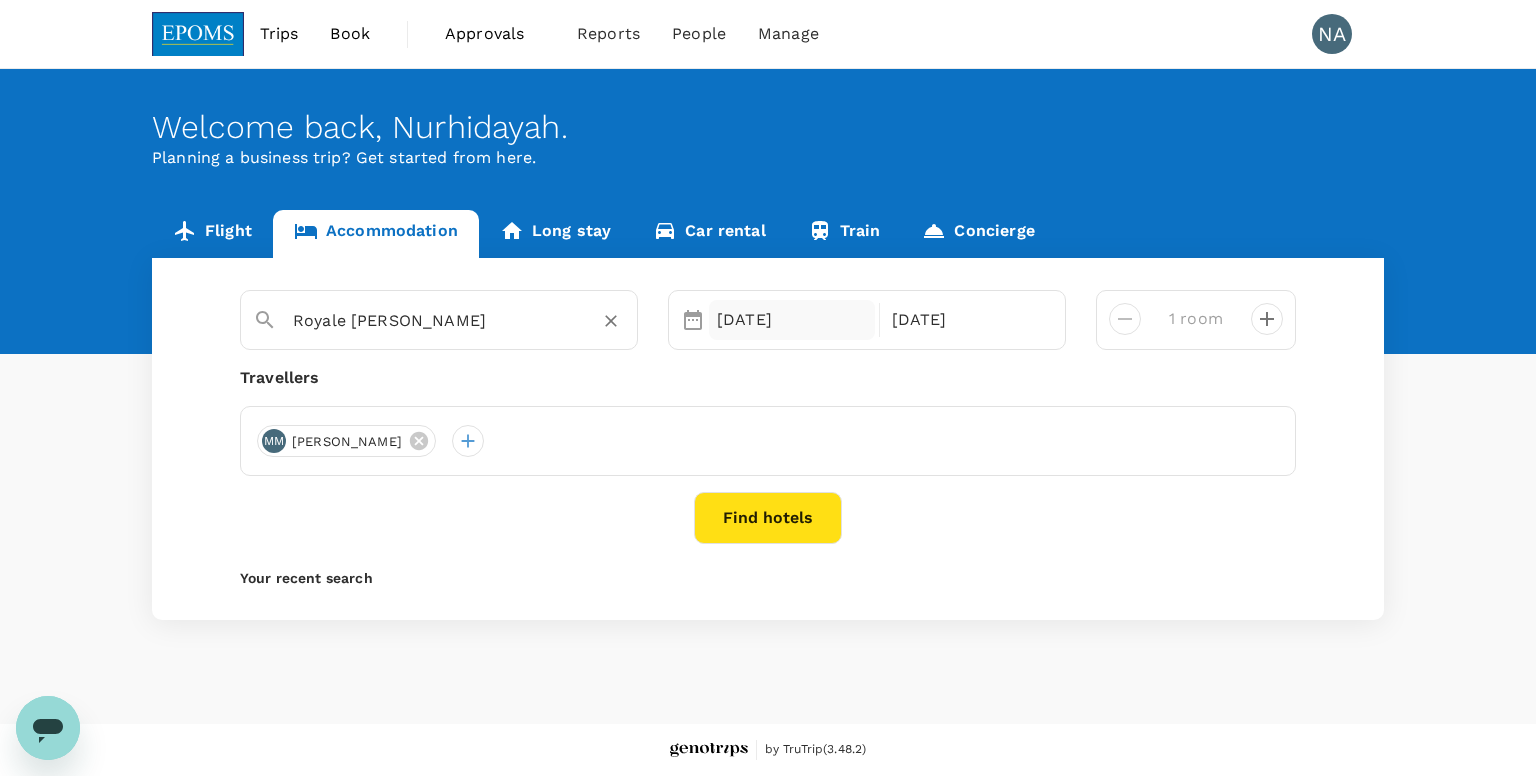 type on "Royale Chulan Damansara" 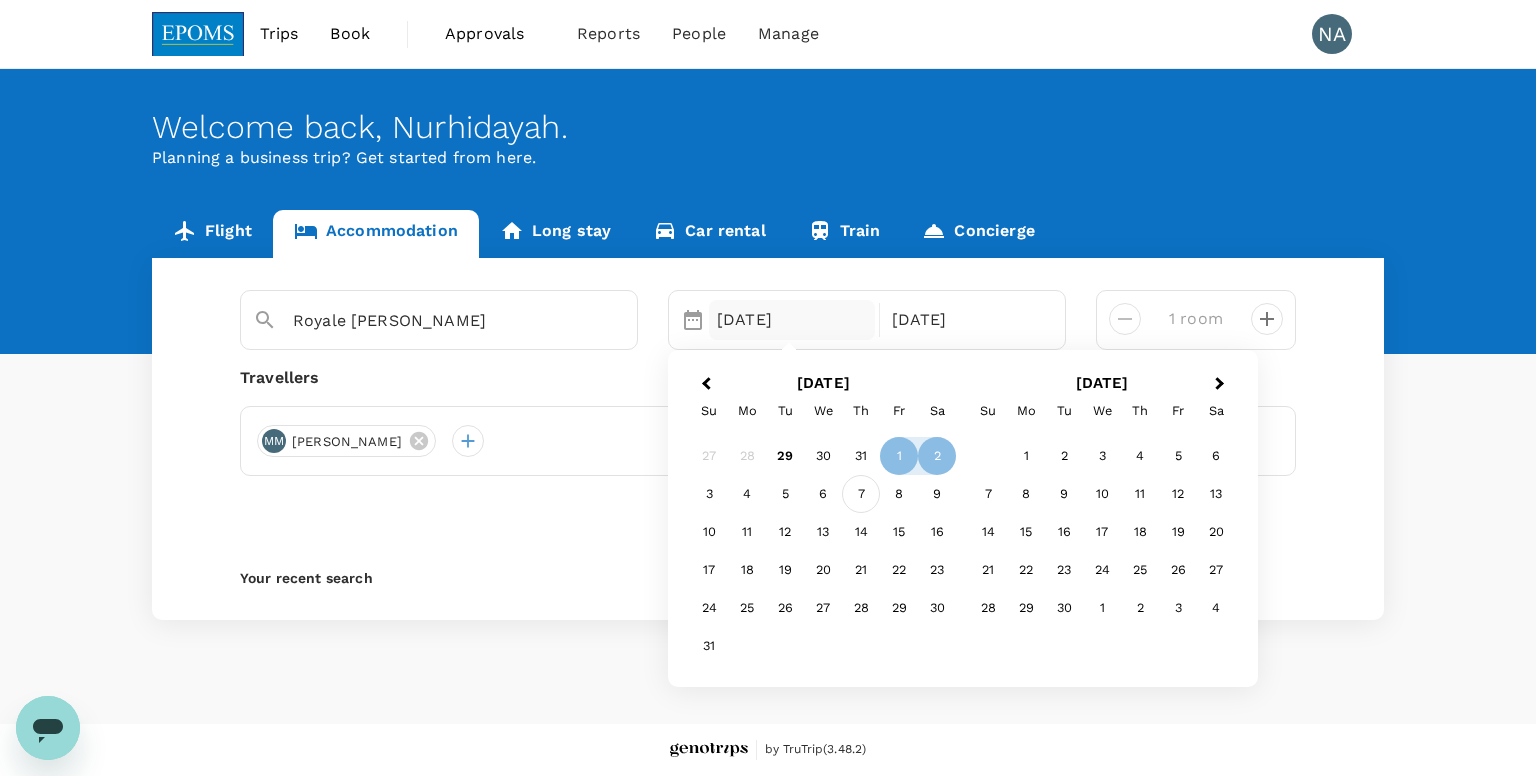 click on "7" at bounding box center [861, 494] 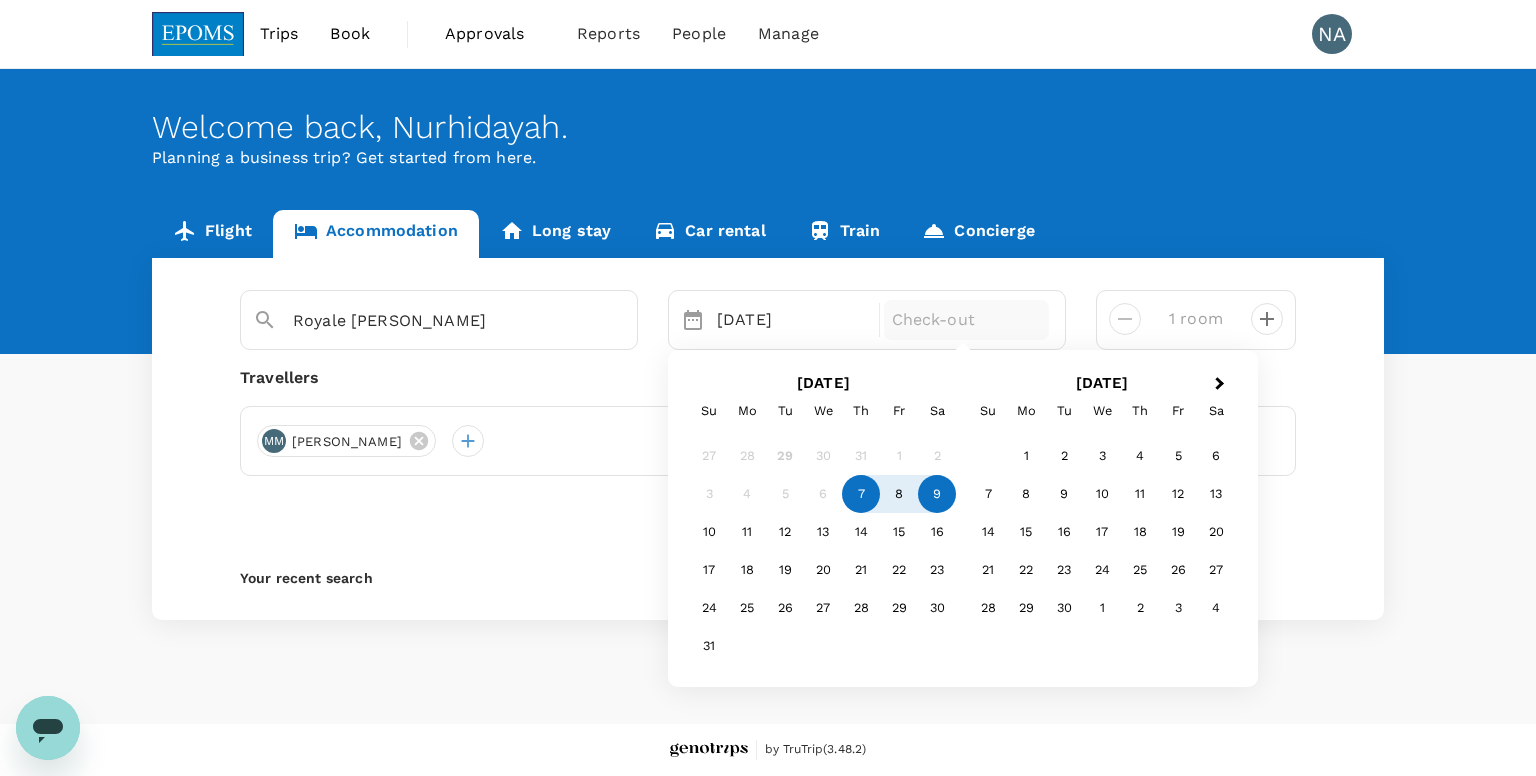 click on "9" at bounding box center (937, 494) 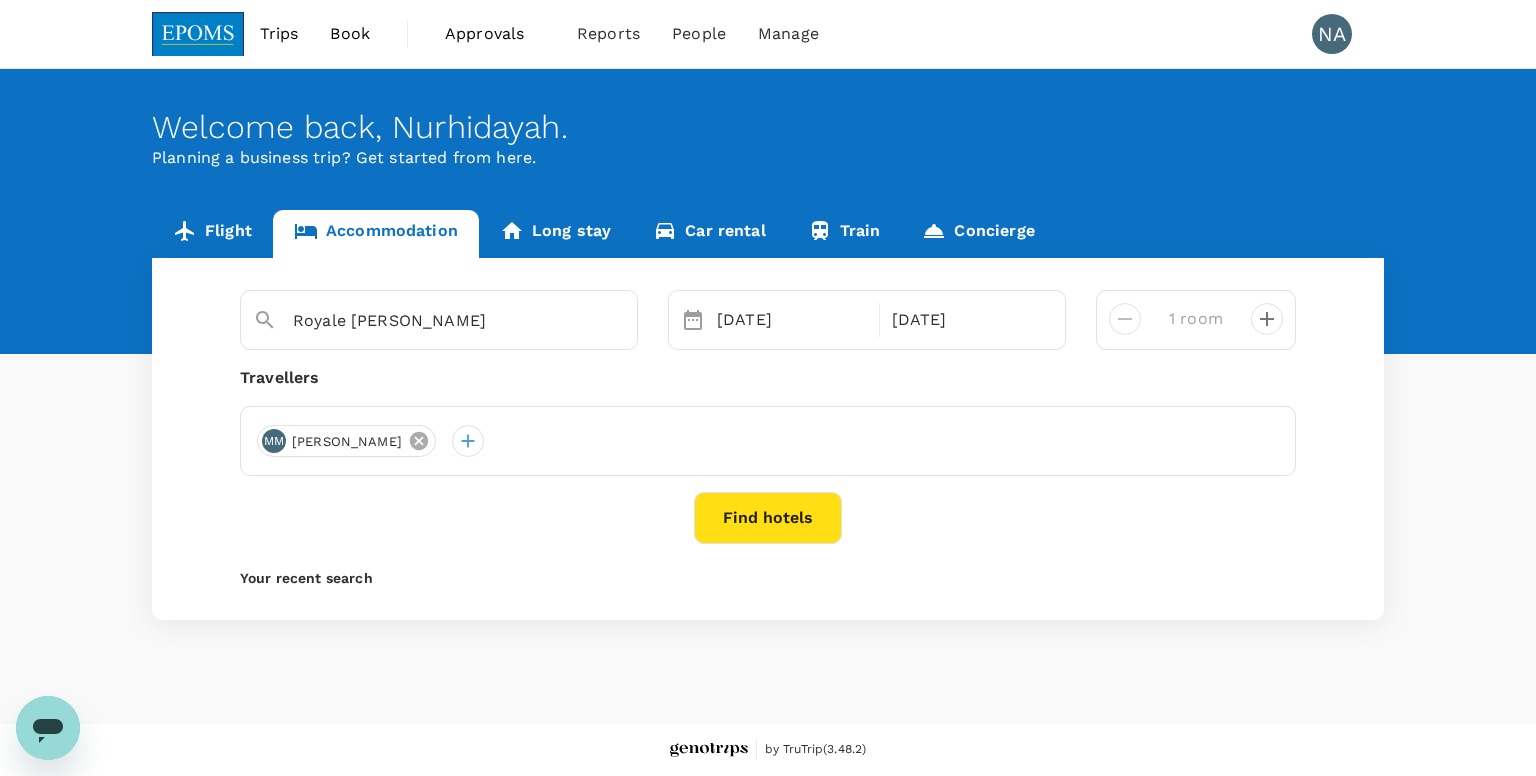 click 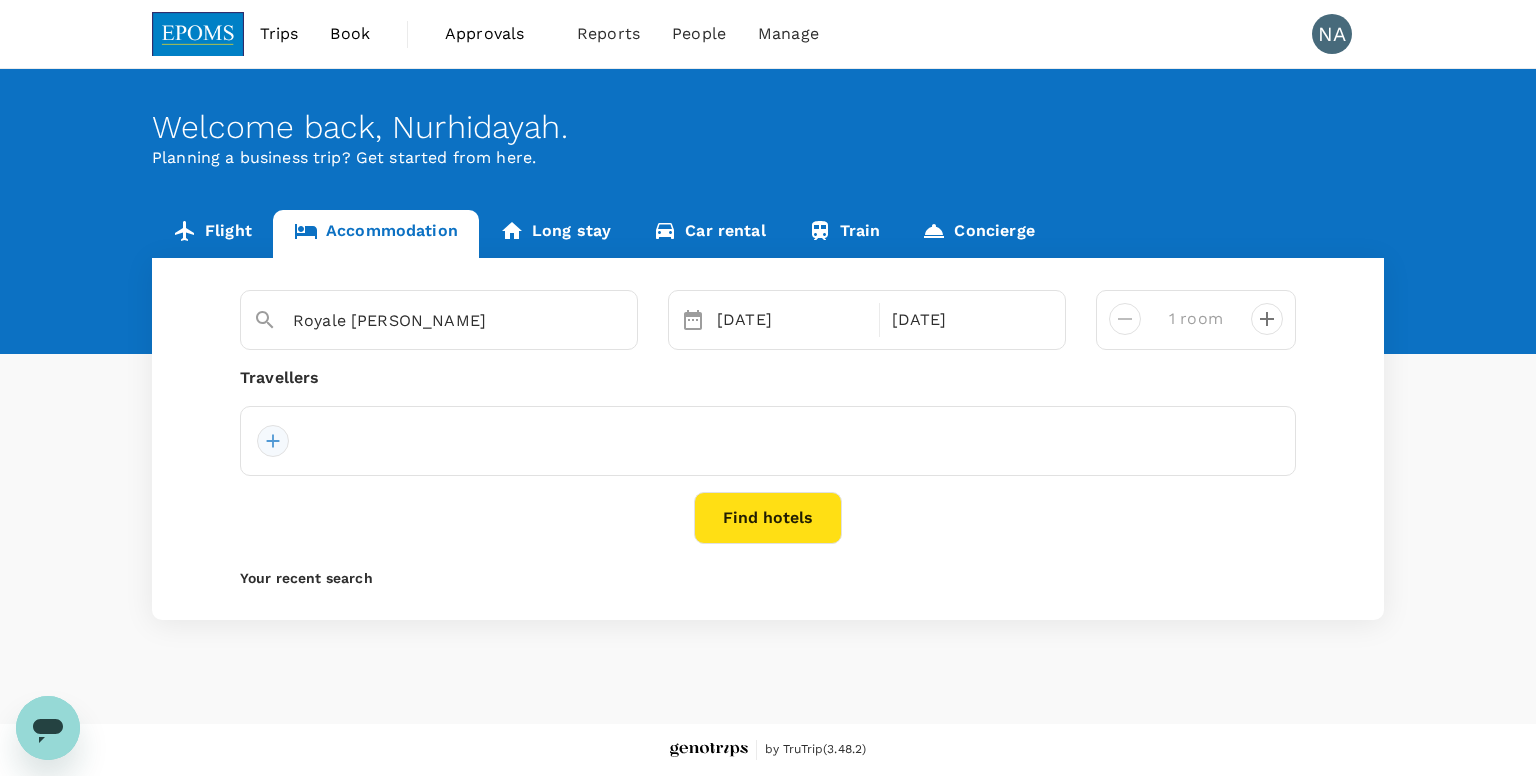 click at bounding box center [273, 441] 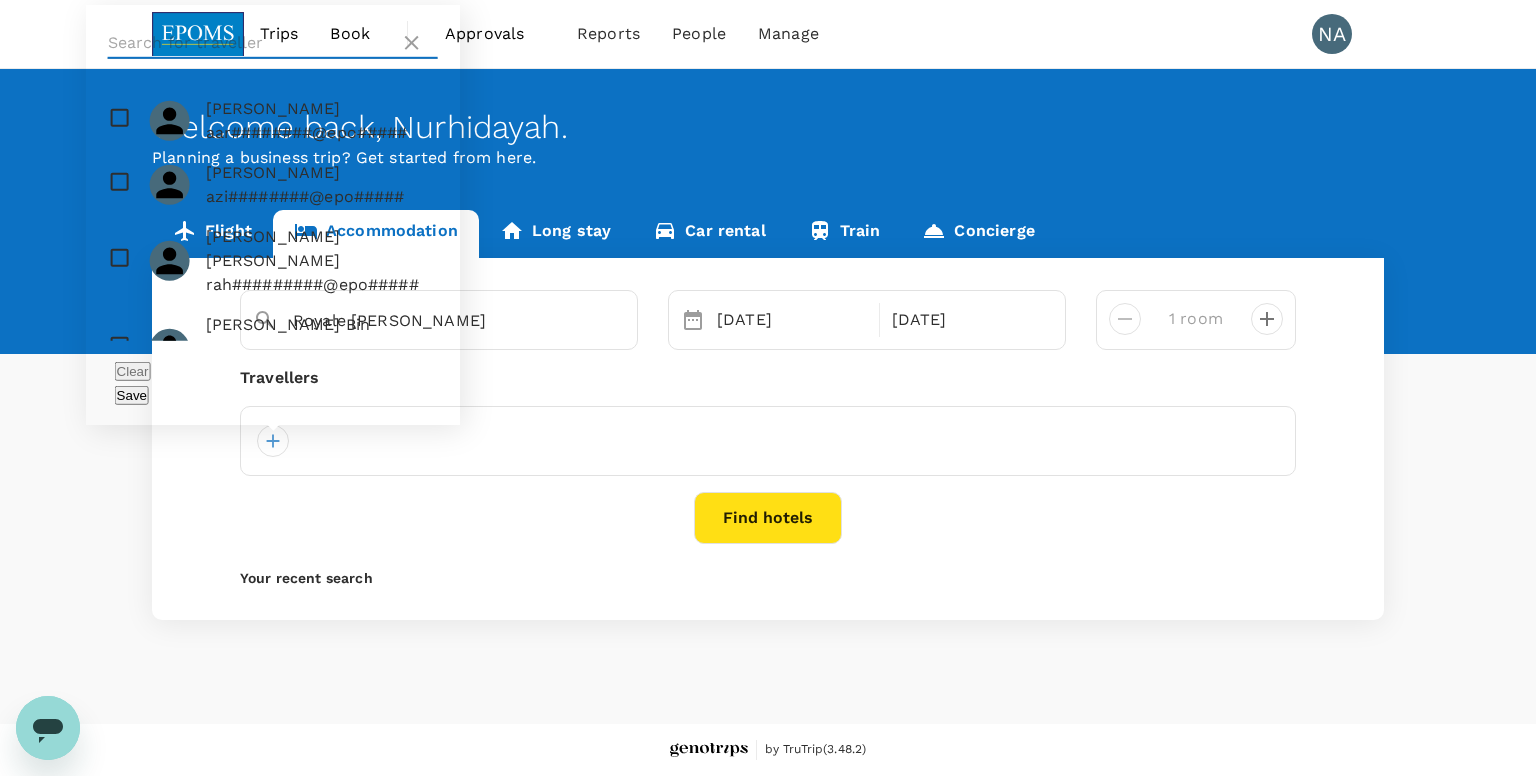 click at bounding box center [250, 43] 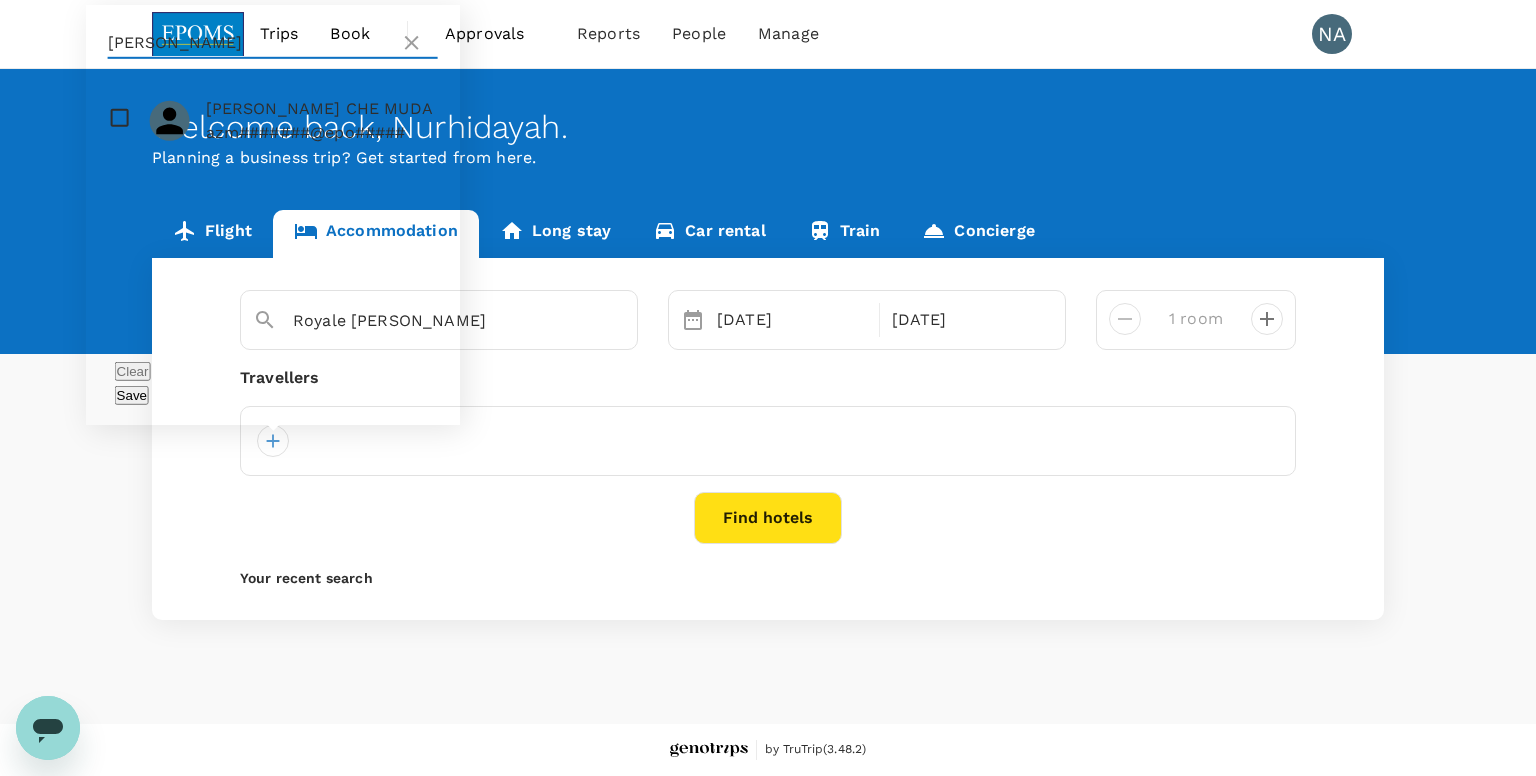 type on "khairul azman" 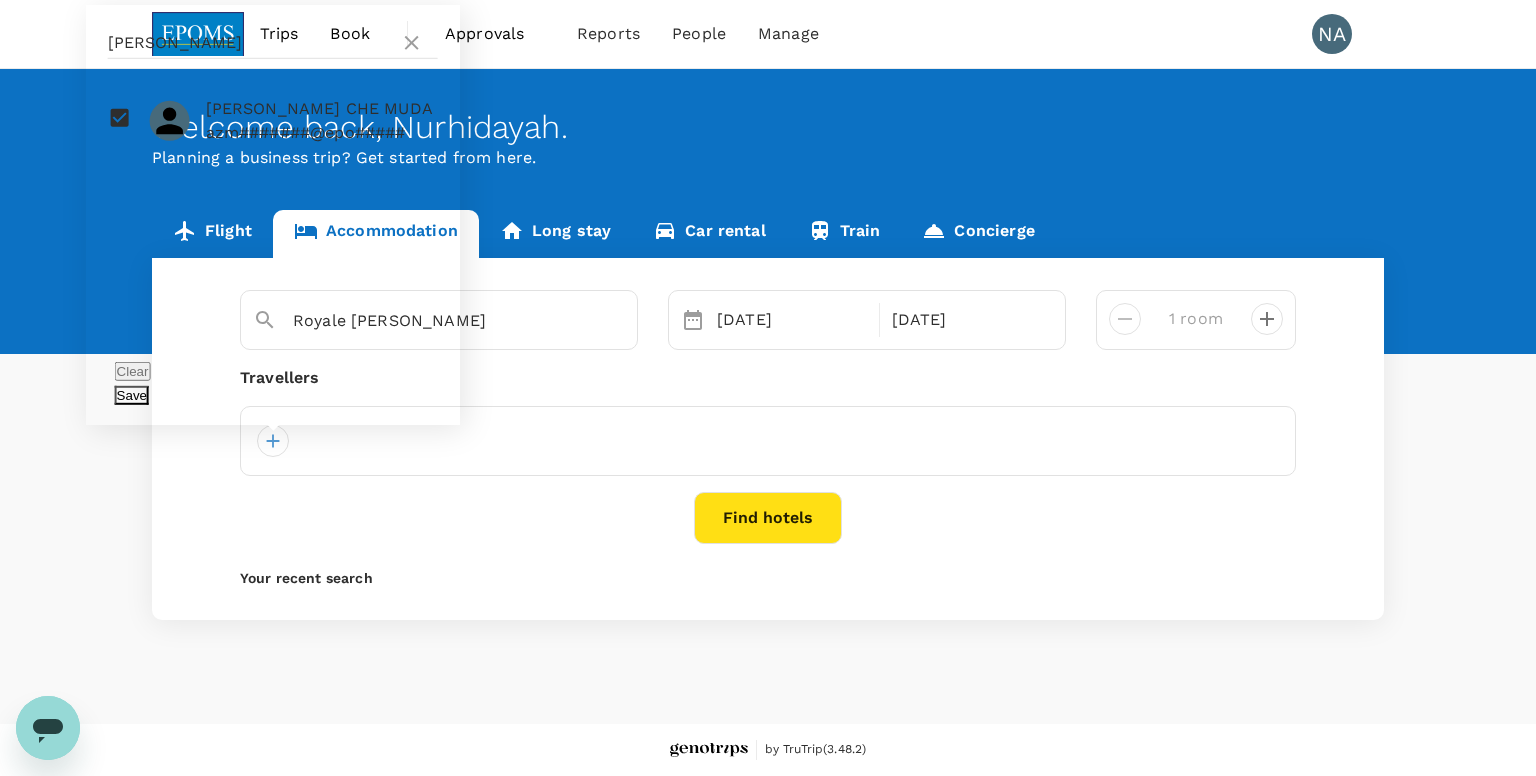 click on "Save" at bounding box center [132, 395] 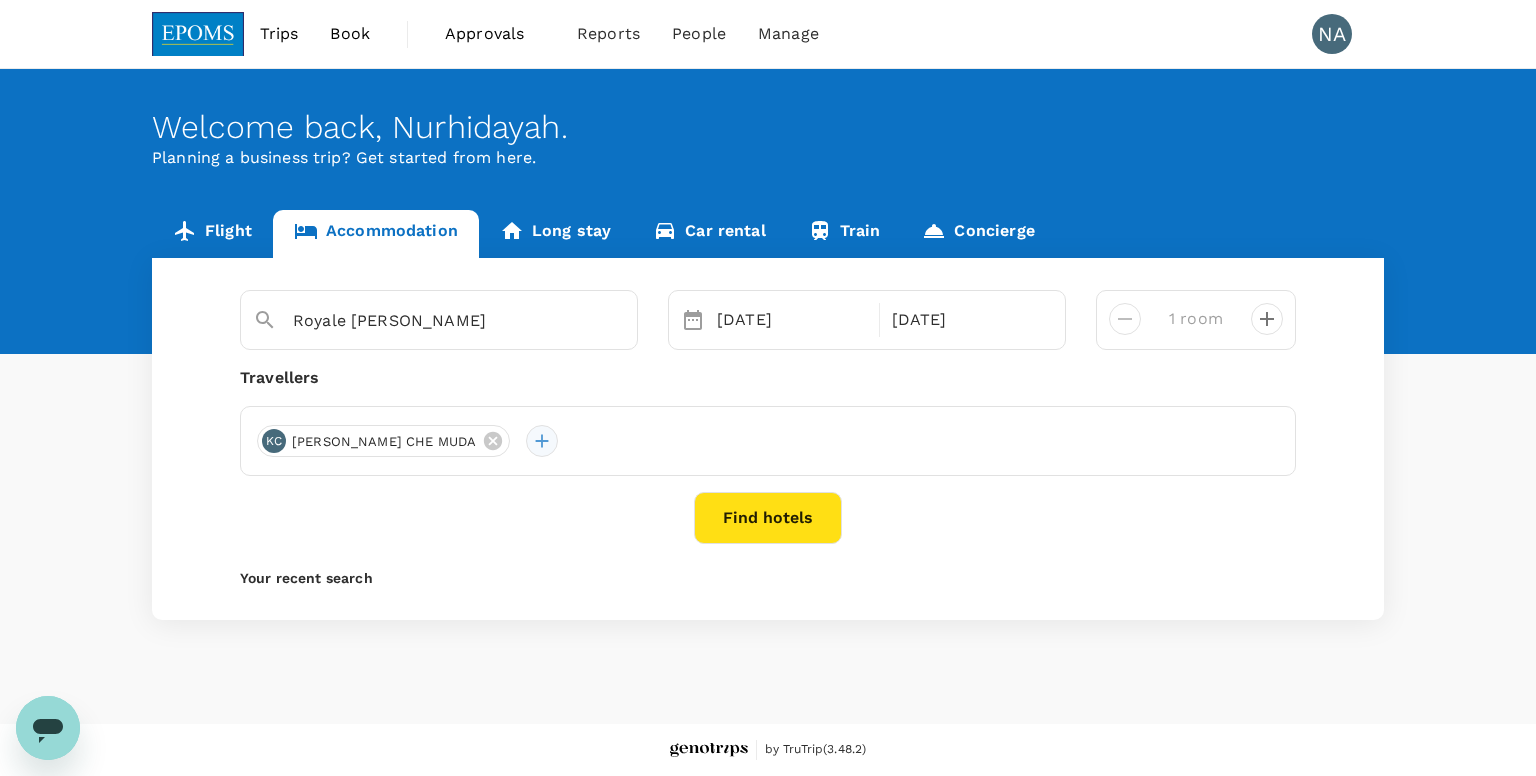 click at bounding box center (542, 441) 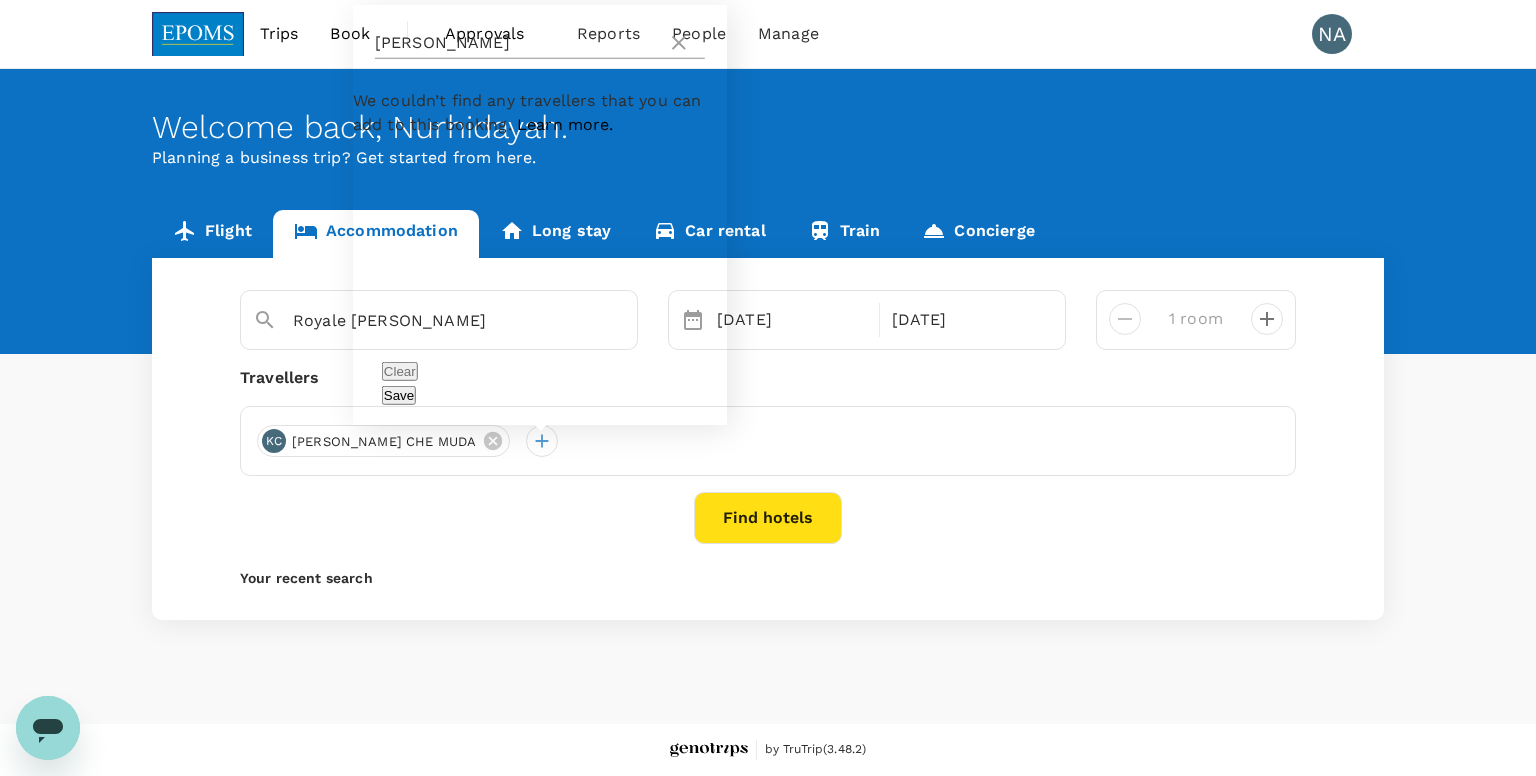 click on "khairul azman" at bounding box center [517, 43] 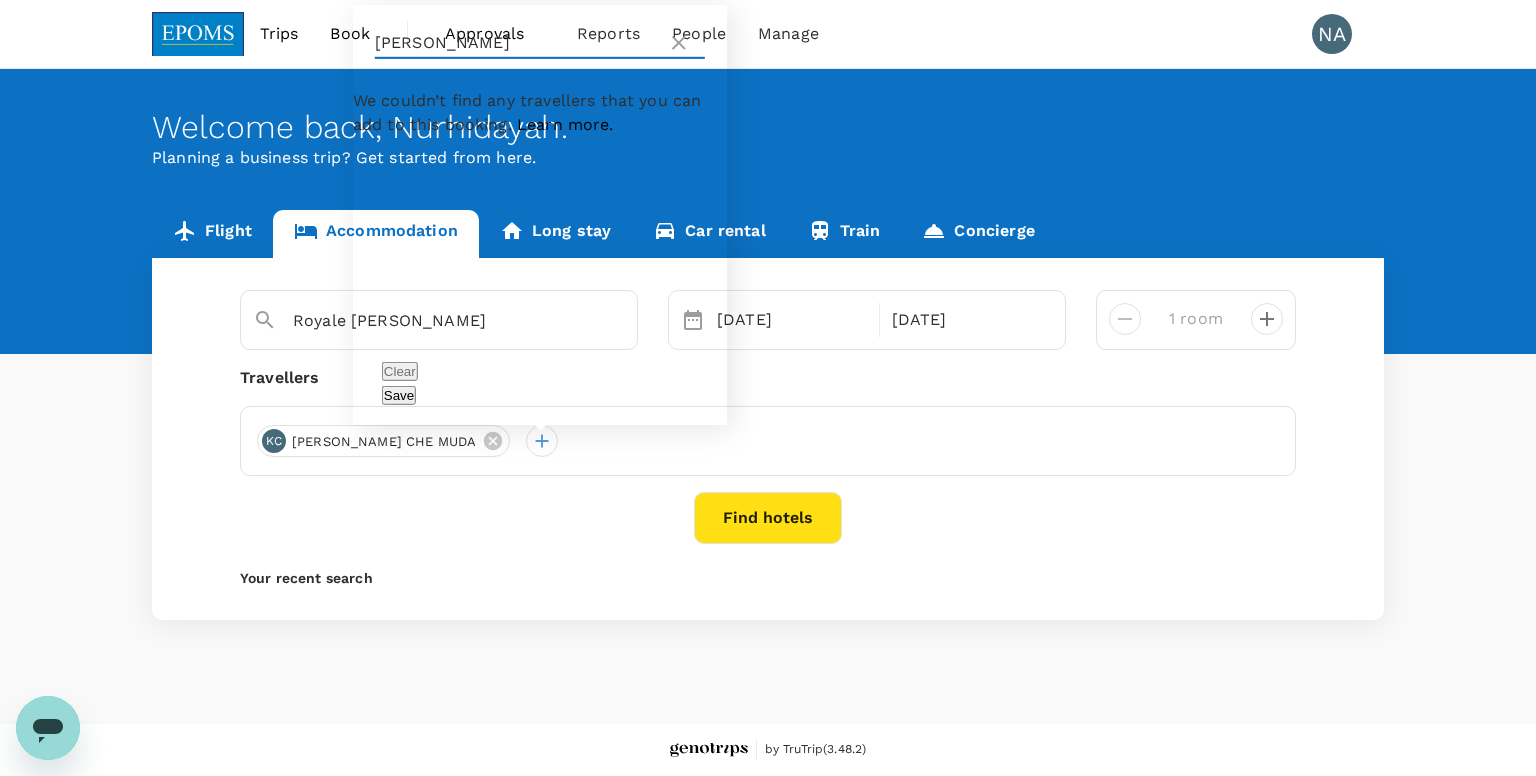 click 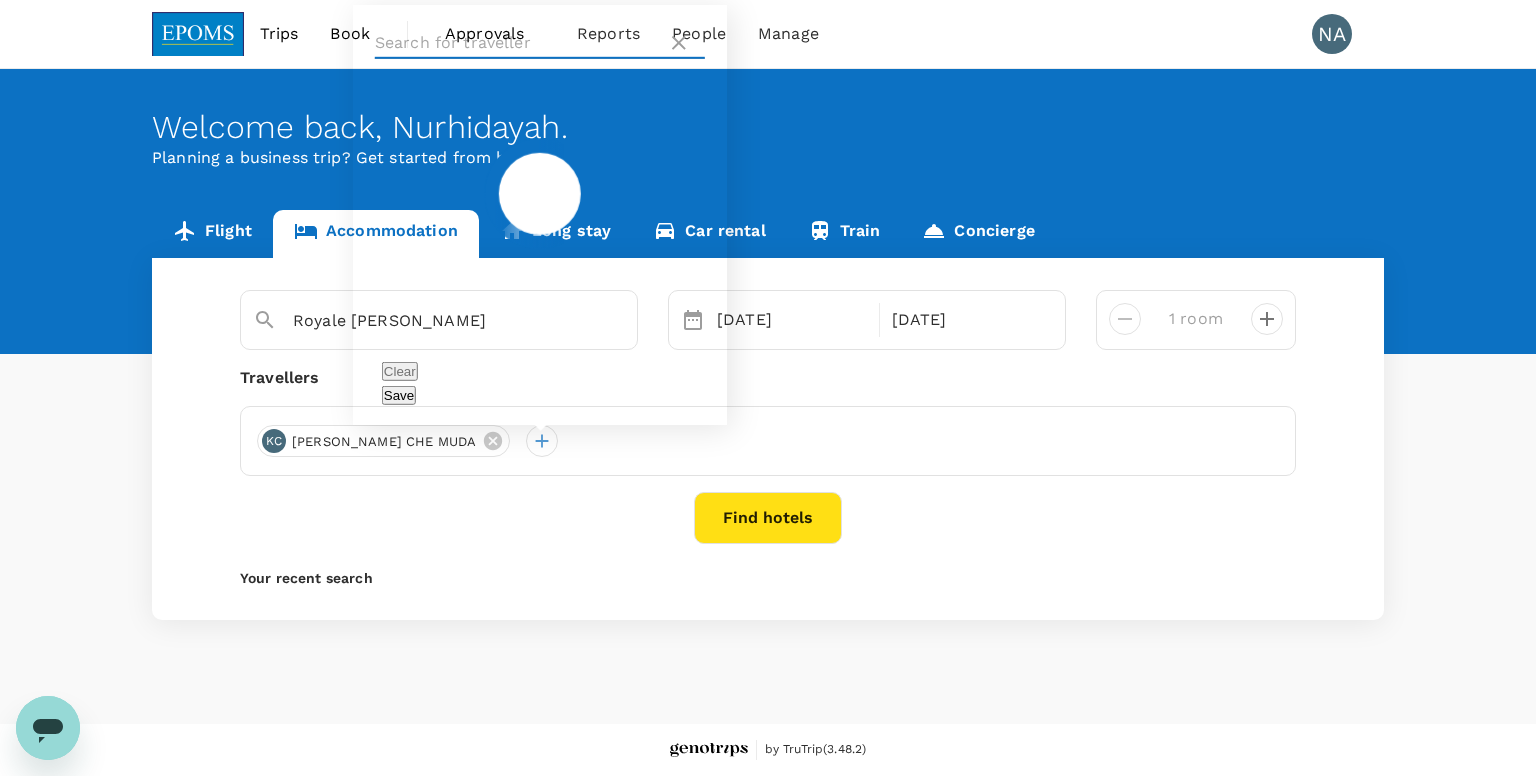 click at bounding box center (517, 43) 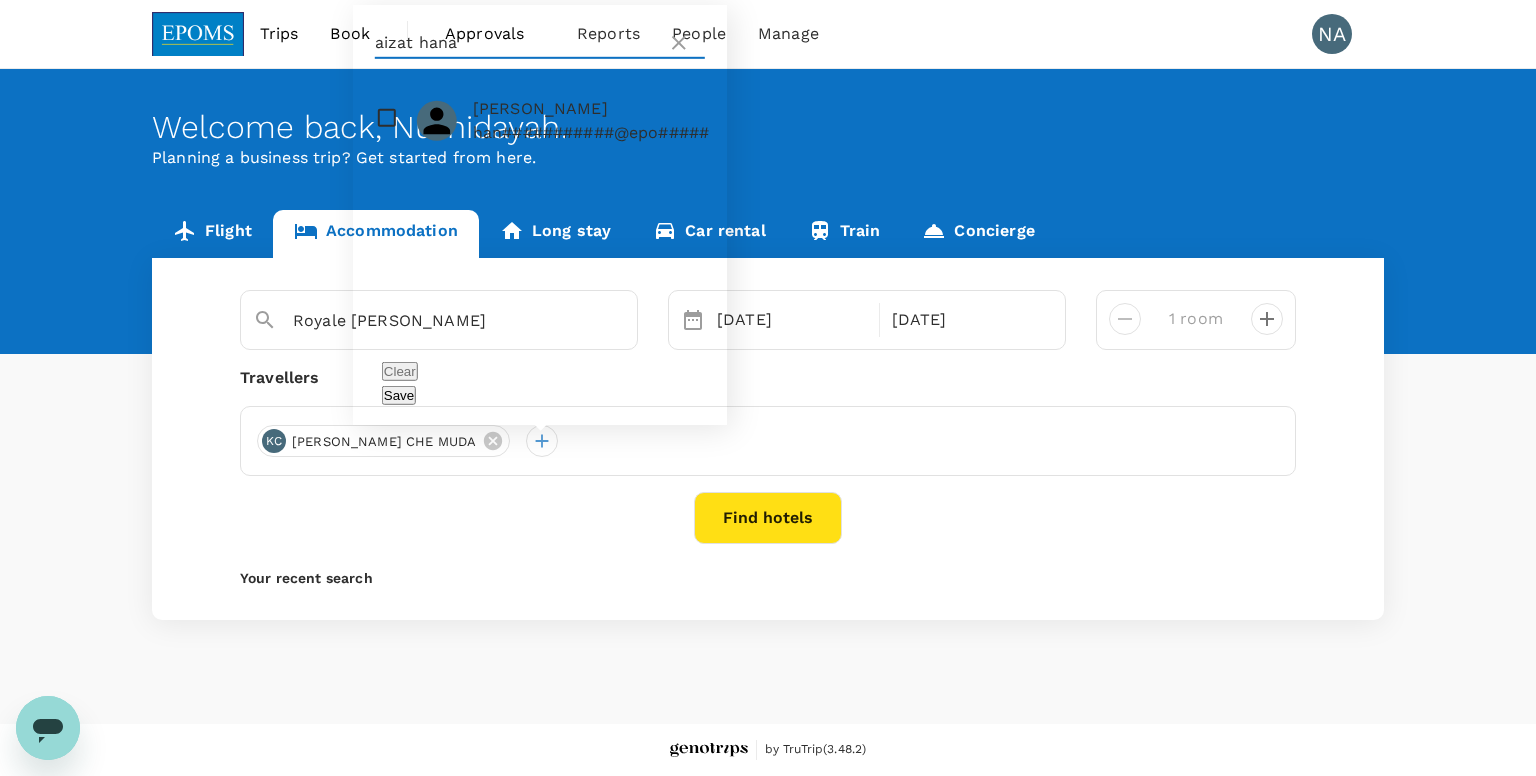 type on "aizat hana" 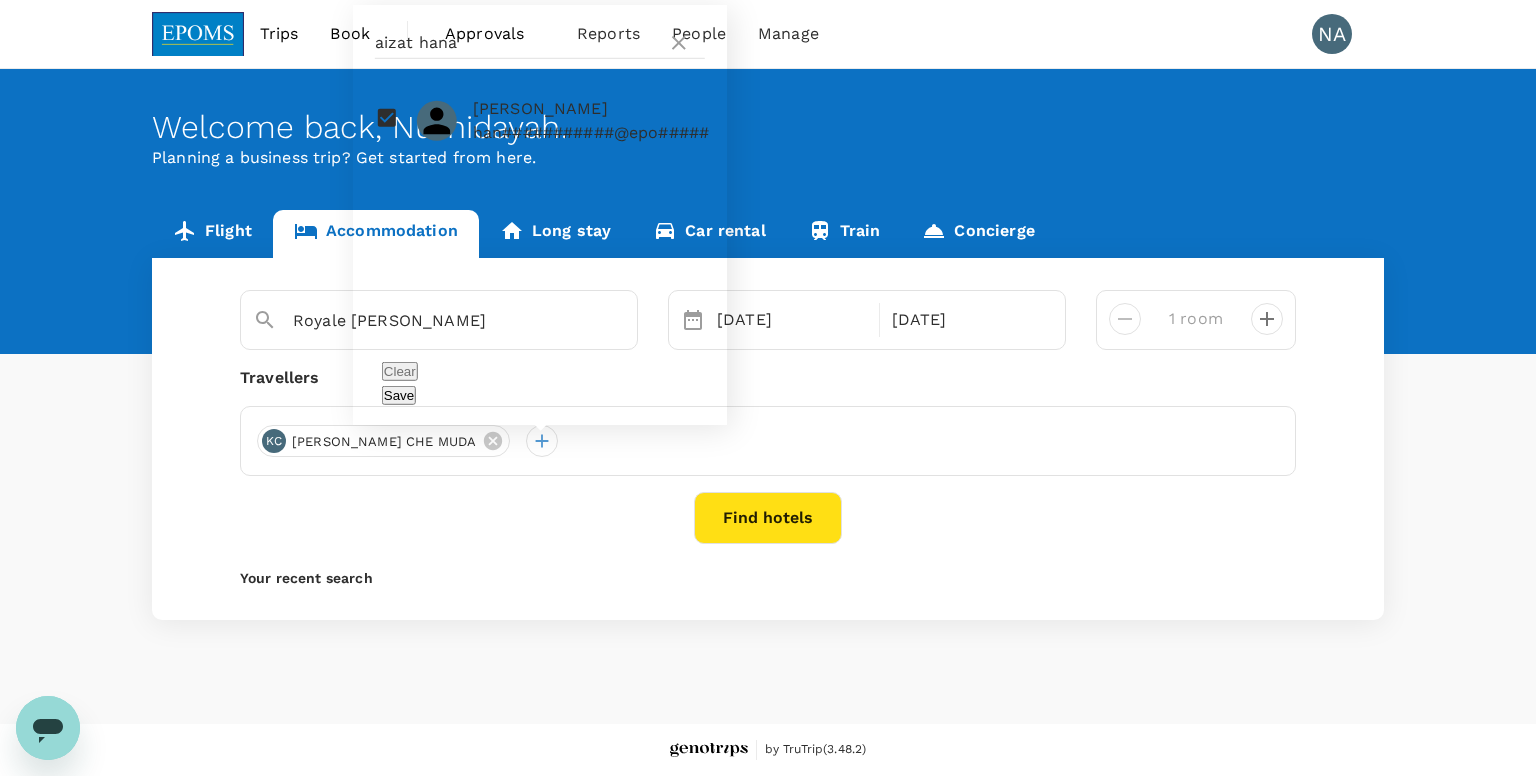 click on "Save" at bounding box center [540, 395] 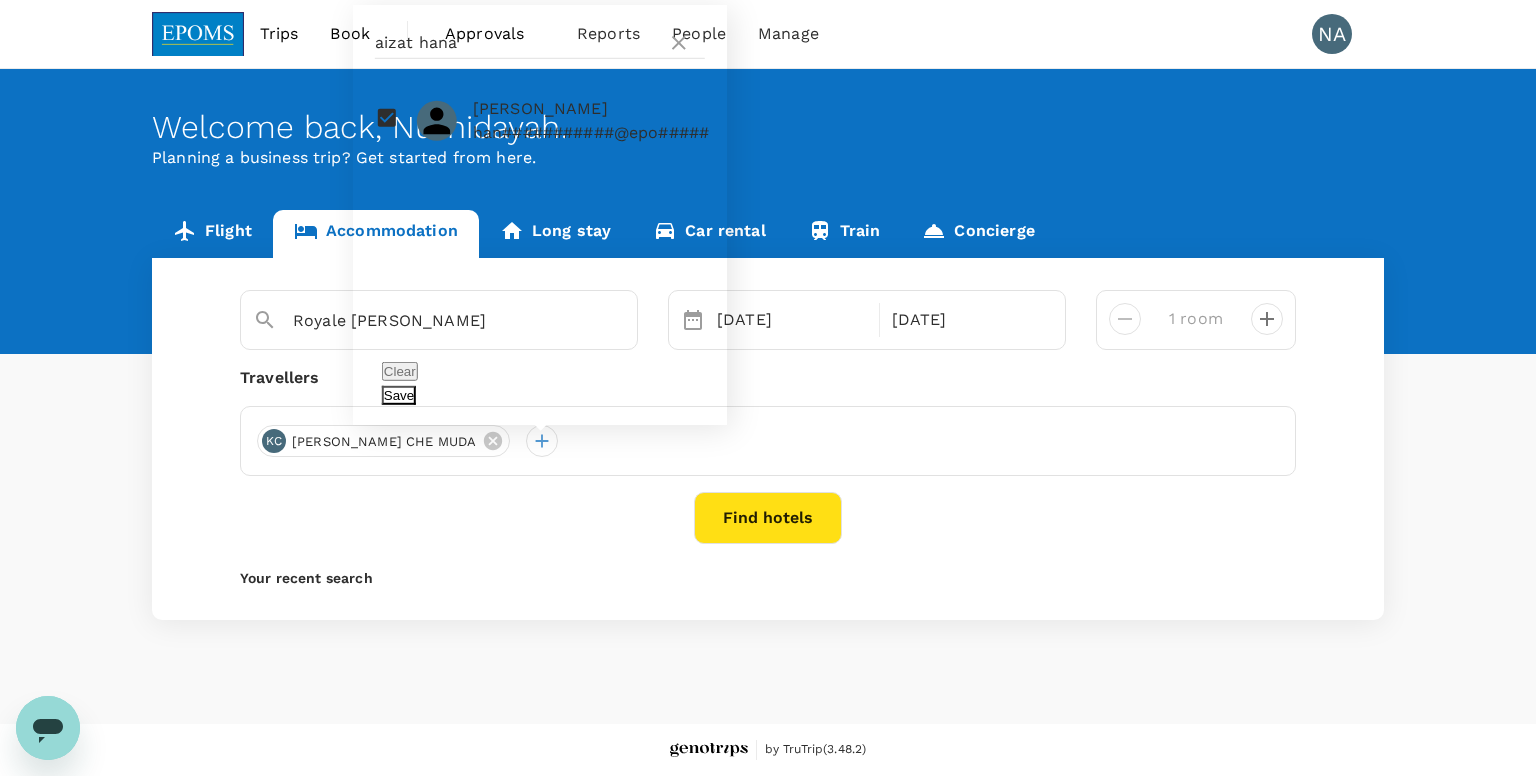 click on "Save" at bounding box center (399, 395) 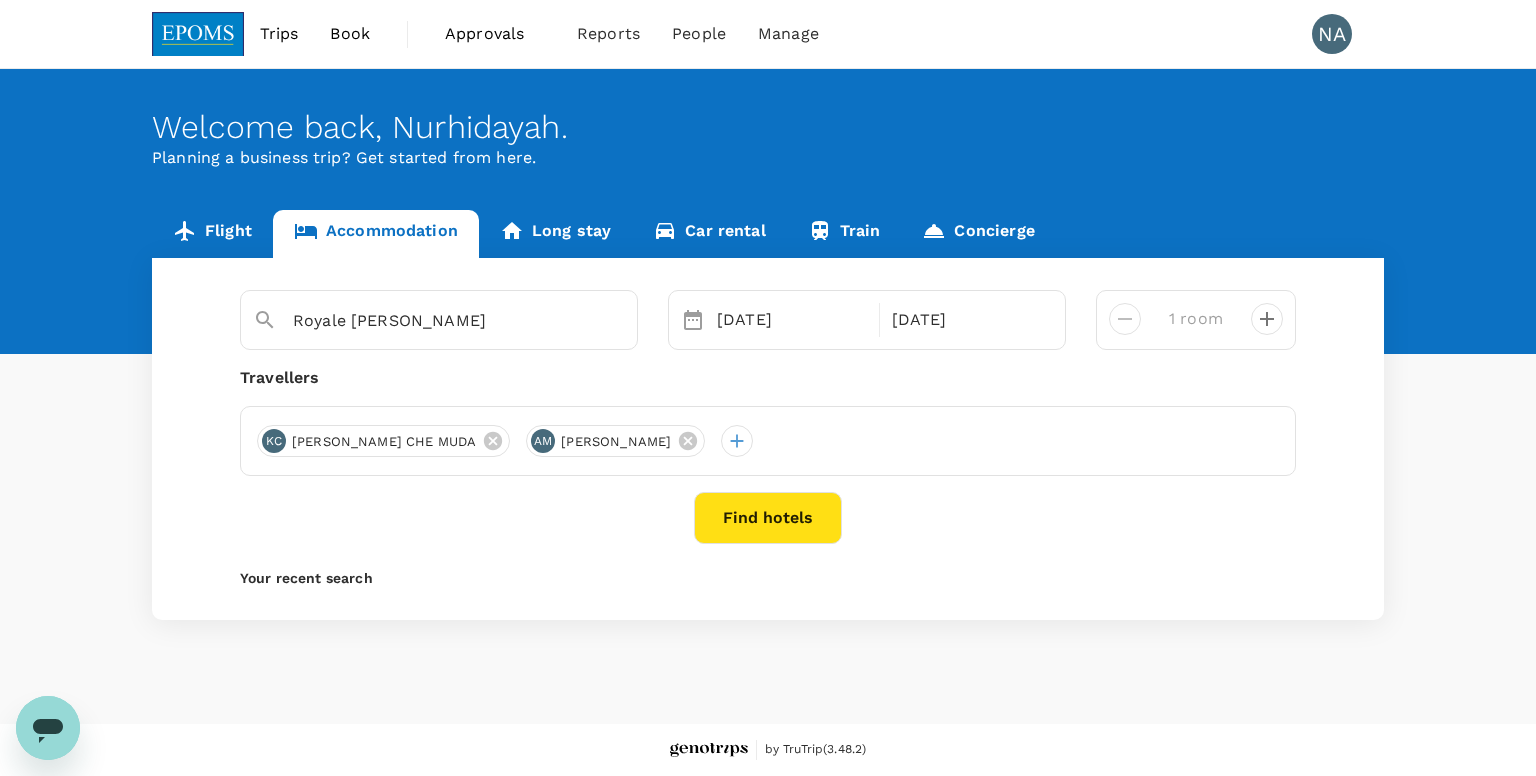 click on "Find hotels" at bounding box center (768, 518) 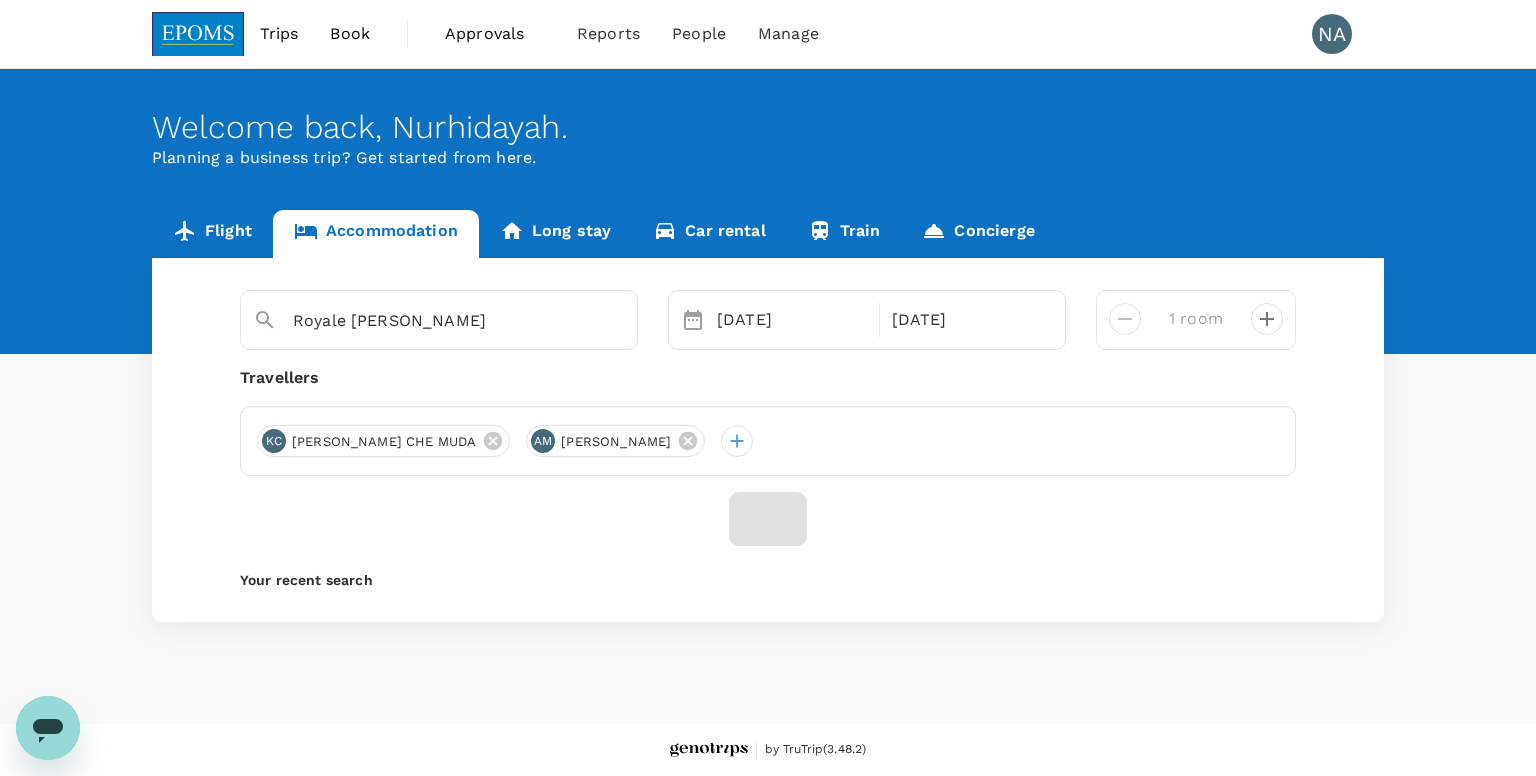 click 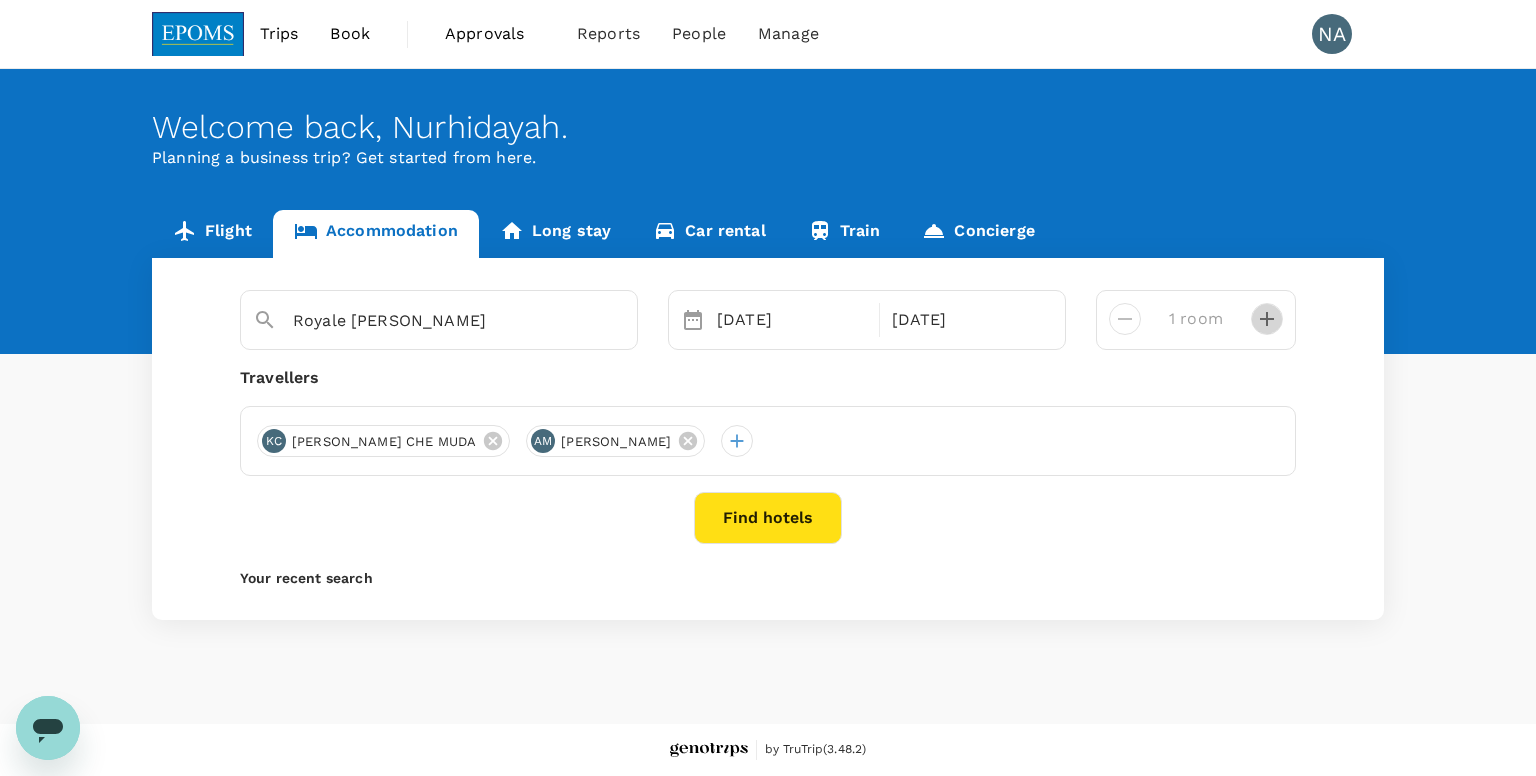 click 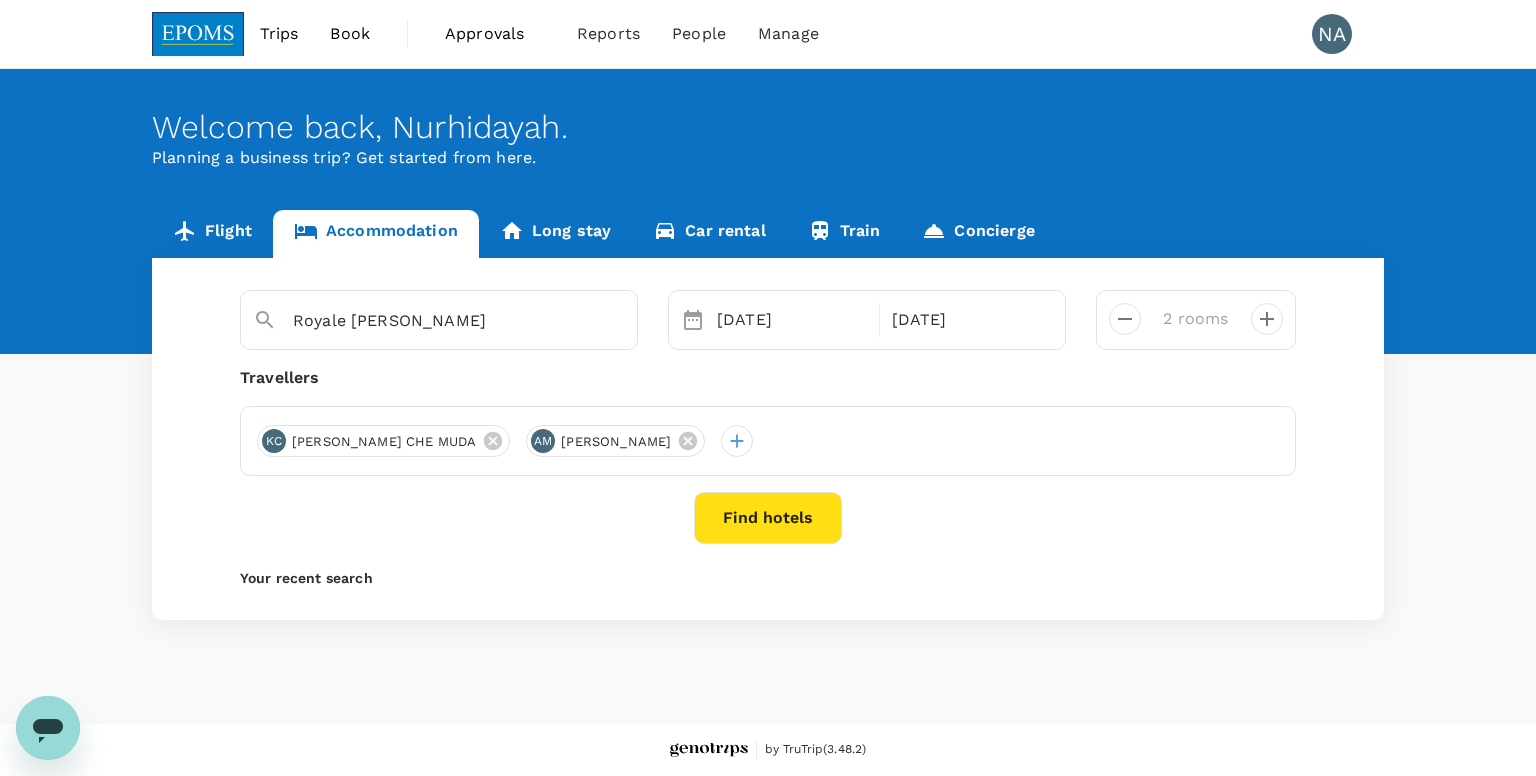 click on "Find hotels" at bounding box center (768, 518) 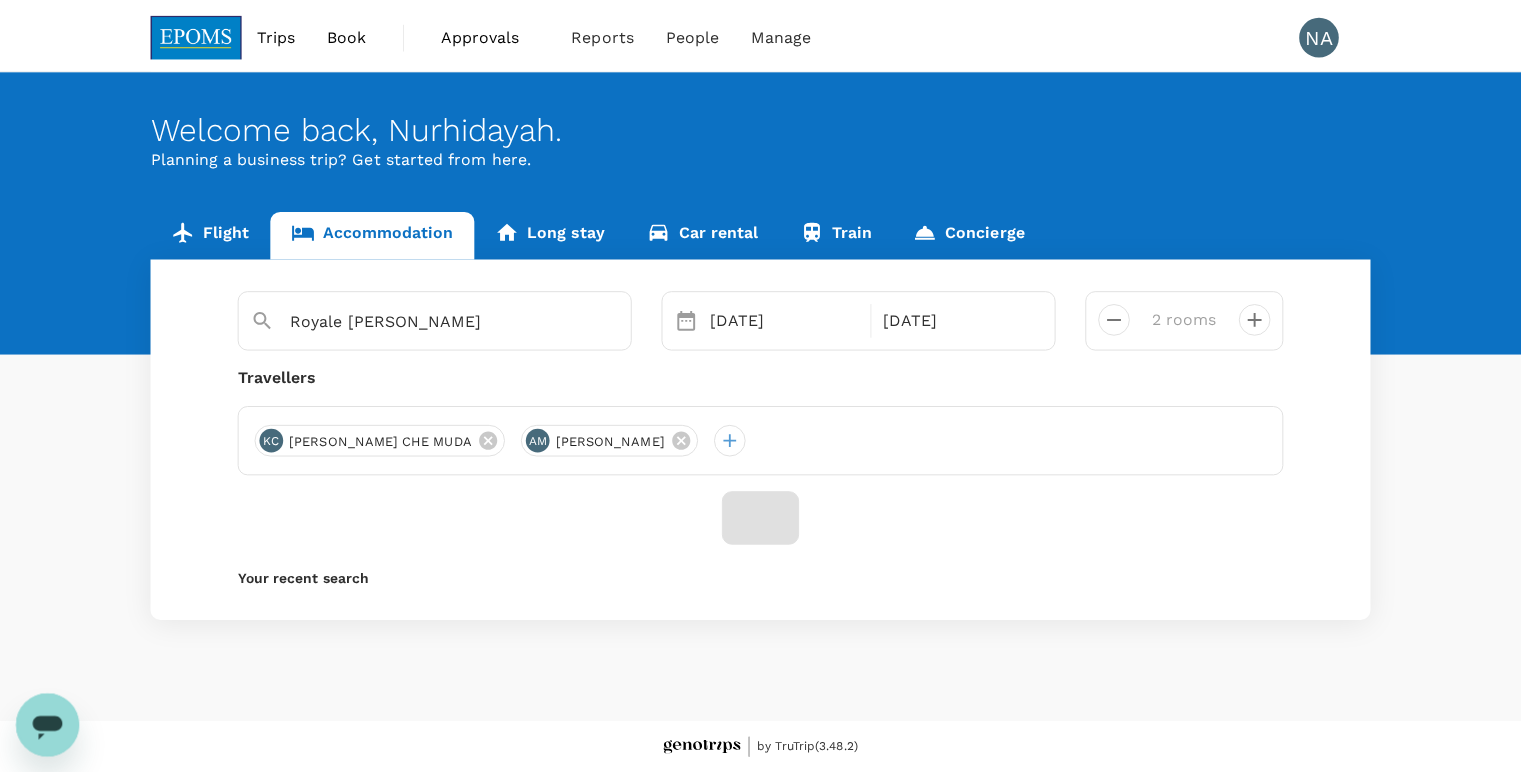 scroll, scrollTop: 53, scrollLeft: 0, axis: vertical 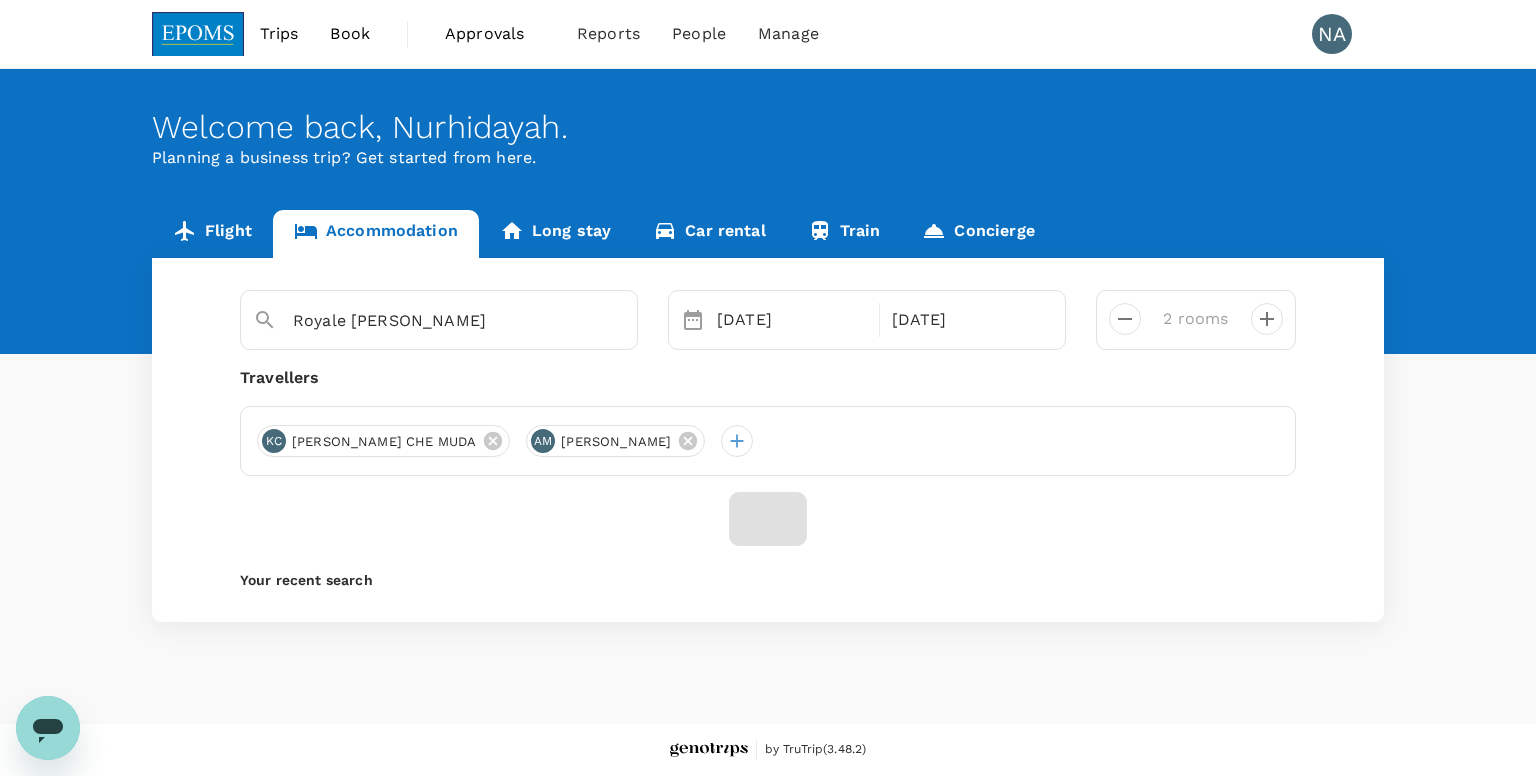 click on "Confirm" at bounding box center (109, 1226) 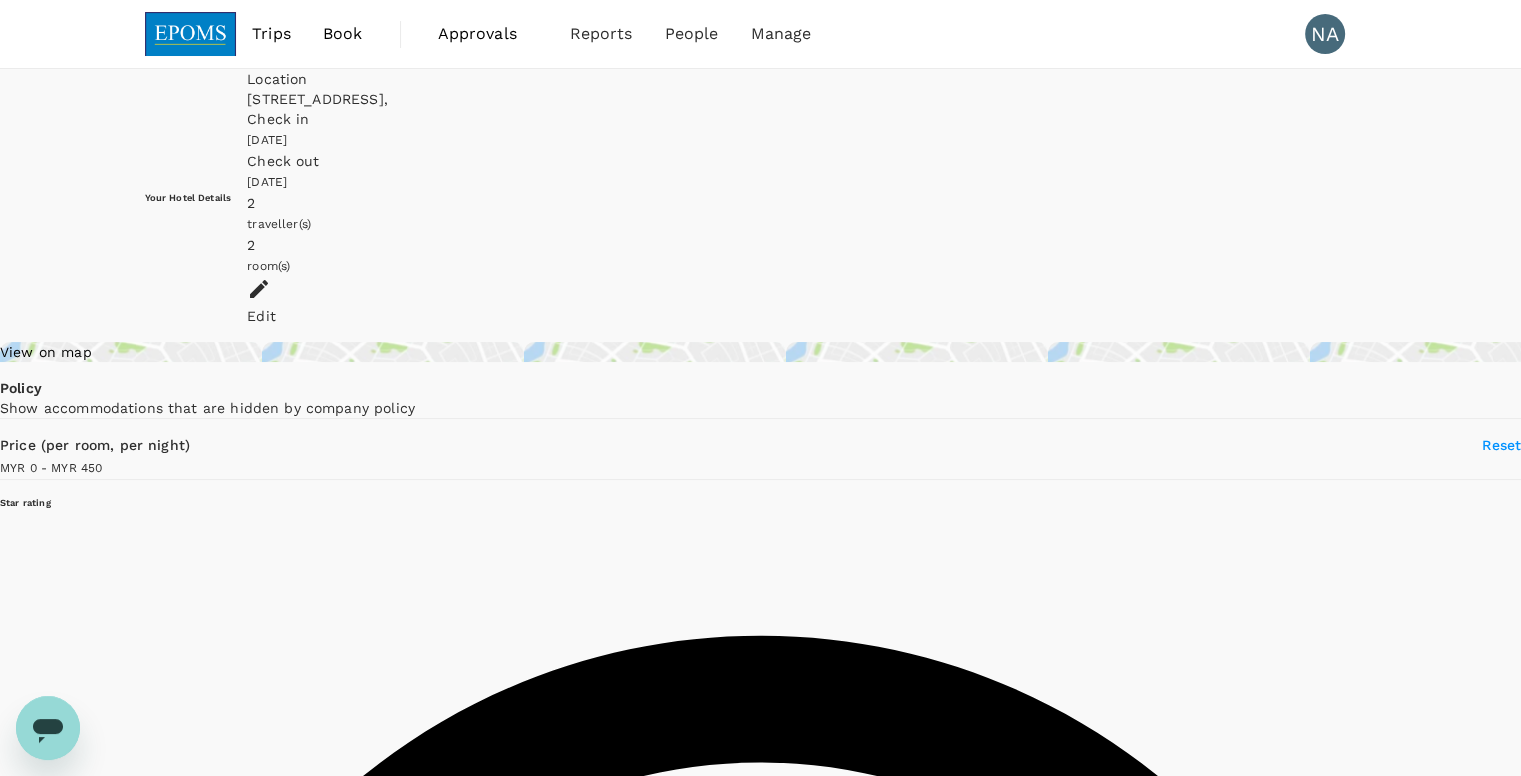 click on "View rooms" at bounding box center [76, 11564] 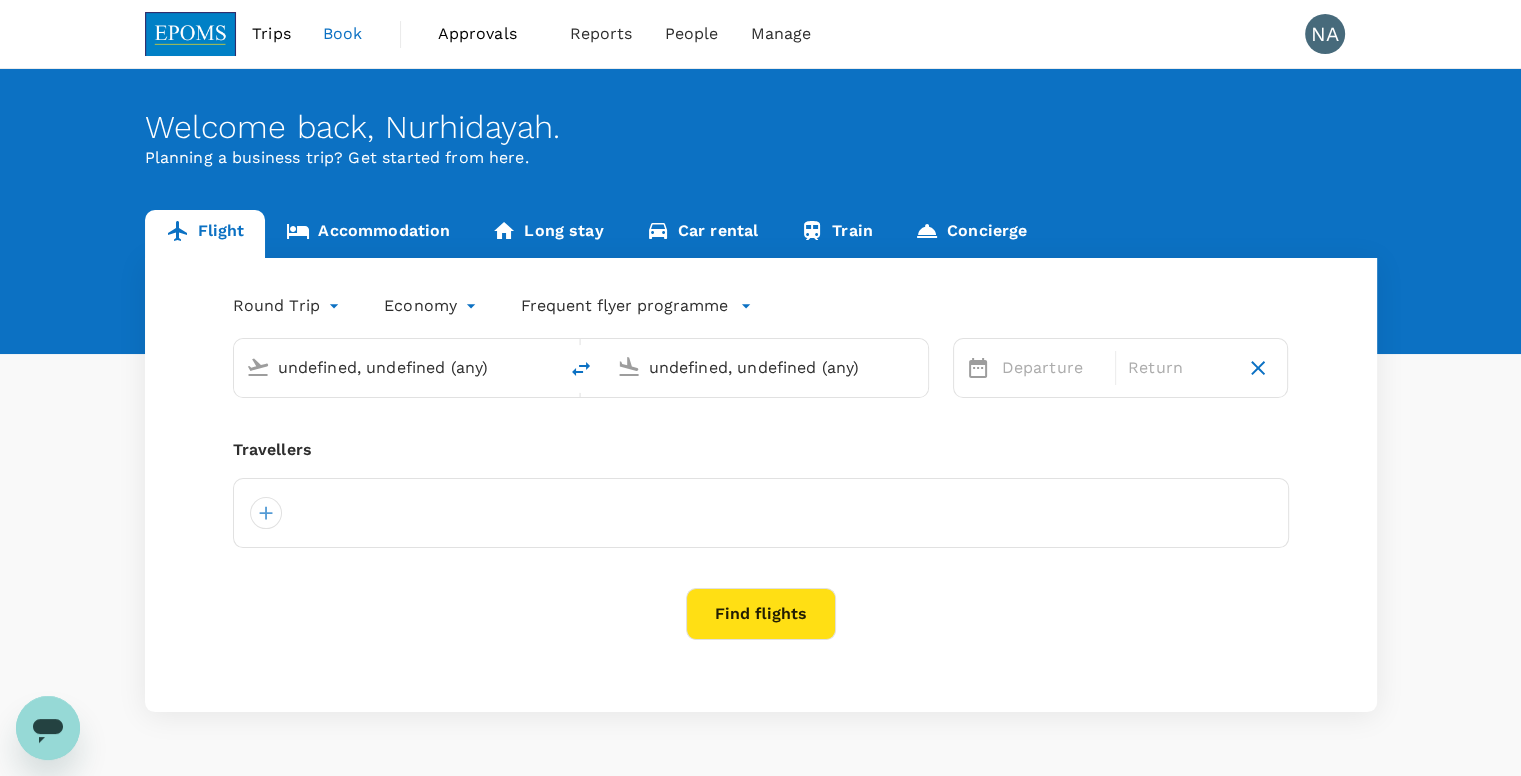 type on "Kuala Lumpur Intl ([GEOGRAPHIC_DATA])" 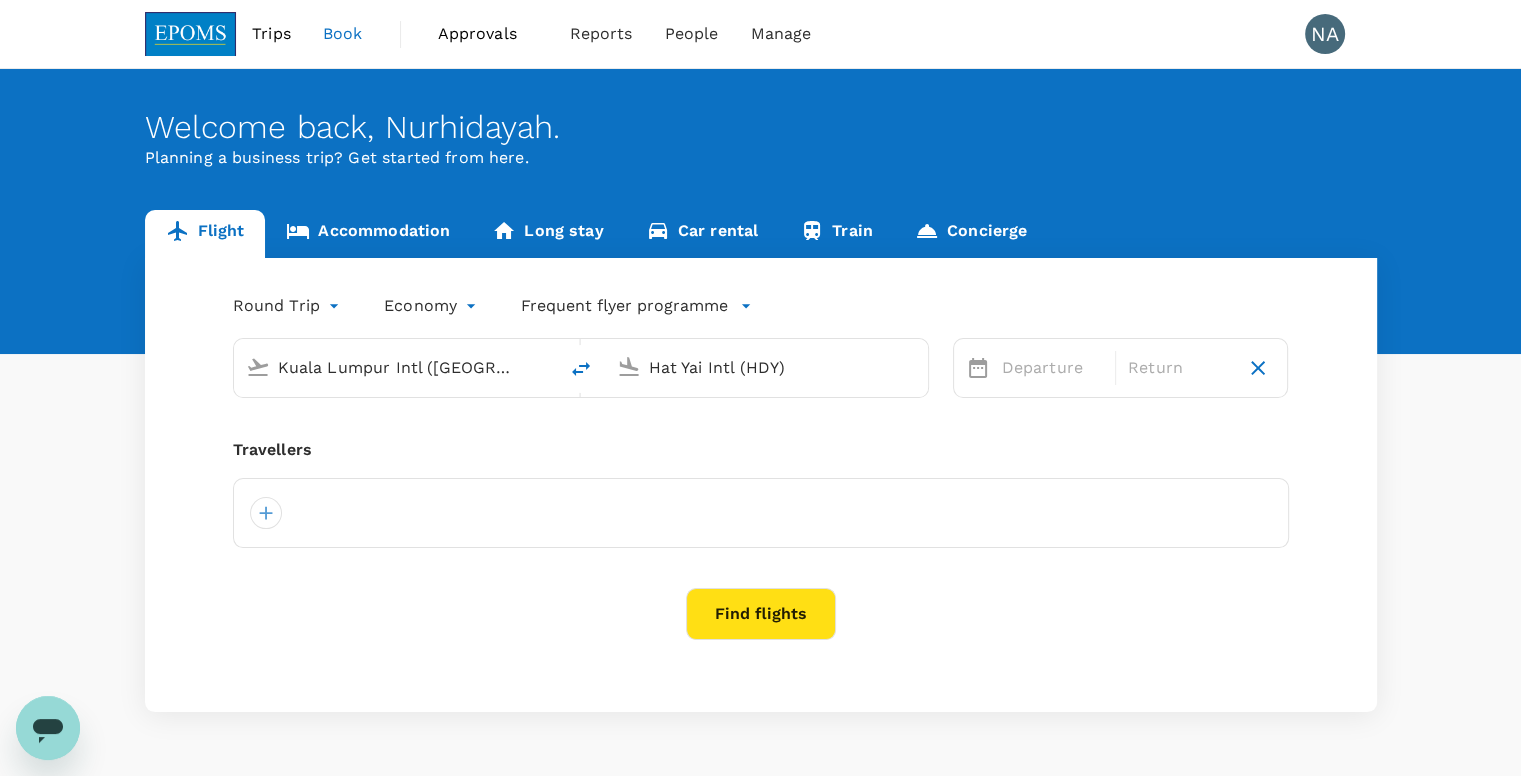 type 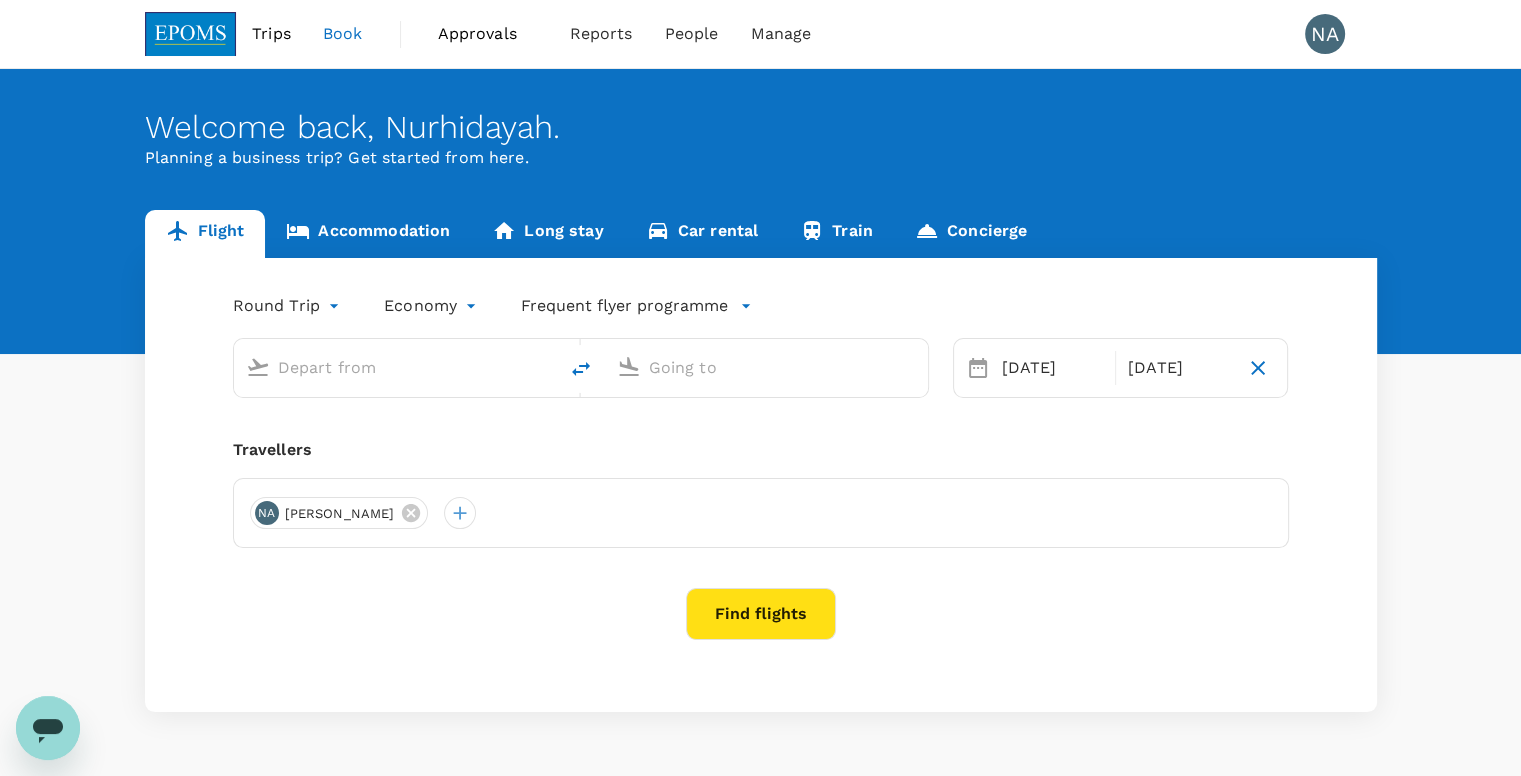 type on "Kuala Lumpur Intl ([GEOGRAPHIC_DATA])" 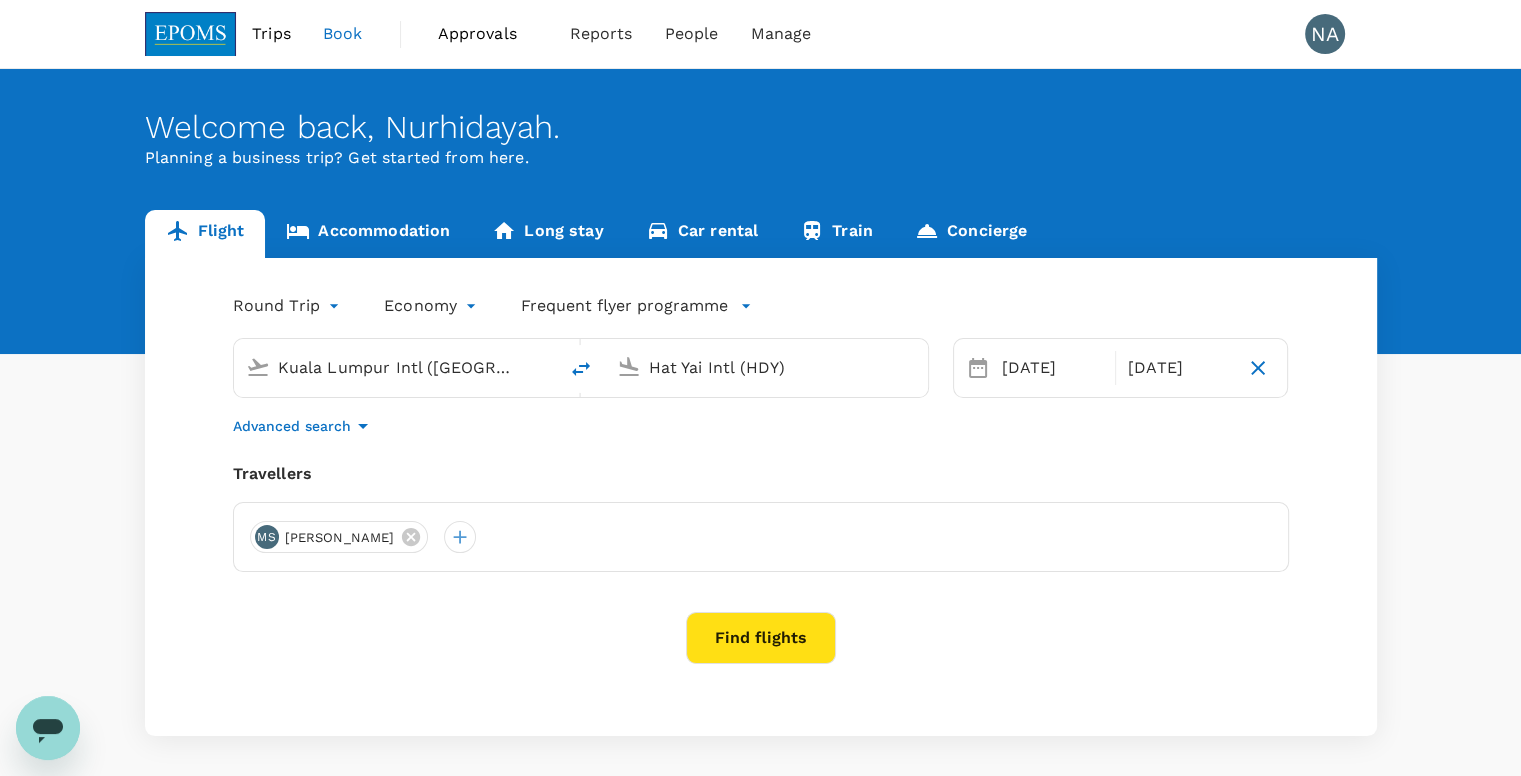 type 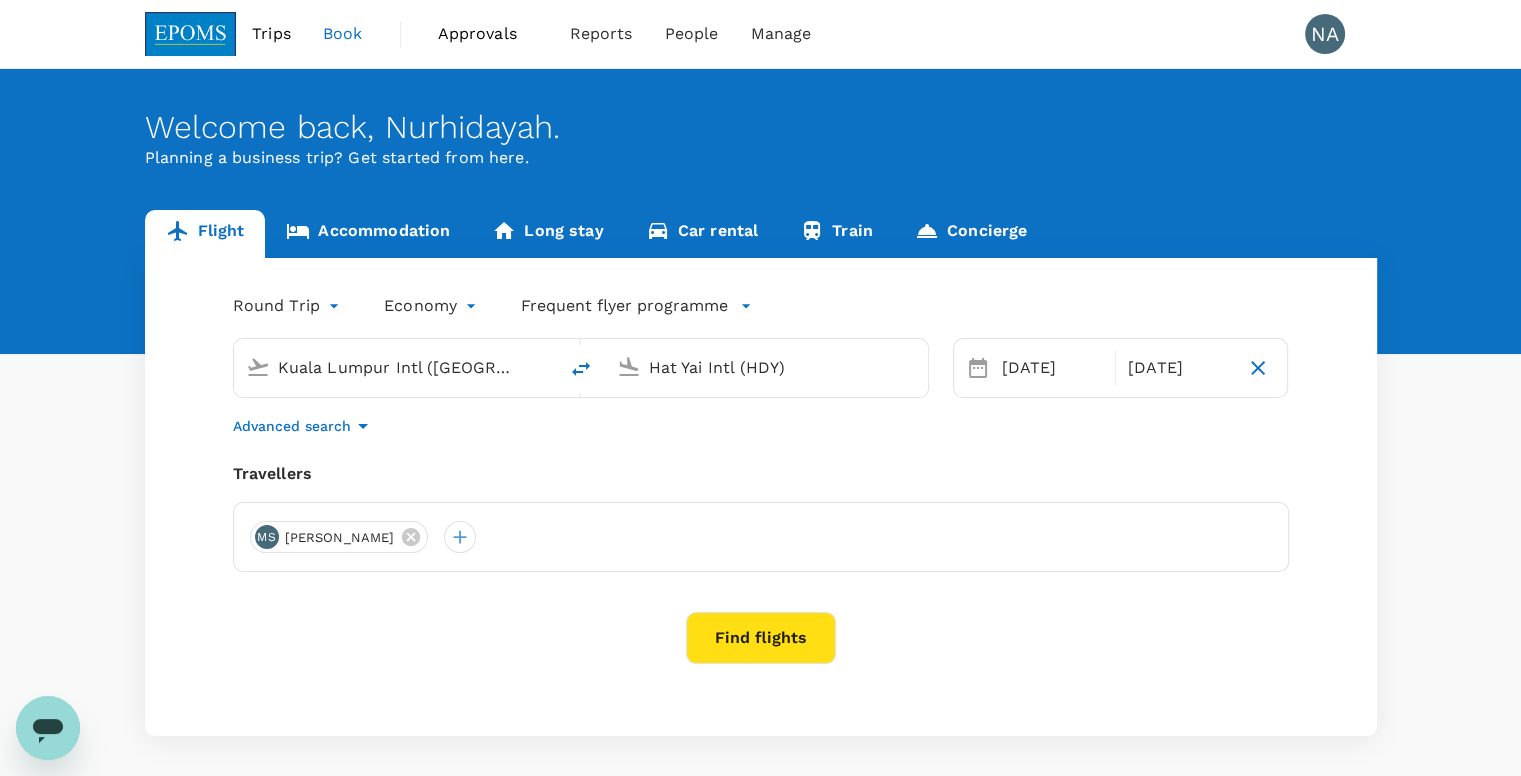 type 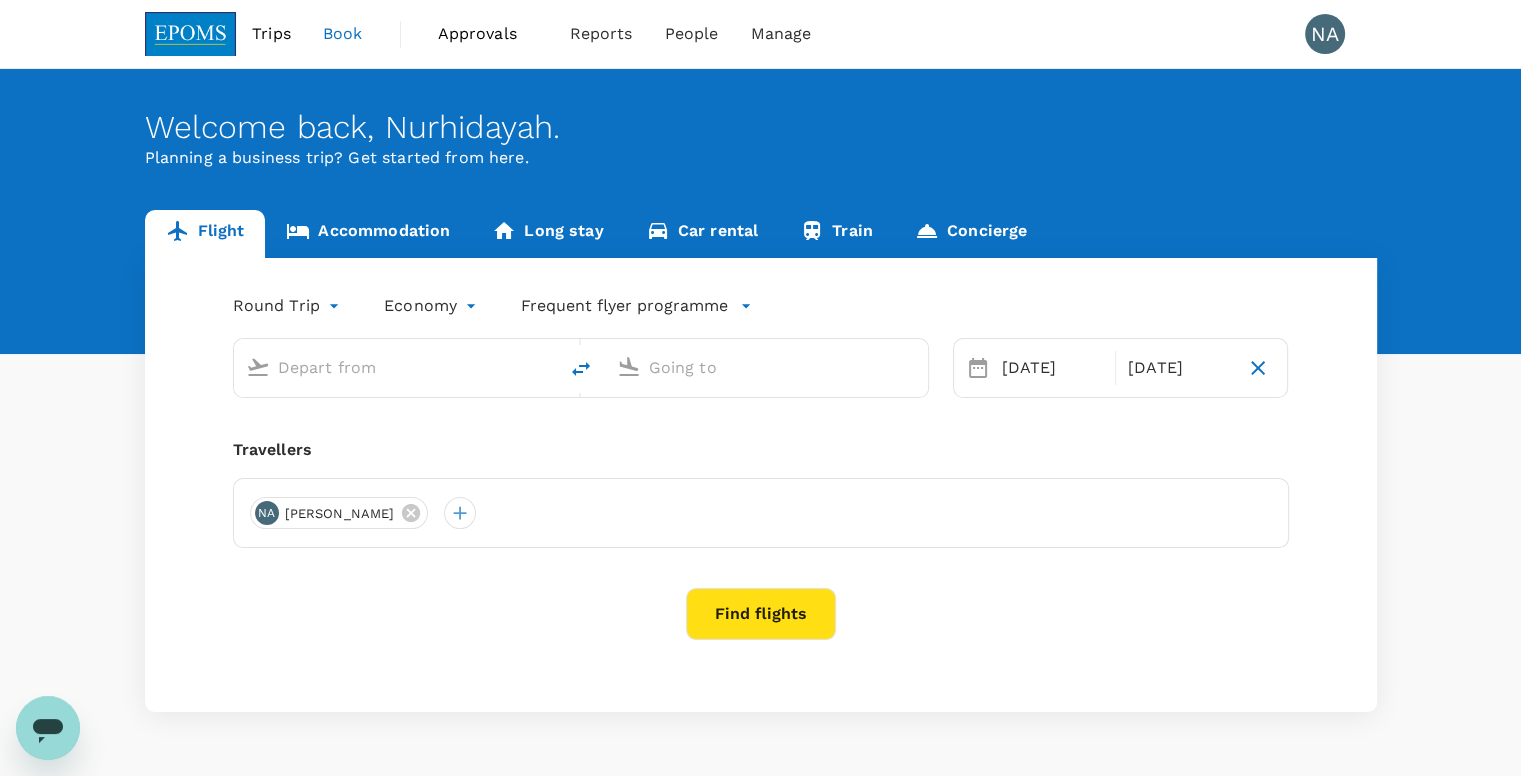 type on "Kuala Lumpur Intl ([GEOGRAPHIC_DATA])" 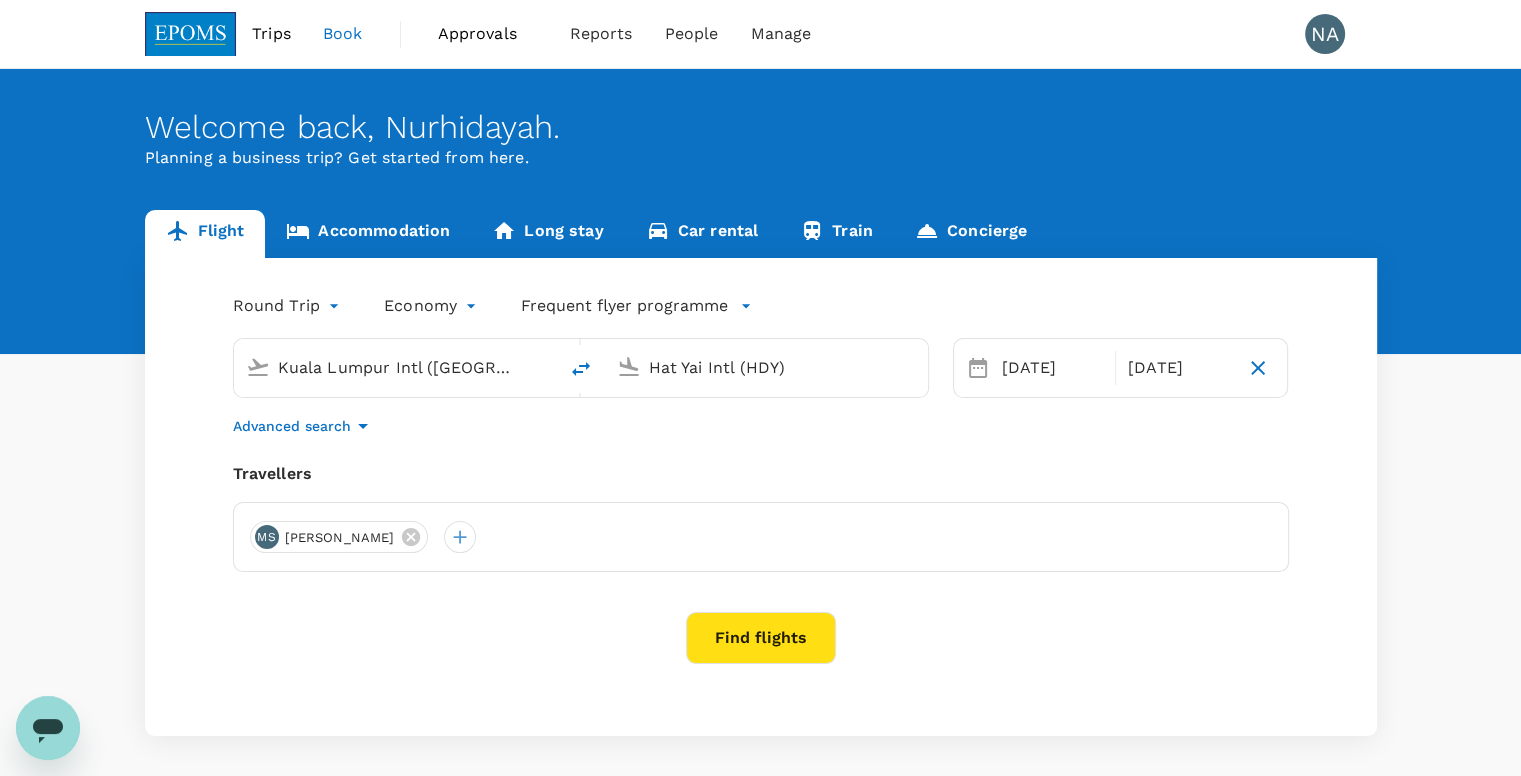click on "Accommodation" at bounding box center (368, 234) 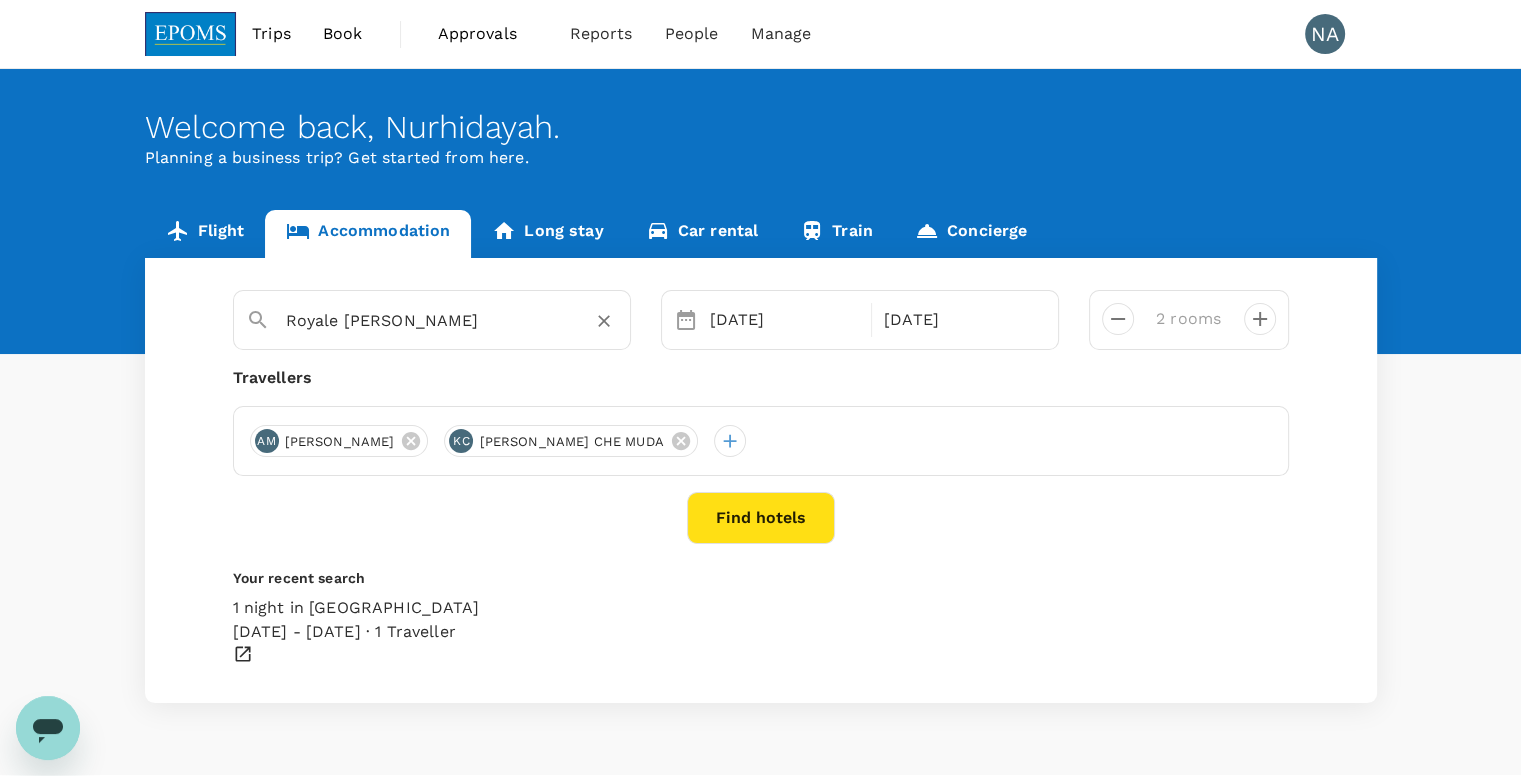 click at bounding box center (604, 321) 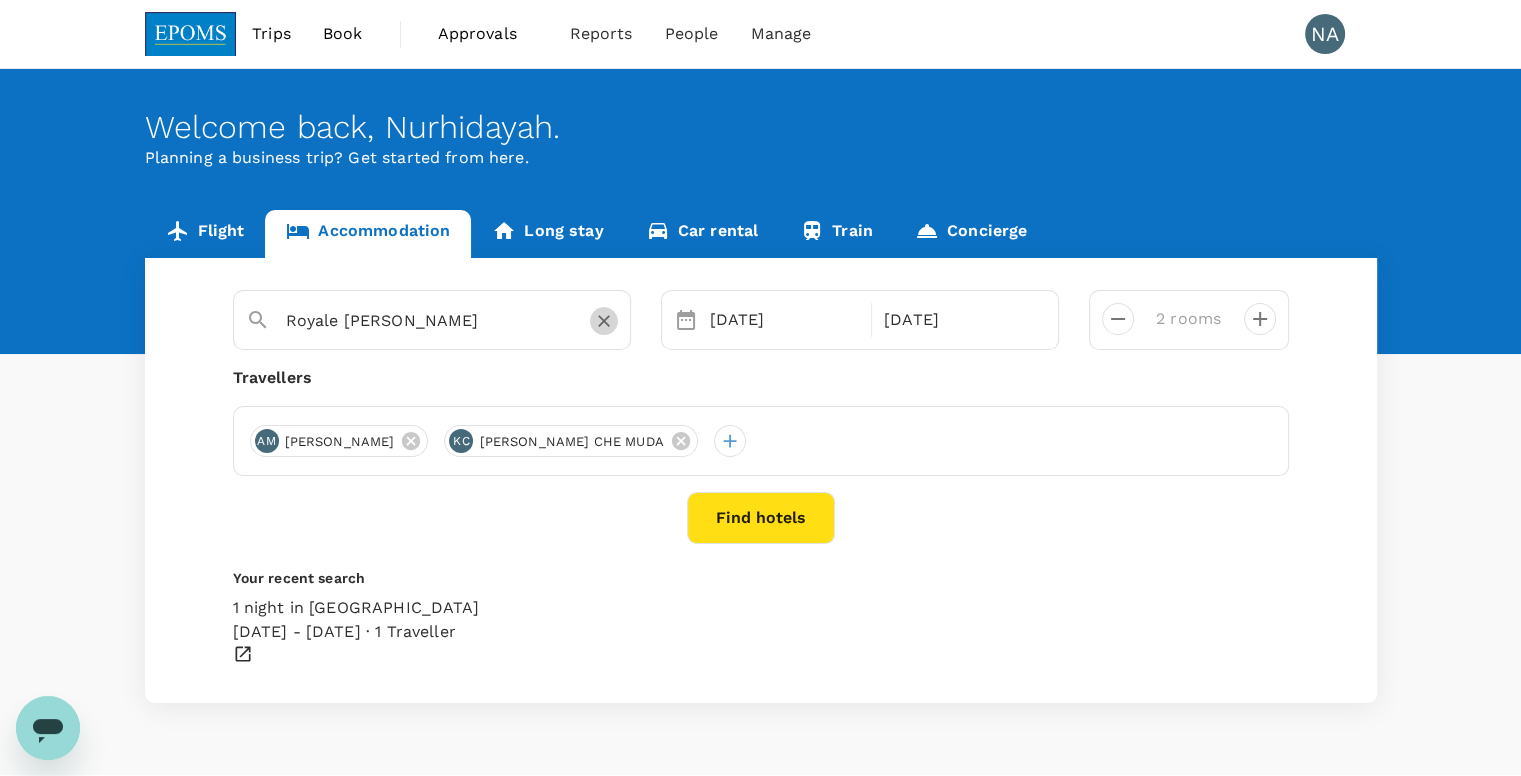click 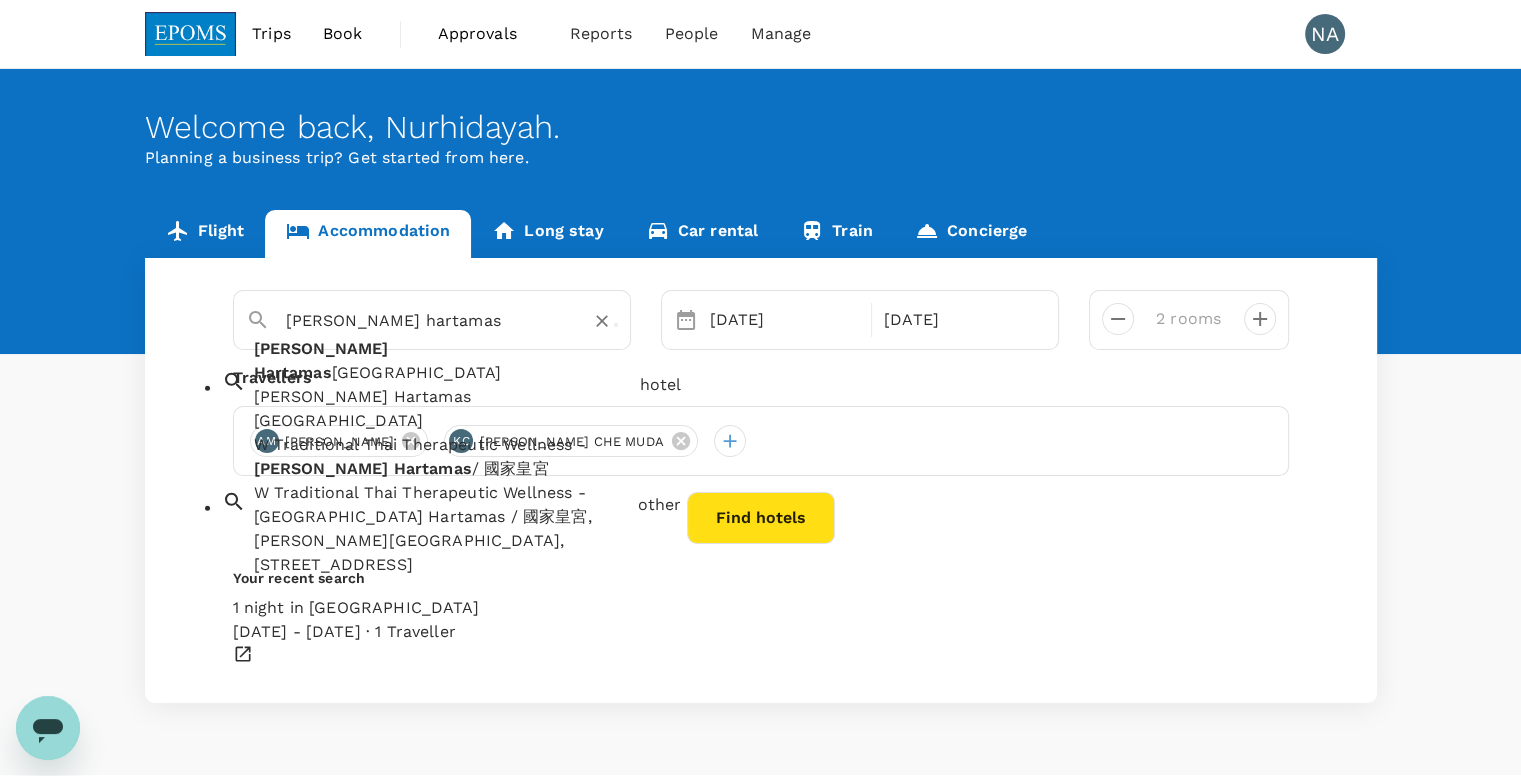 click on "Kuala Lumpur" at bounding box center [417, 372] 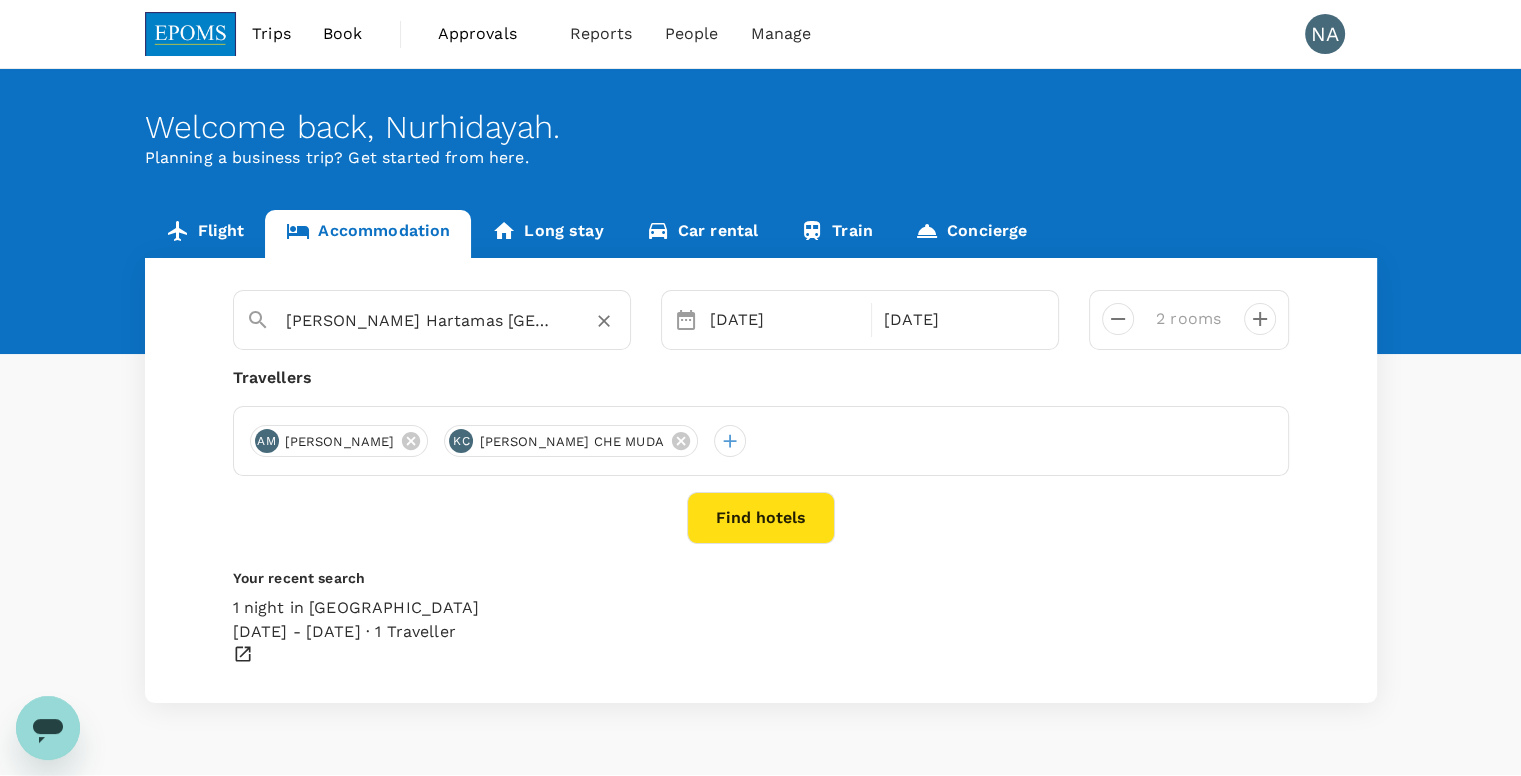 type on "Dorsett Hartamas Kuala Lumpur" 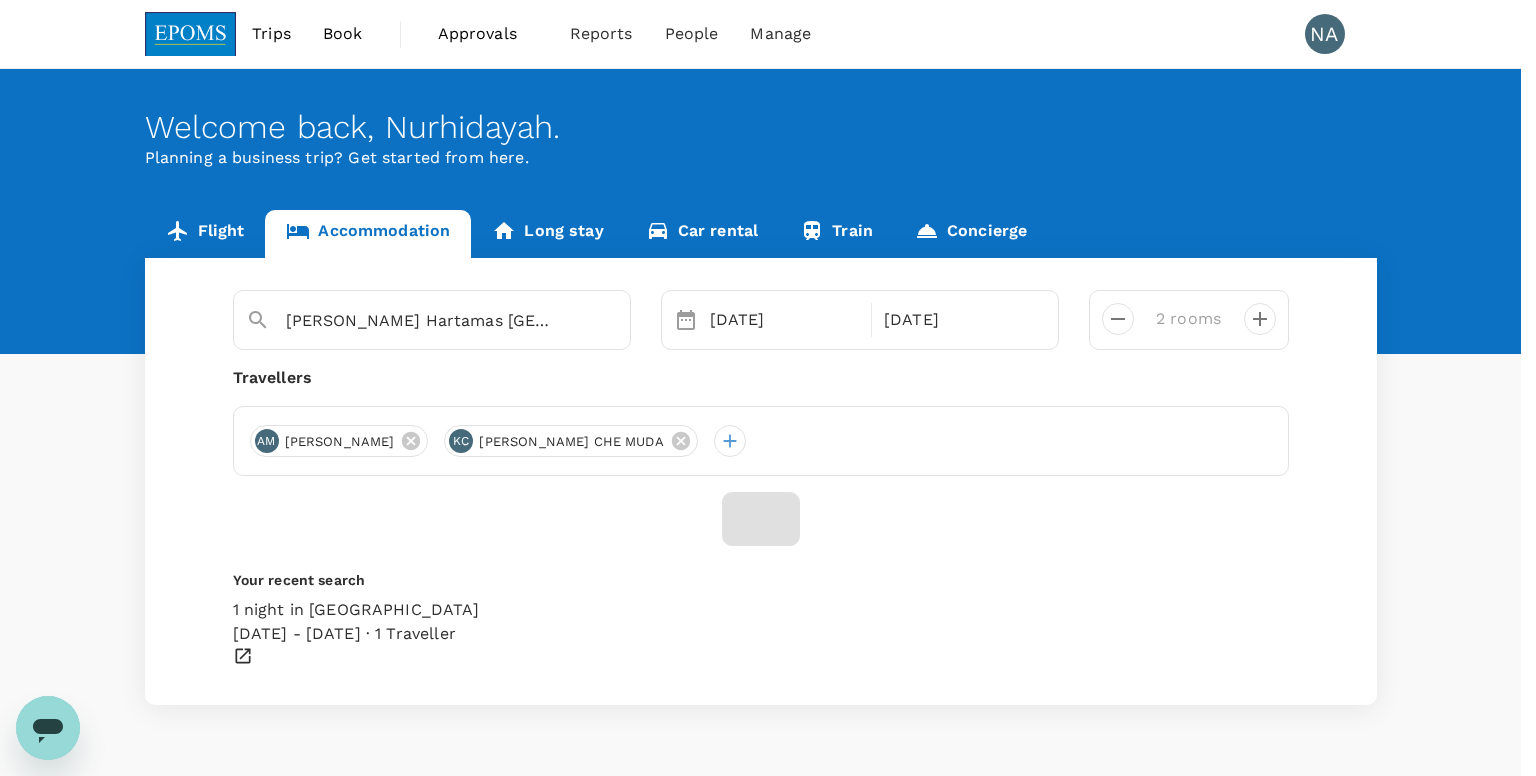 click on "Confirm" at bounding box center [109, 1280] 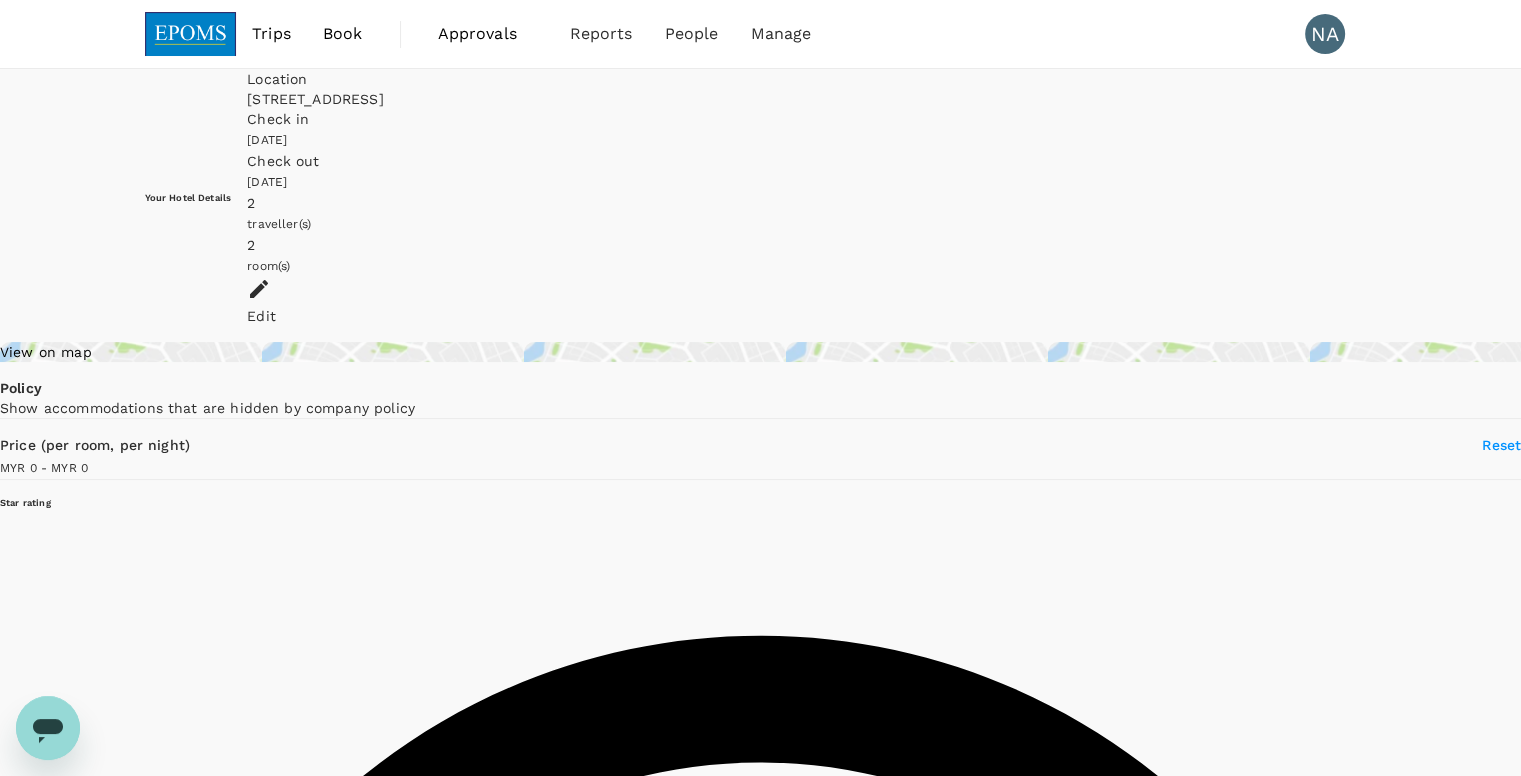 click 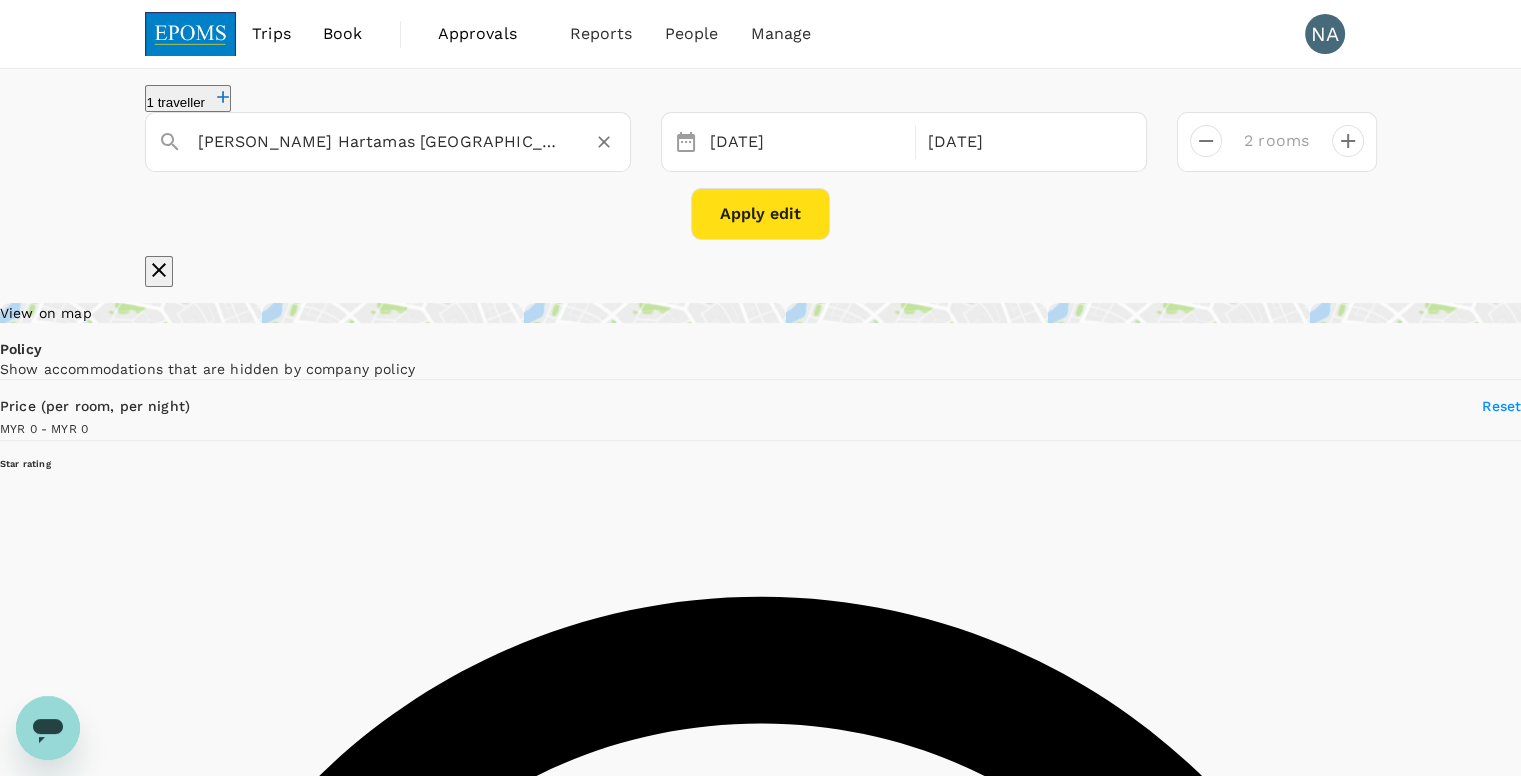 click on "Dorsett Hartamas Kuala Lumpur" at bounding box center (380, 141) 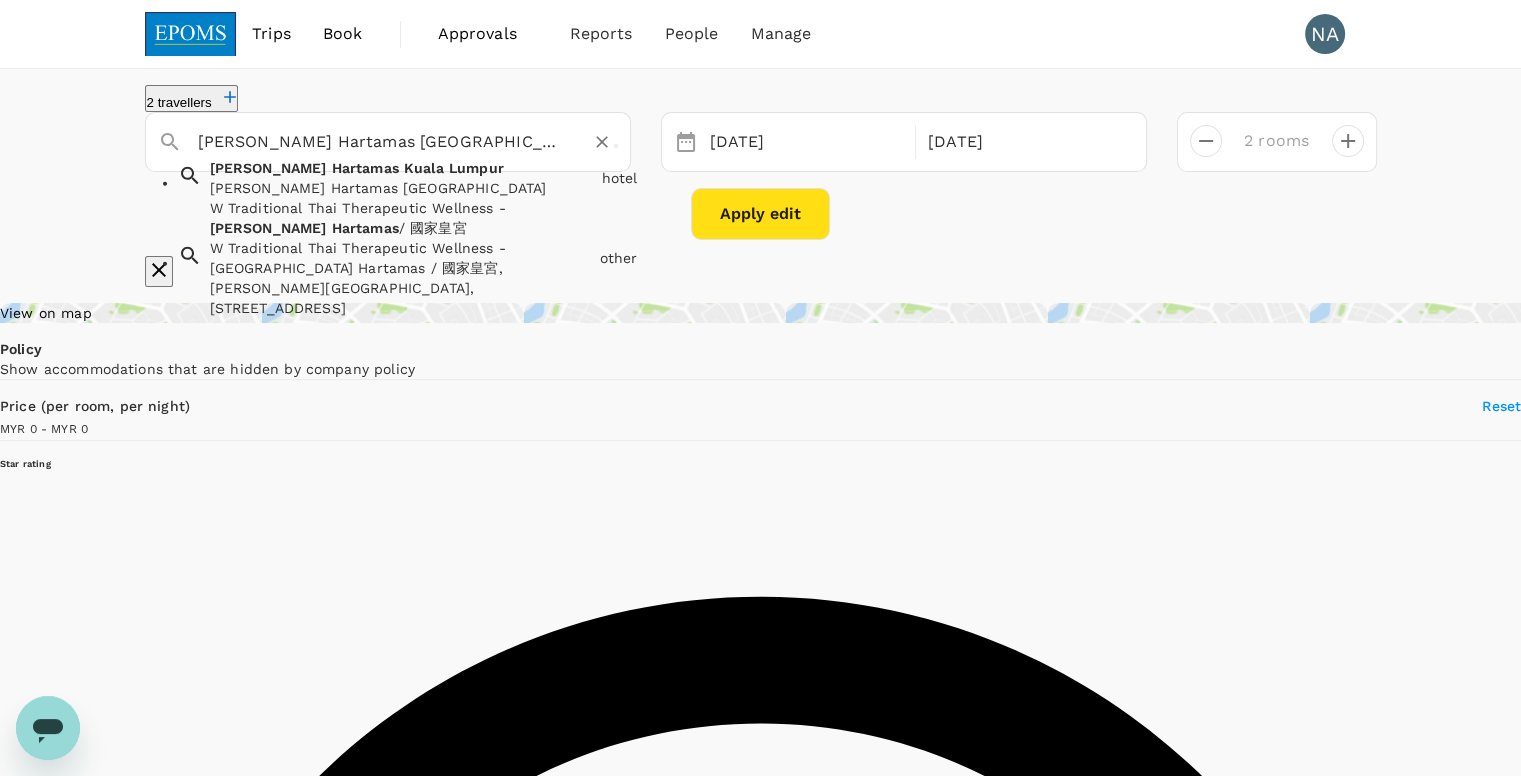 click on "Dorsett Hartamas Kuala Lumpur" at bounding box center [380, 141] 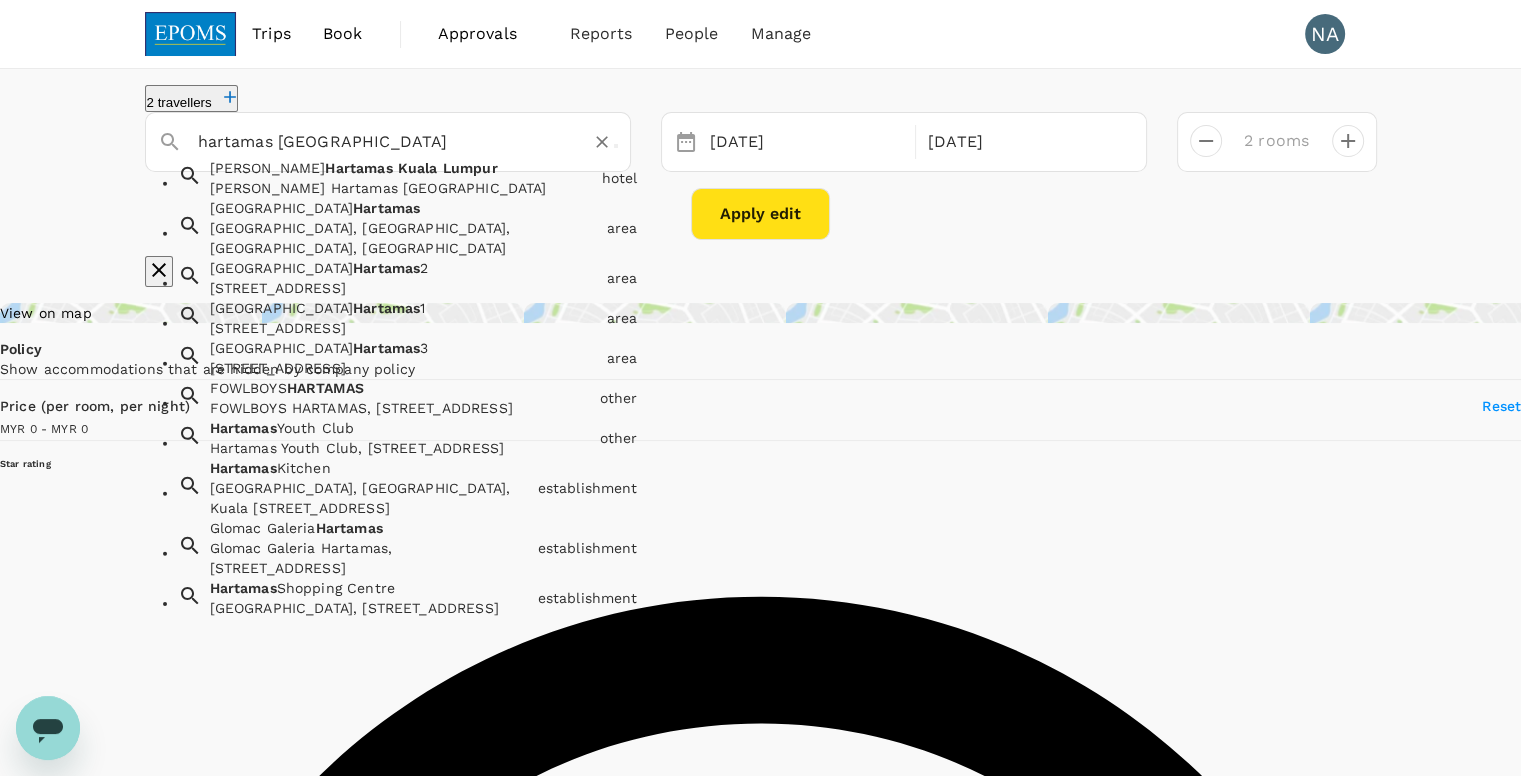 click on "Taman Sri Hartamas, Kuala Lumpur, Federal Territory of Kuala Lumpur, Malaysia" at bounding box center (404, 238) 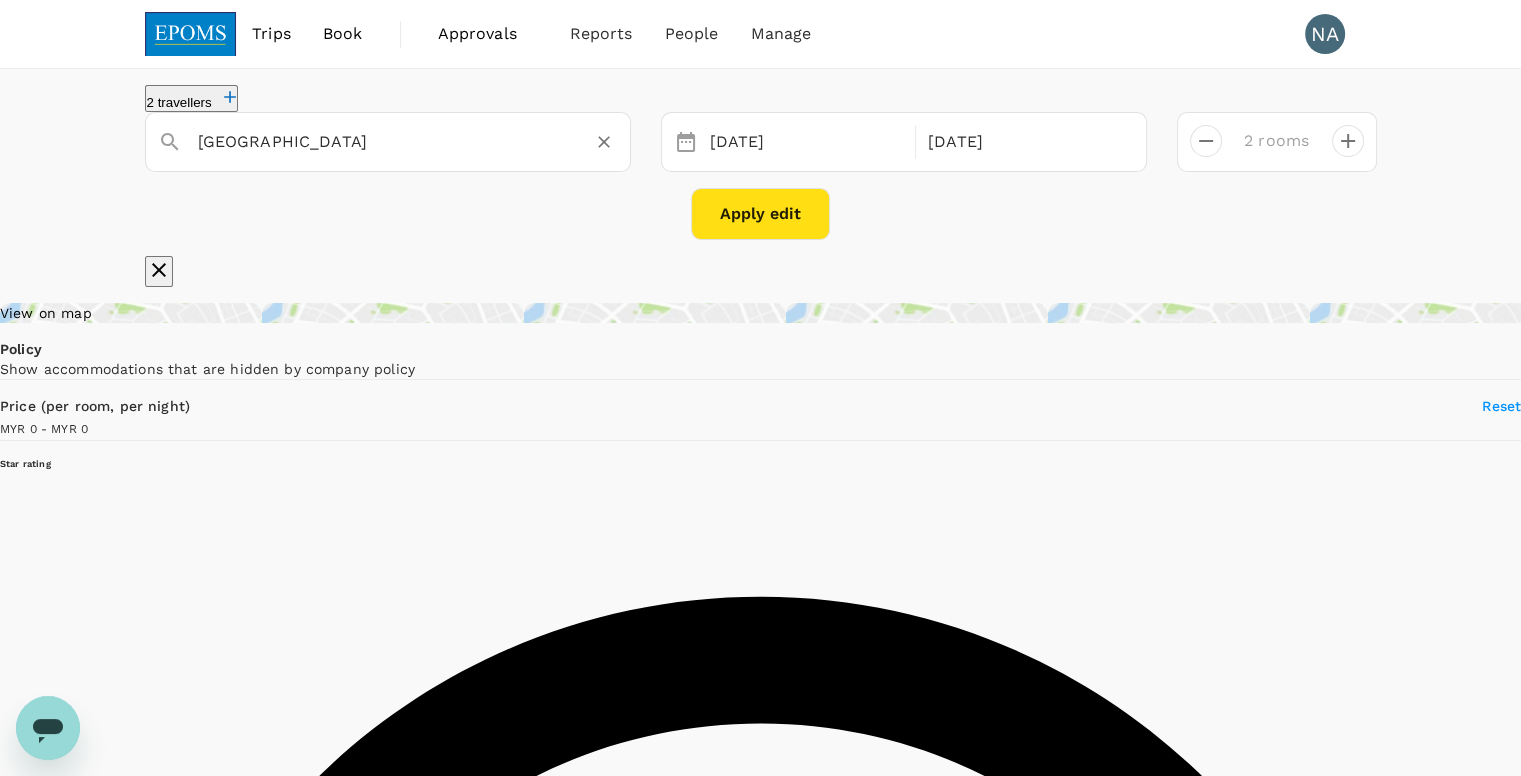type on "Taman Sri Hartamas" 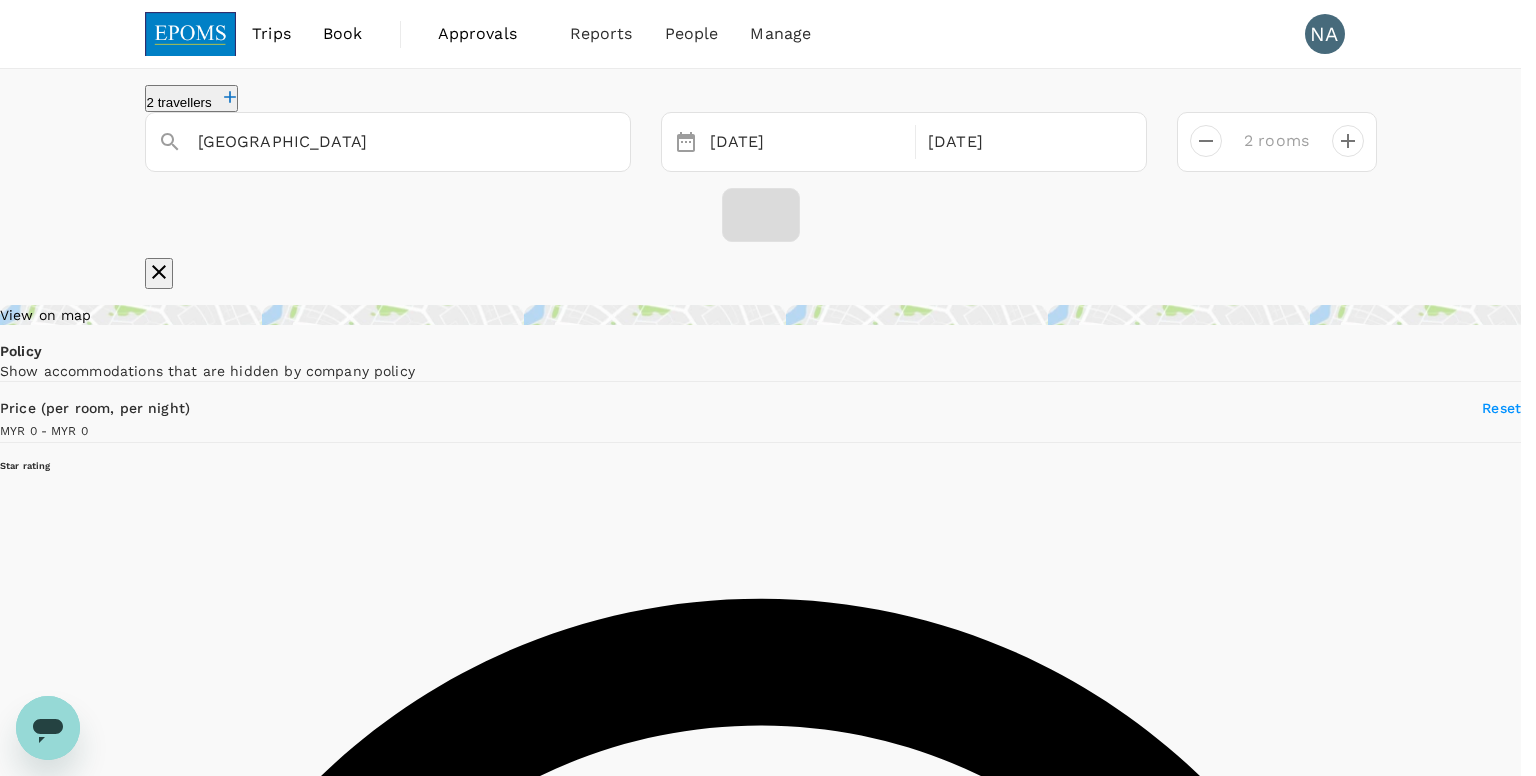 click on "Confirm" at bounding box center (109, 11860) 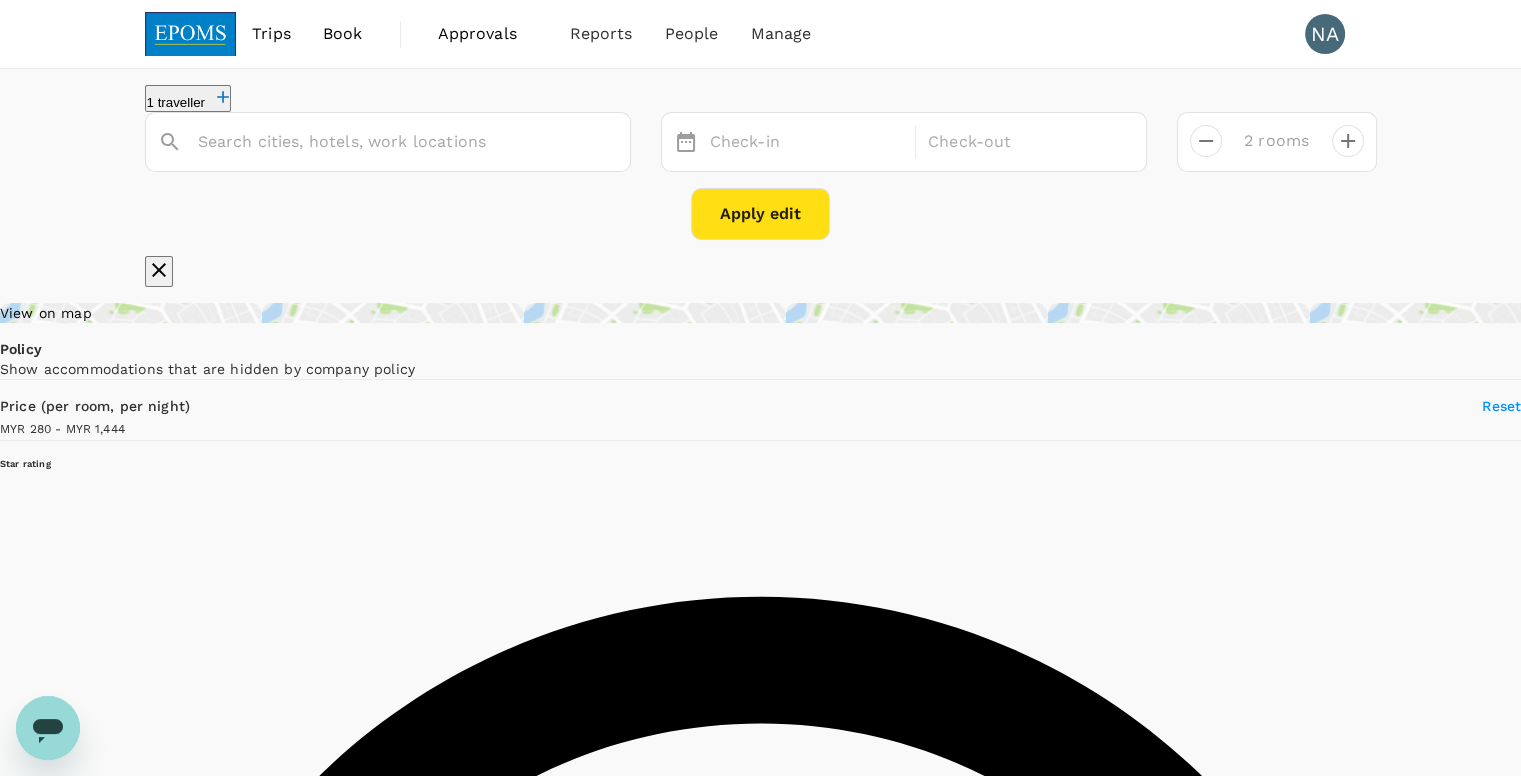 type on "Sri Hartamas" 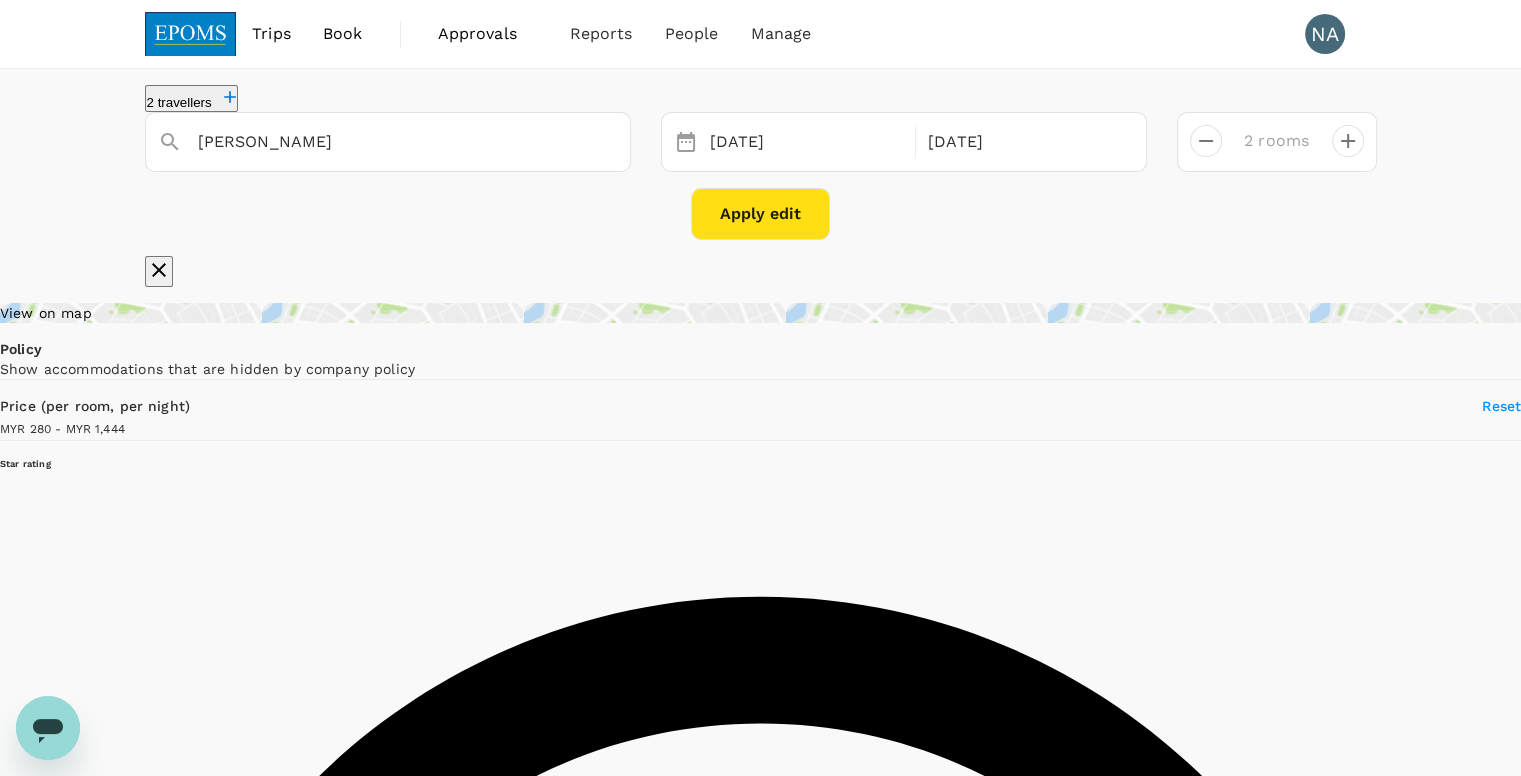 type on "1443.98" 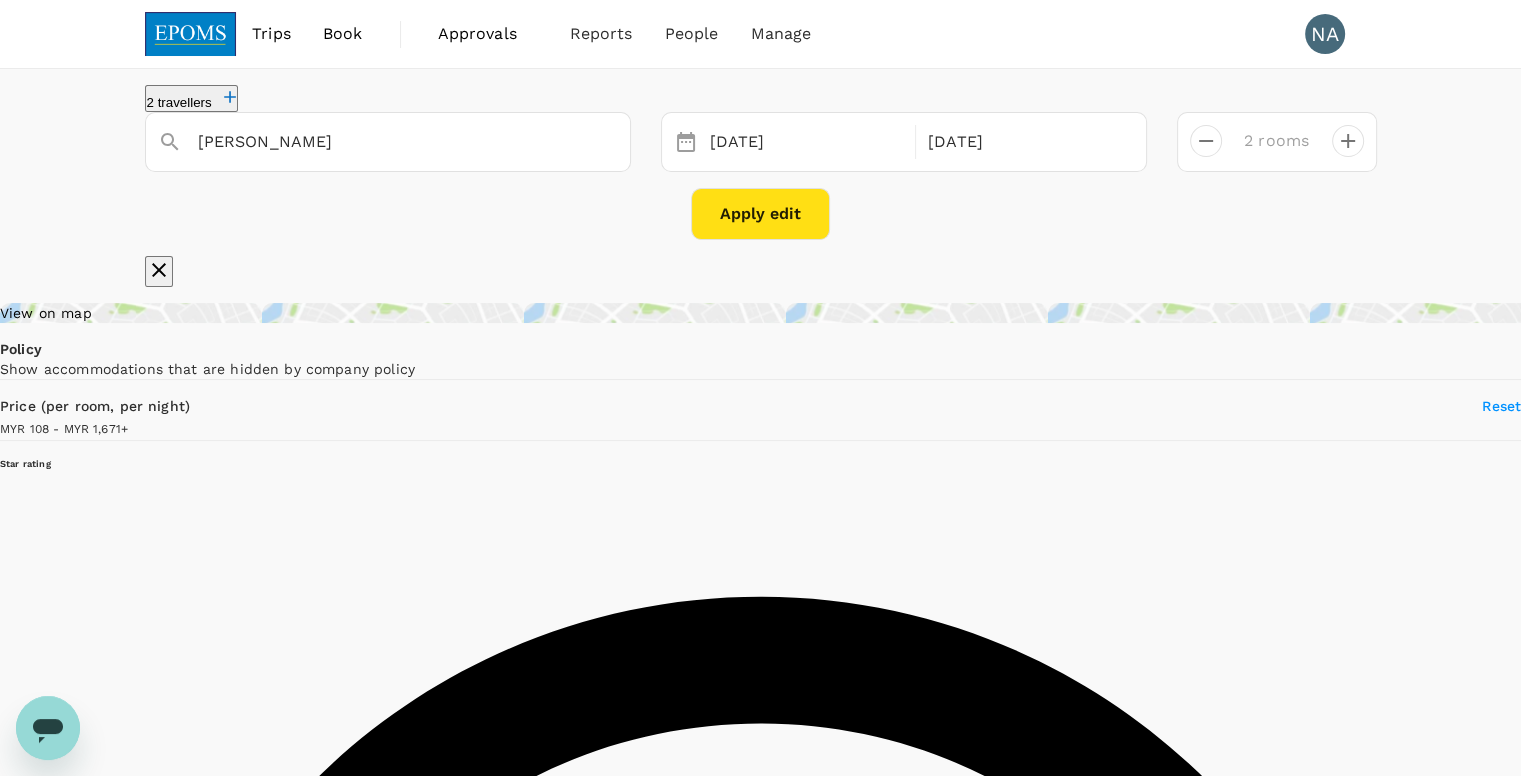 type on "107.98" 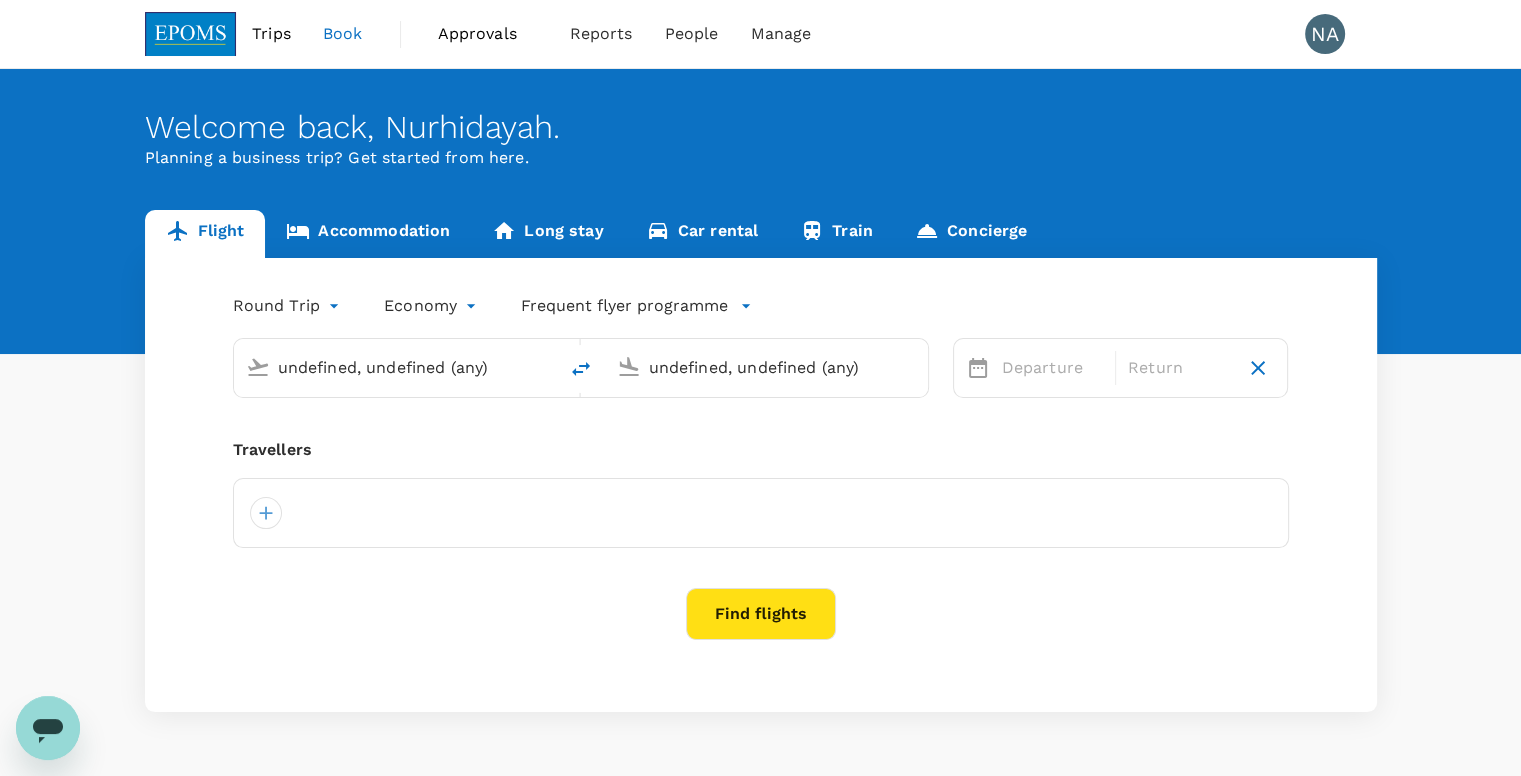 type 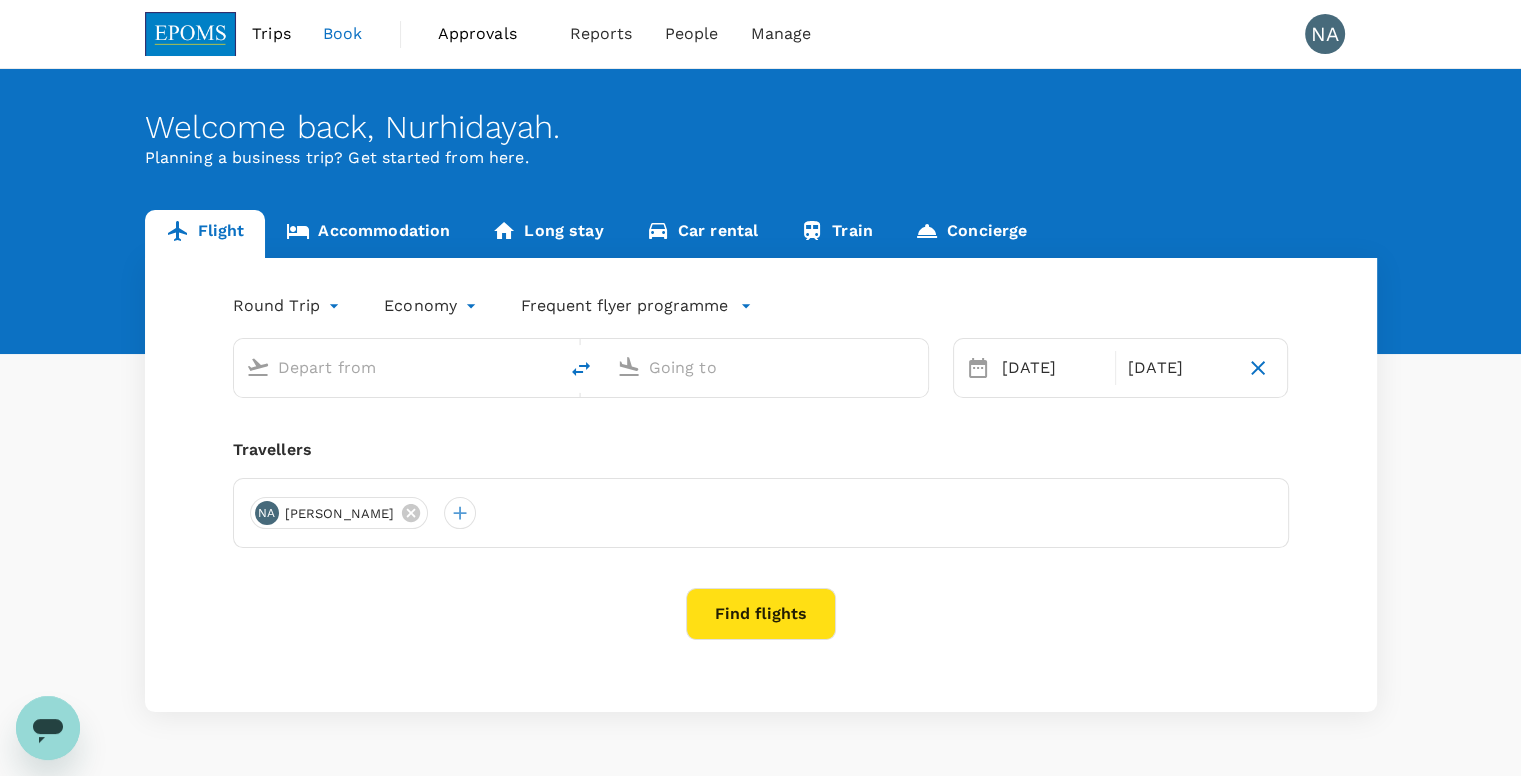 type on "Kuala Lumpur Intl ([GEOGRAPHIC_DATA])" 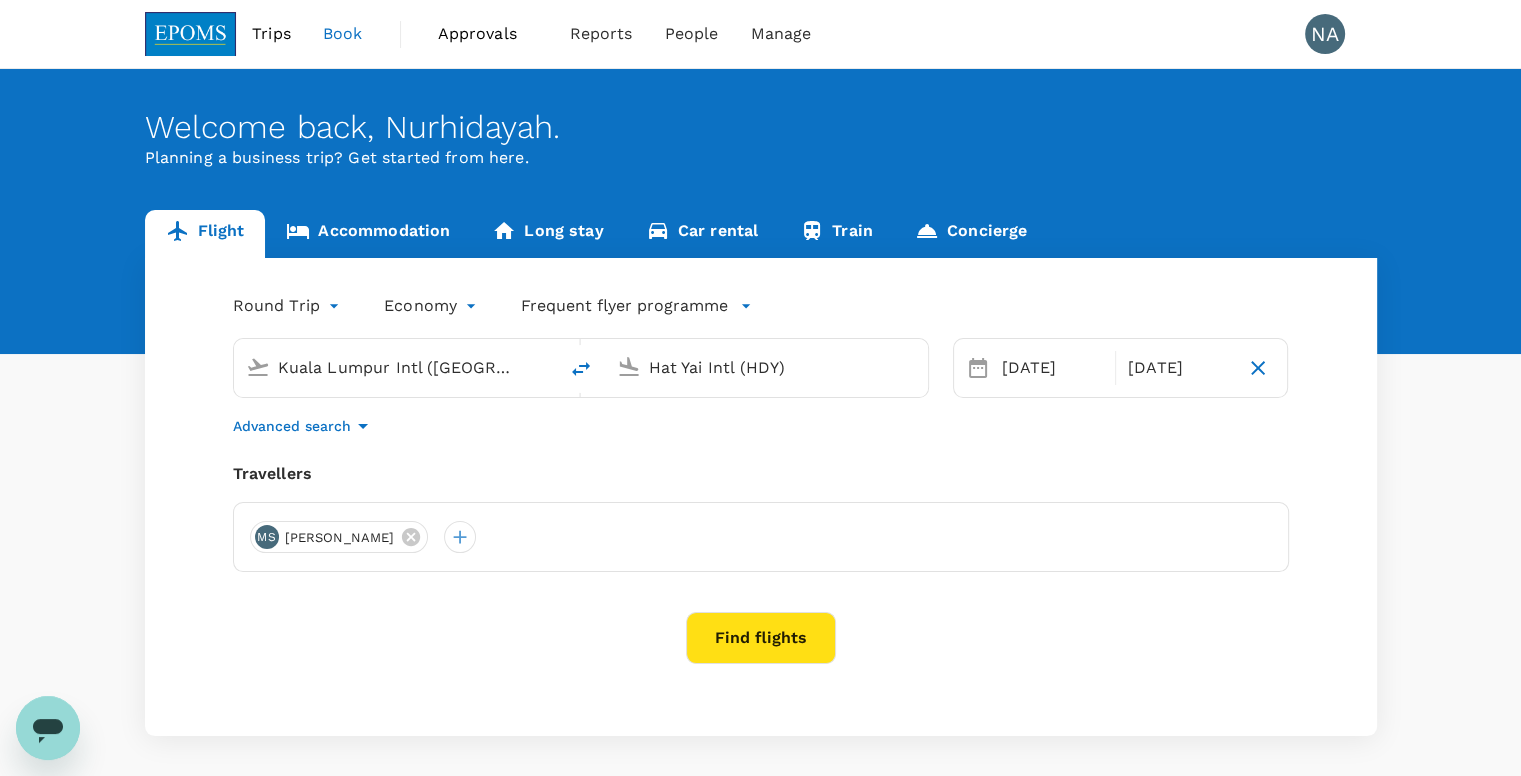 type 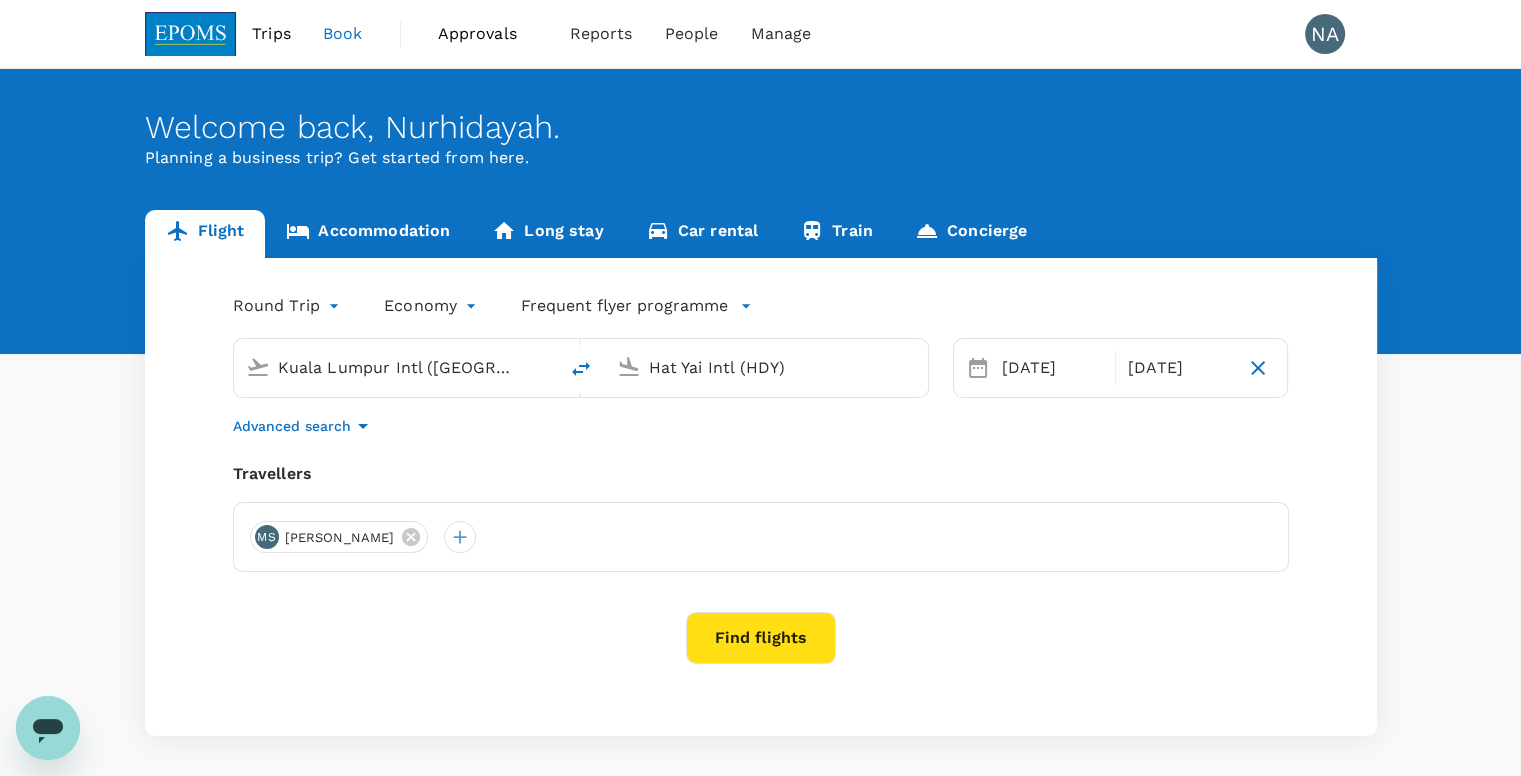type 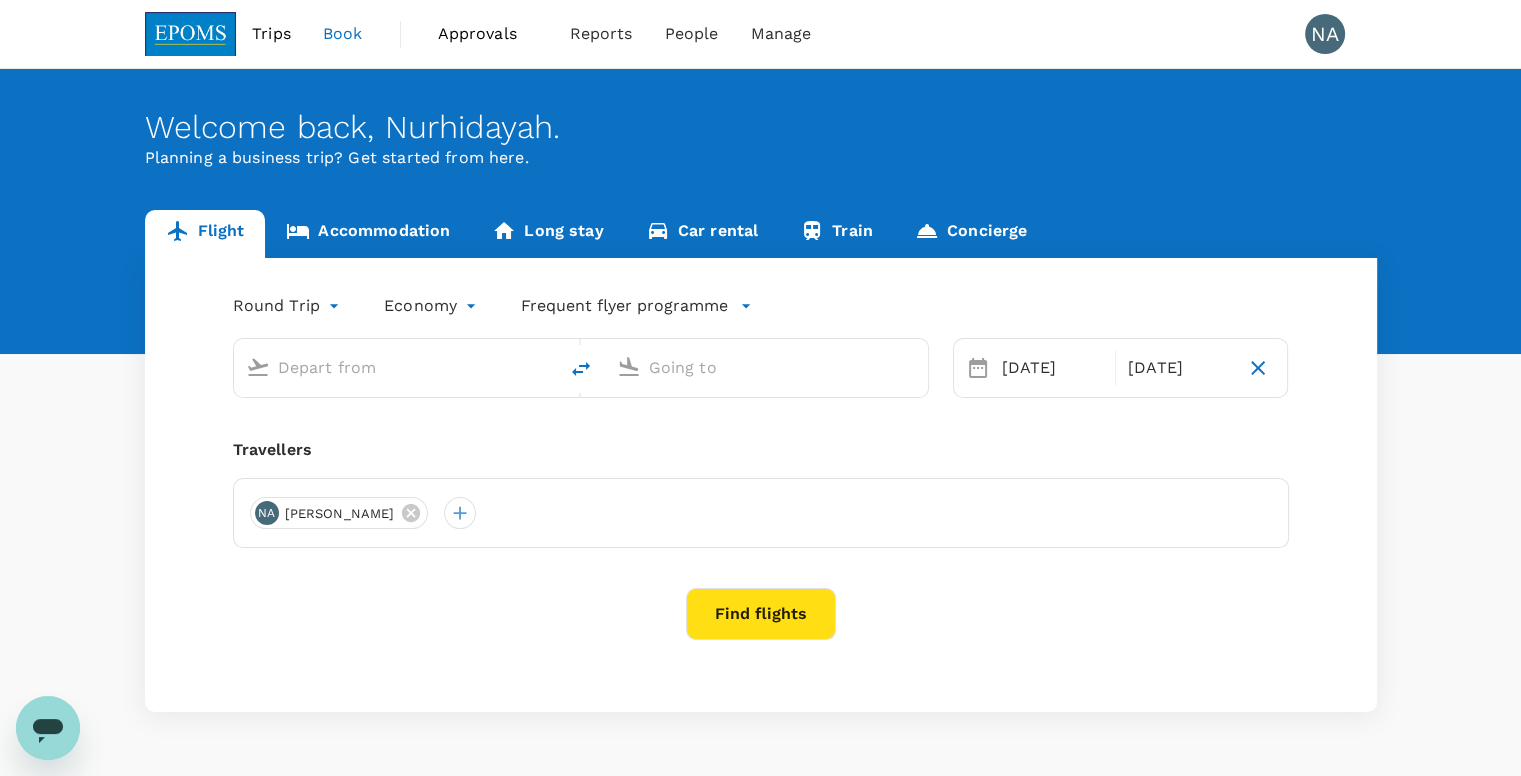 type on "Kuala Lumpur Intl ([GEOGRAPHIC_DATA])" 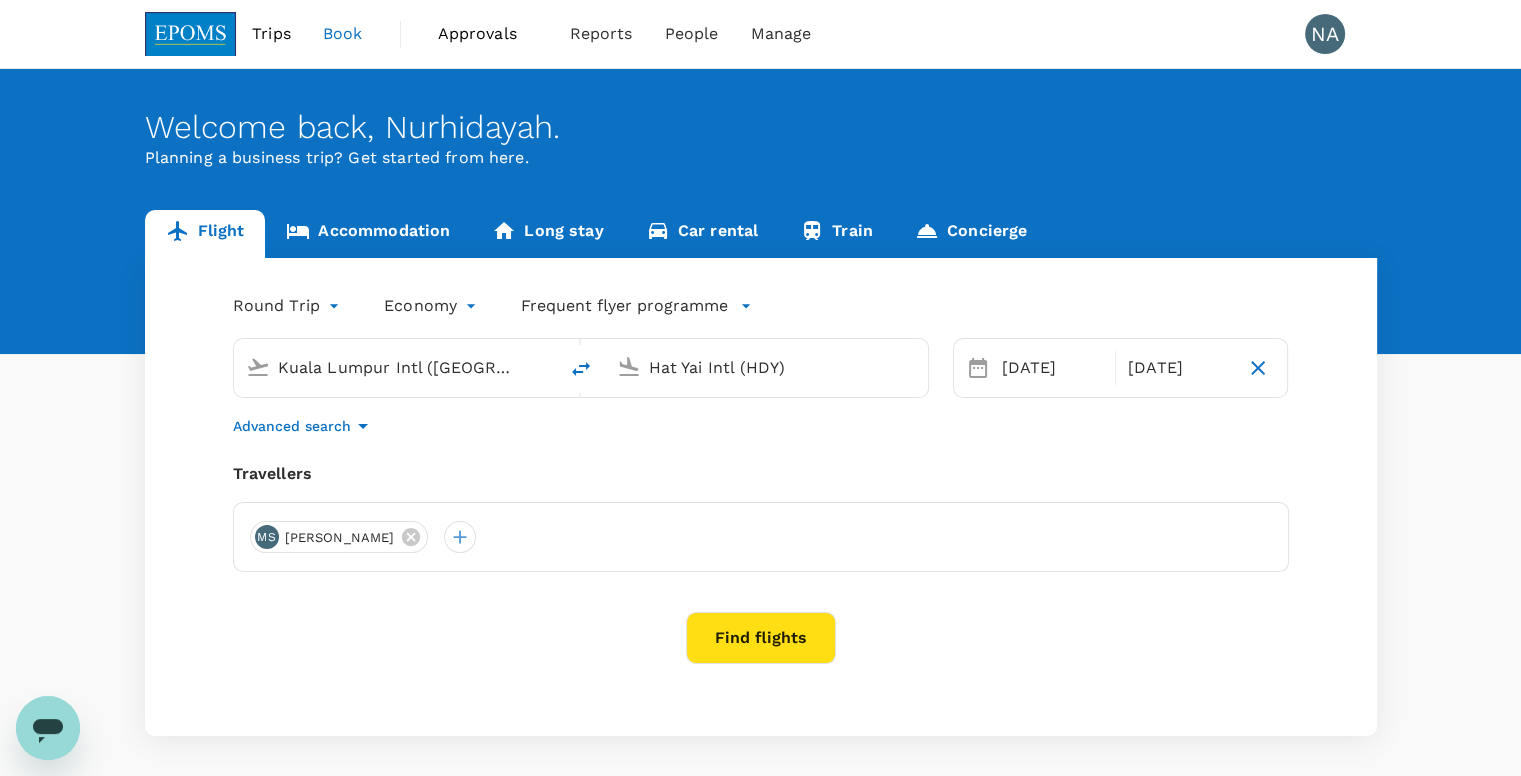 click on "Hat Yai Intl (HDY)" at bounding box center [766, 368] 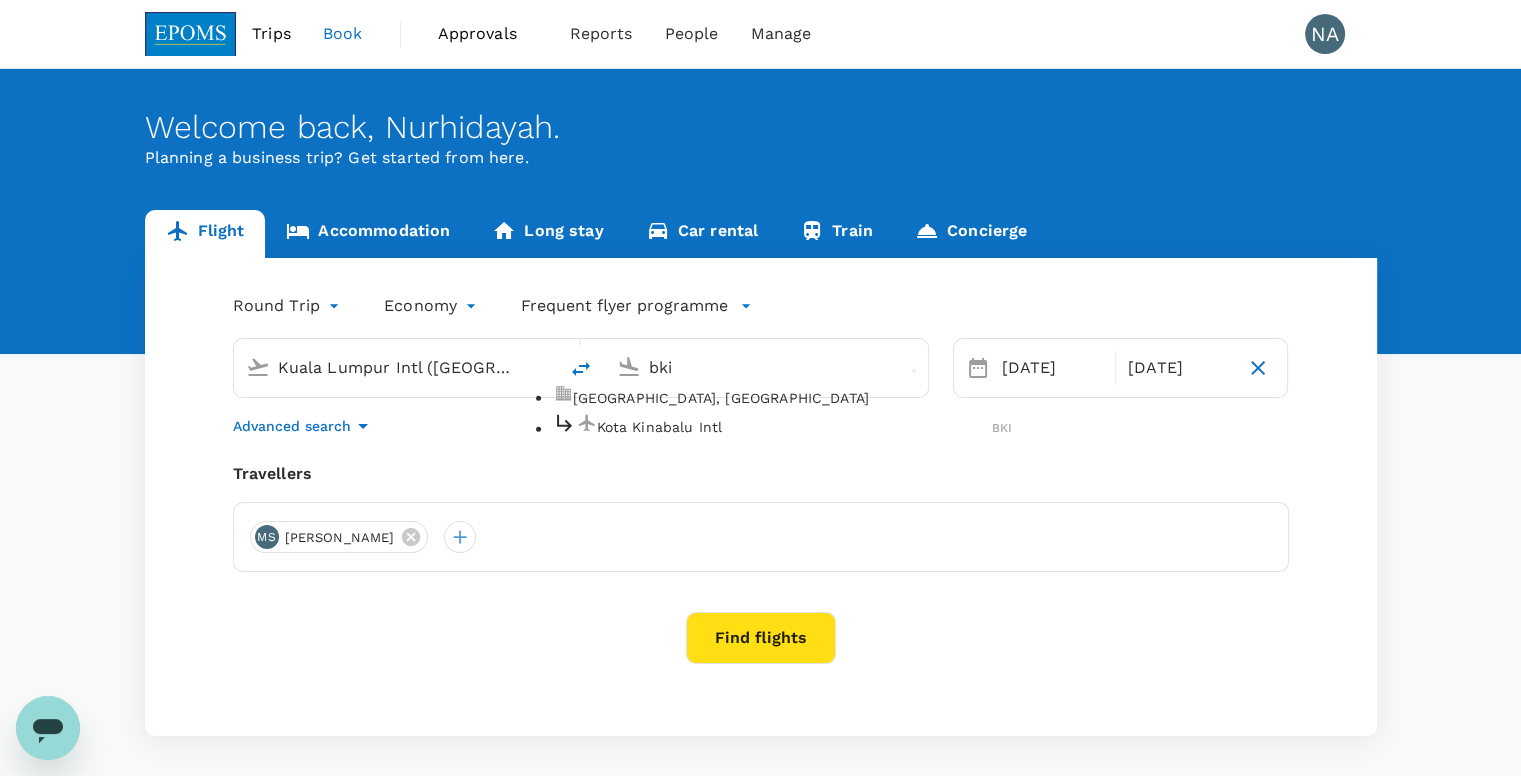 click on "Kota Kinabalu Intl" at bounding box center [795, 427] 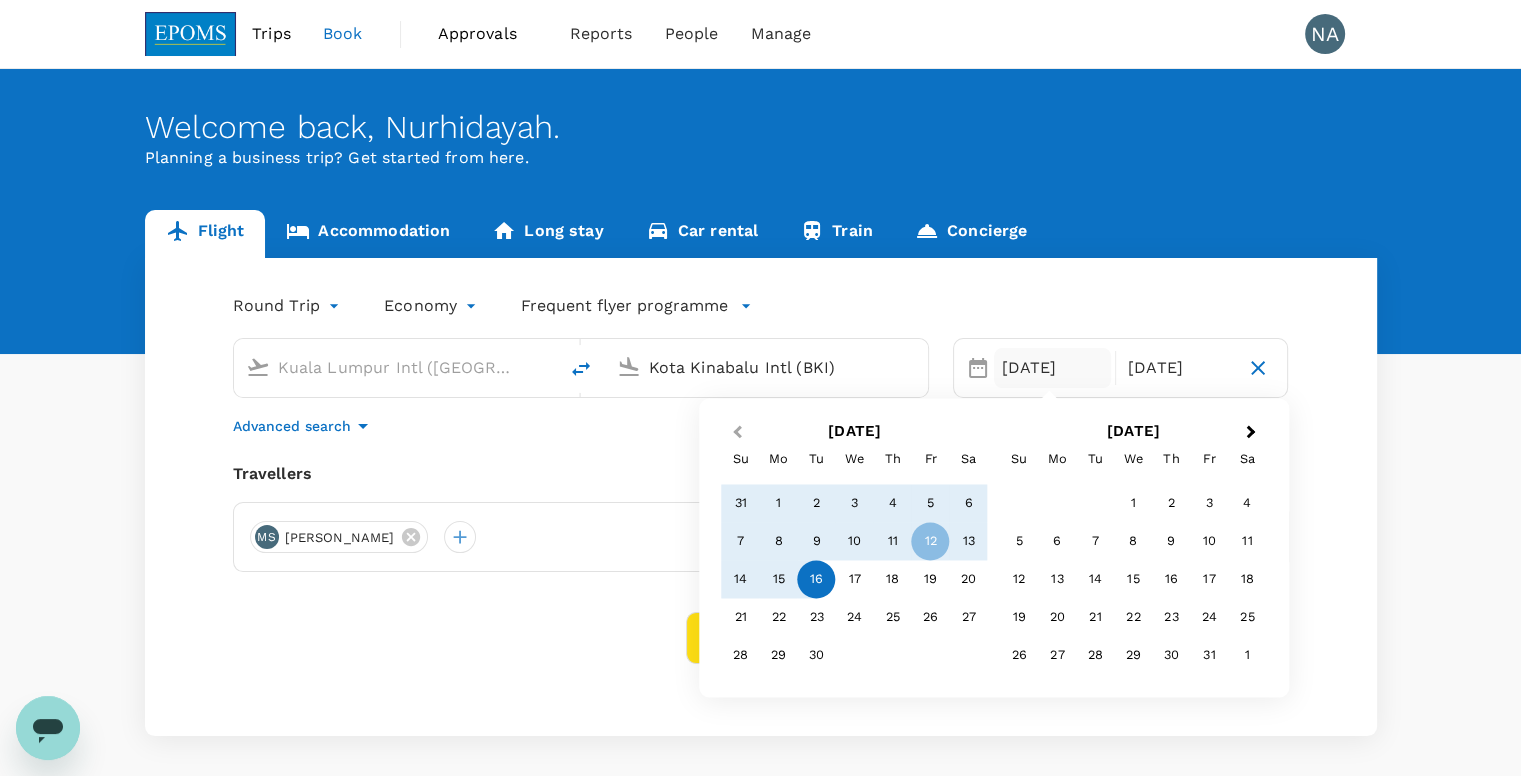 type on "Kota Kinabalu Intl (BKI)" 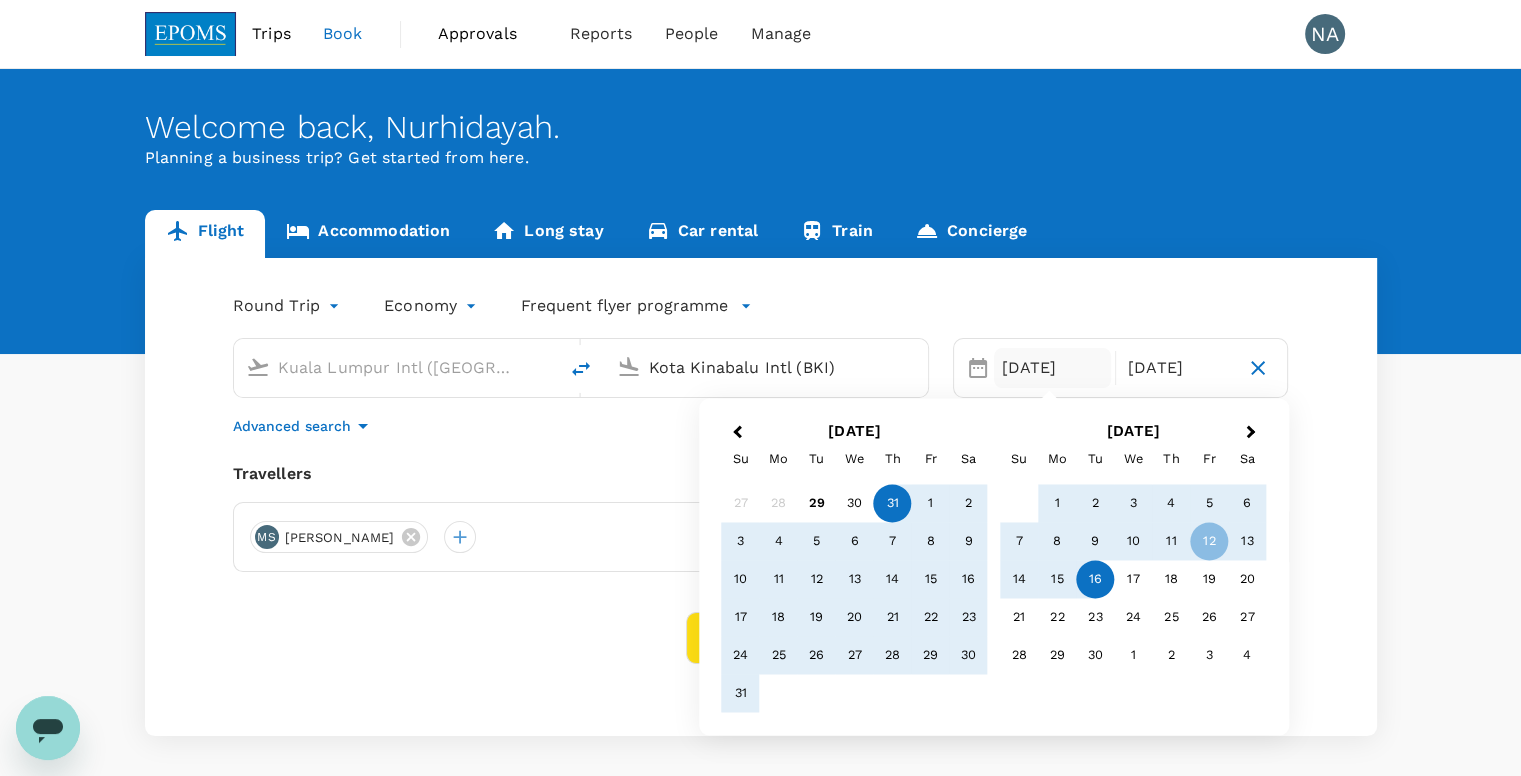 click on "31" at bounding box center [893, 504] 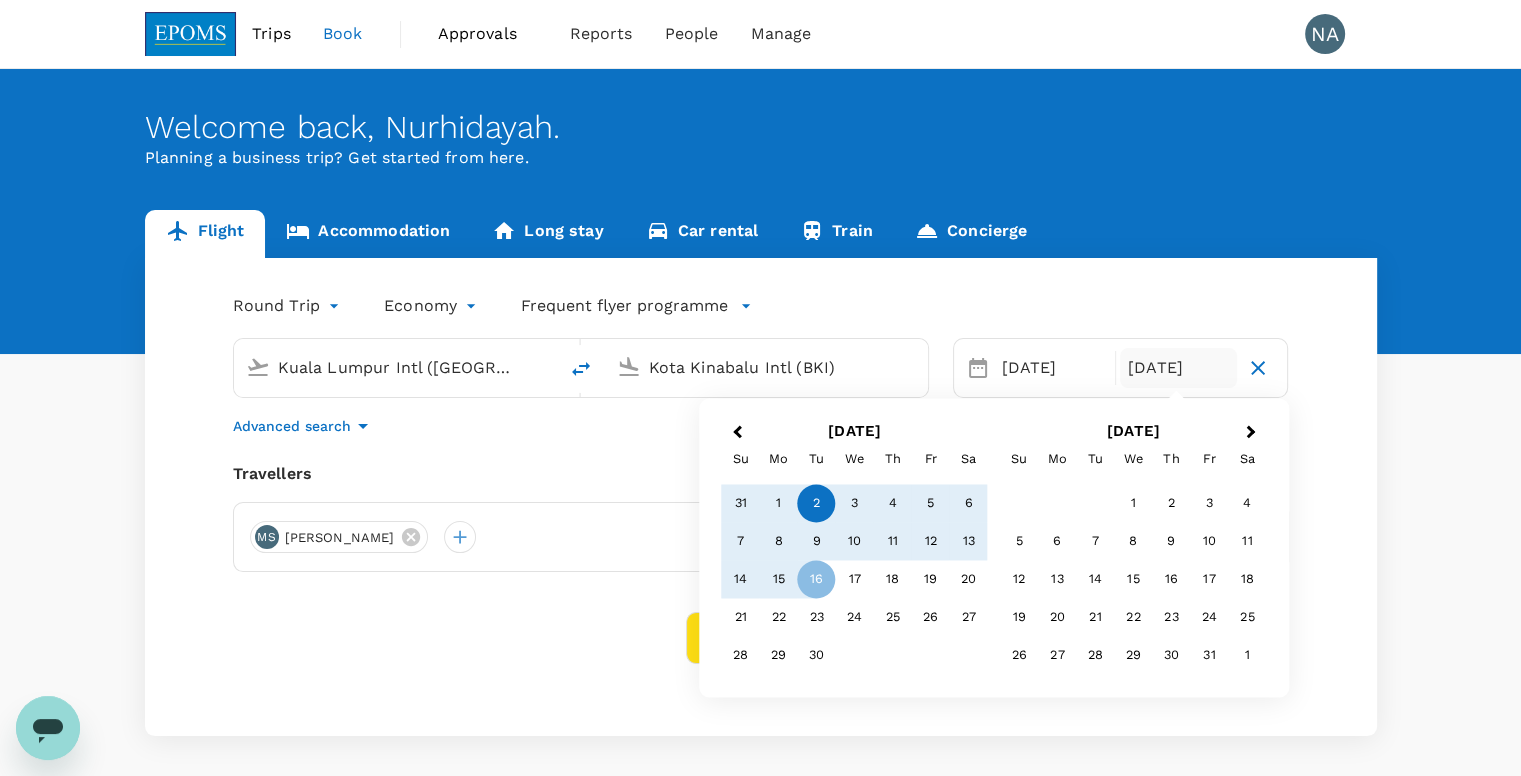 click on "2" at bounding box center [817, 504] 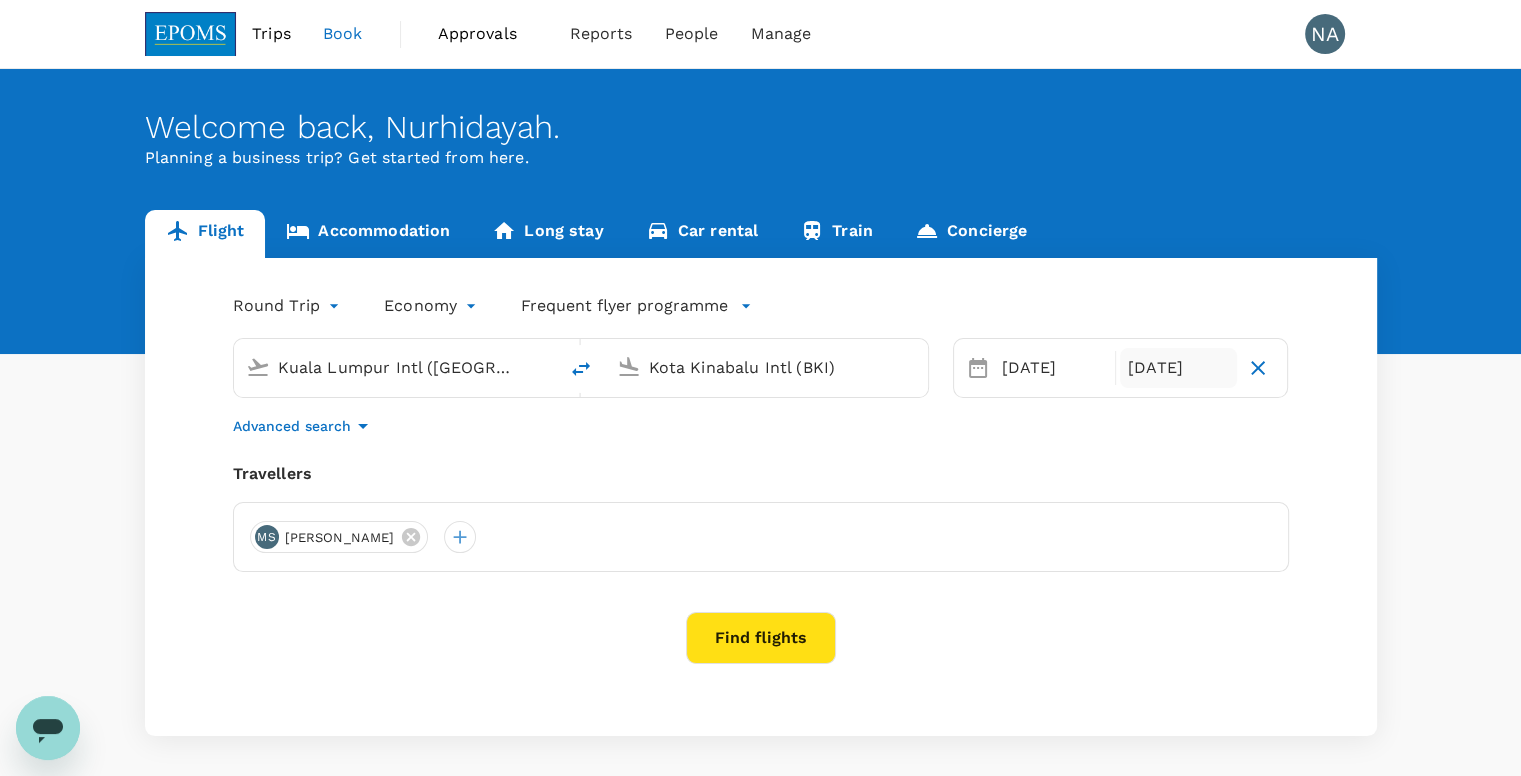 click on "02 Sep" at bounding box center (1178, 368) 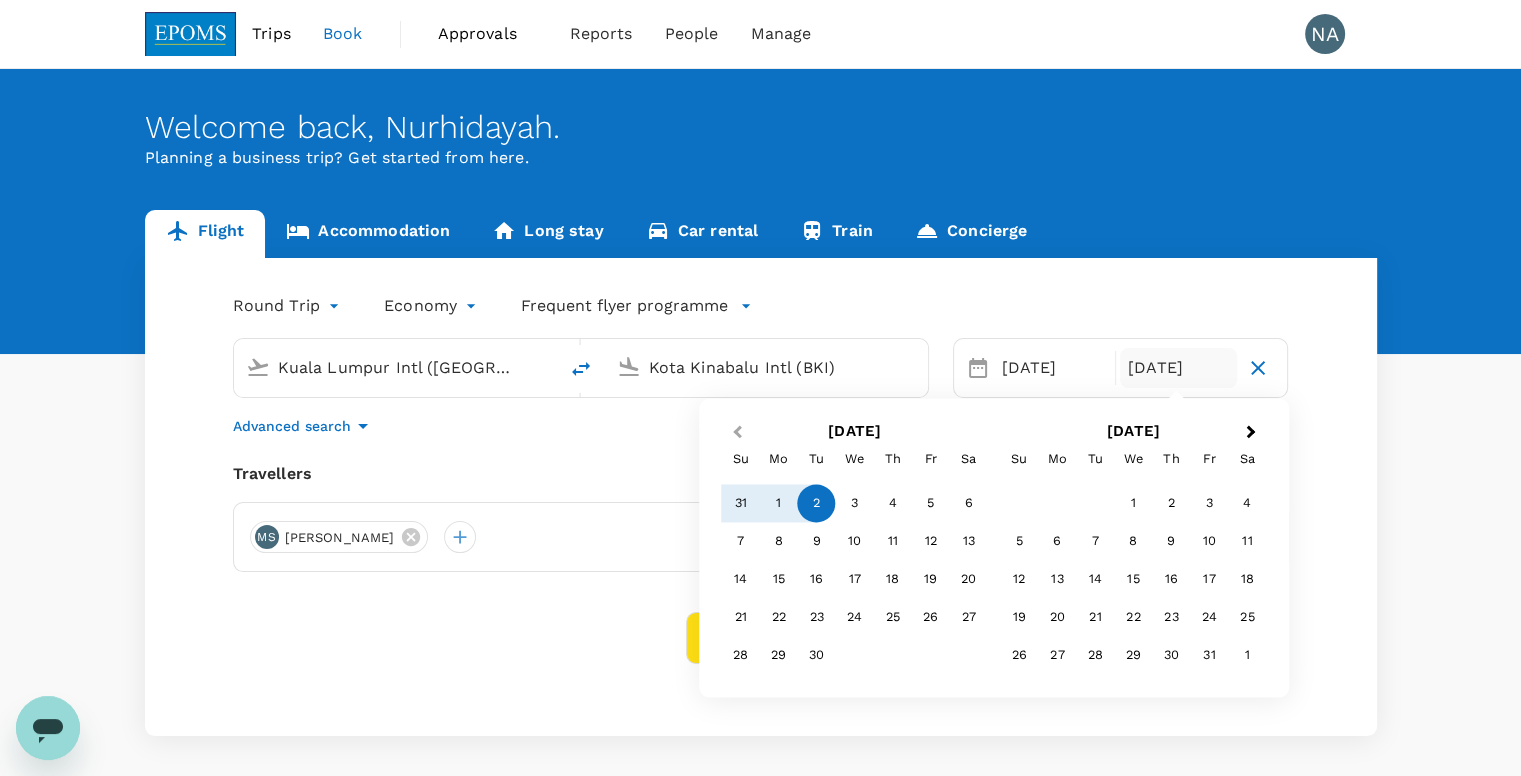 click on "Previous Month" at bounding box center (735, 433) 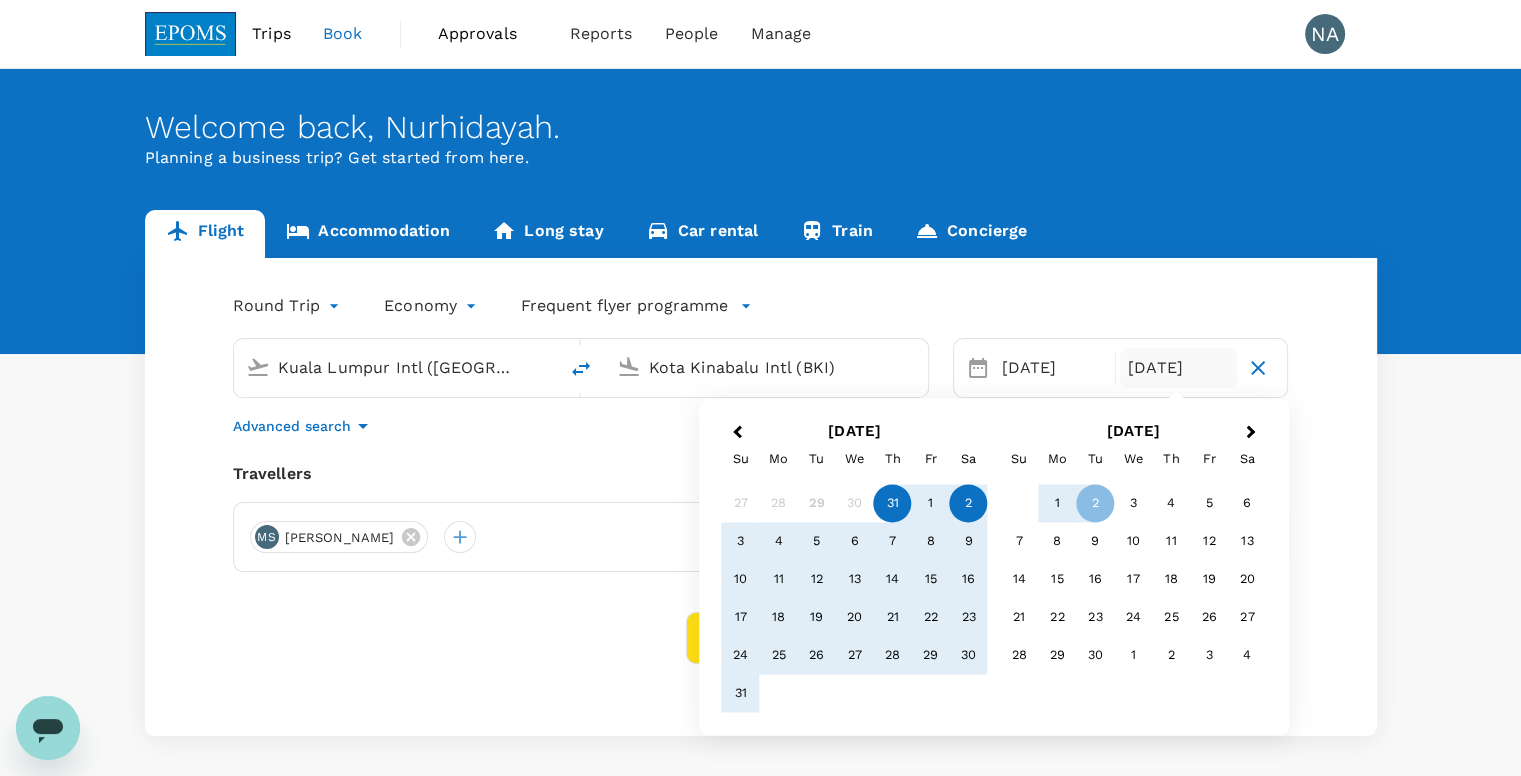 click on "2" at bounding box center (969, 504) 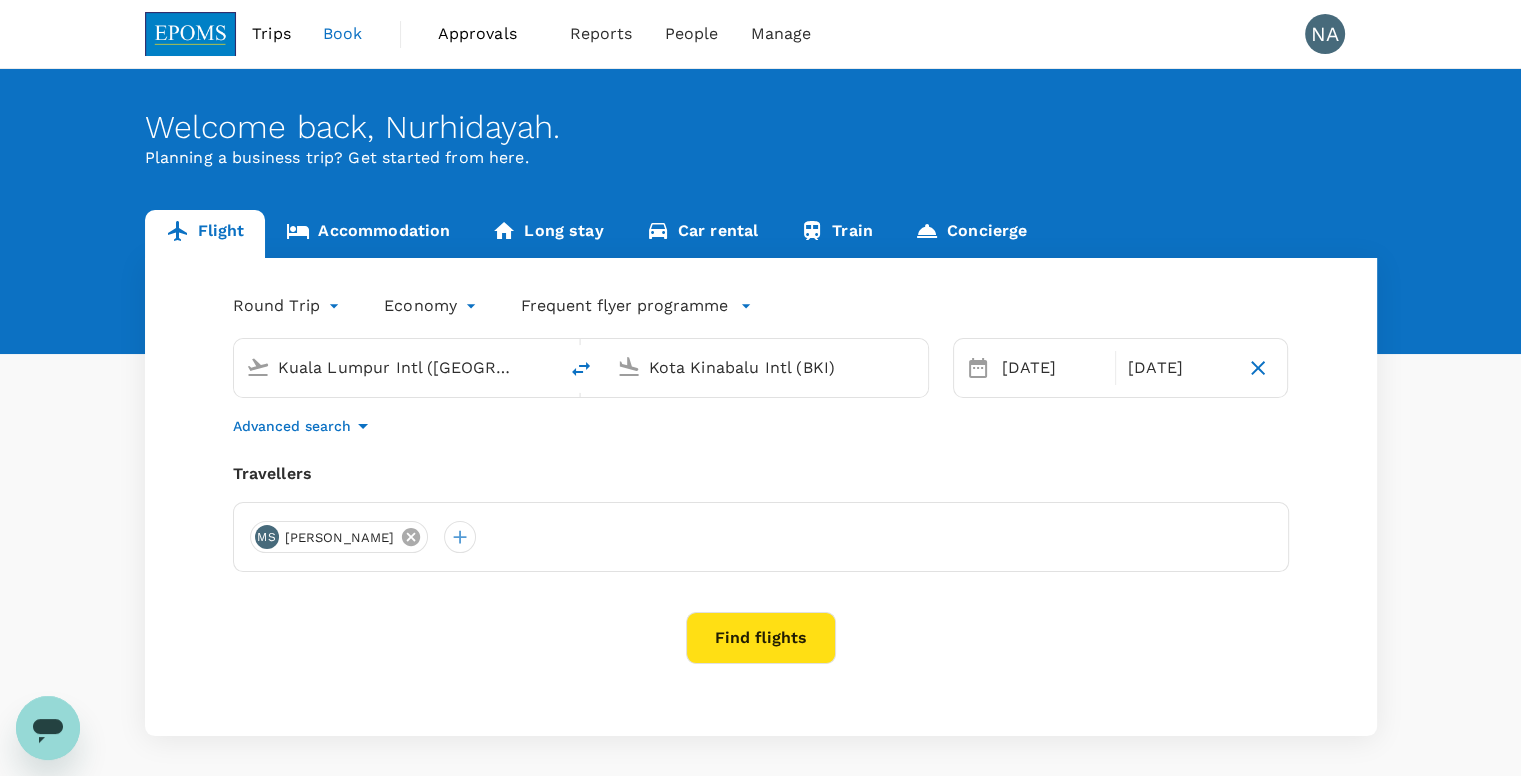 click 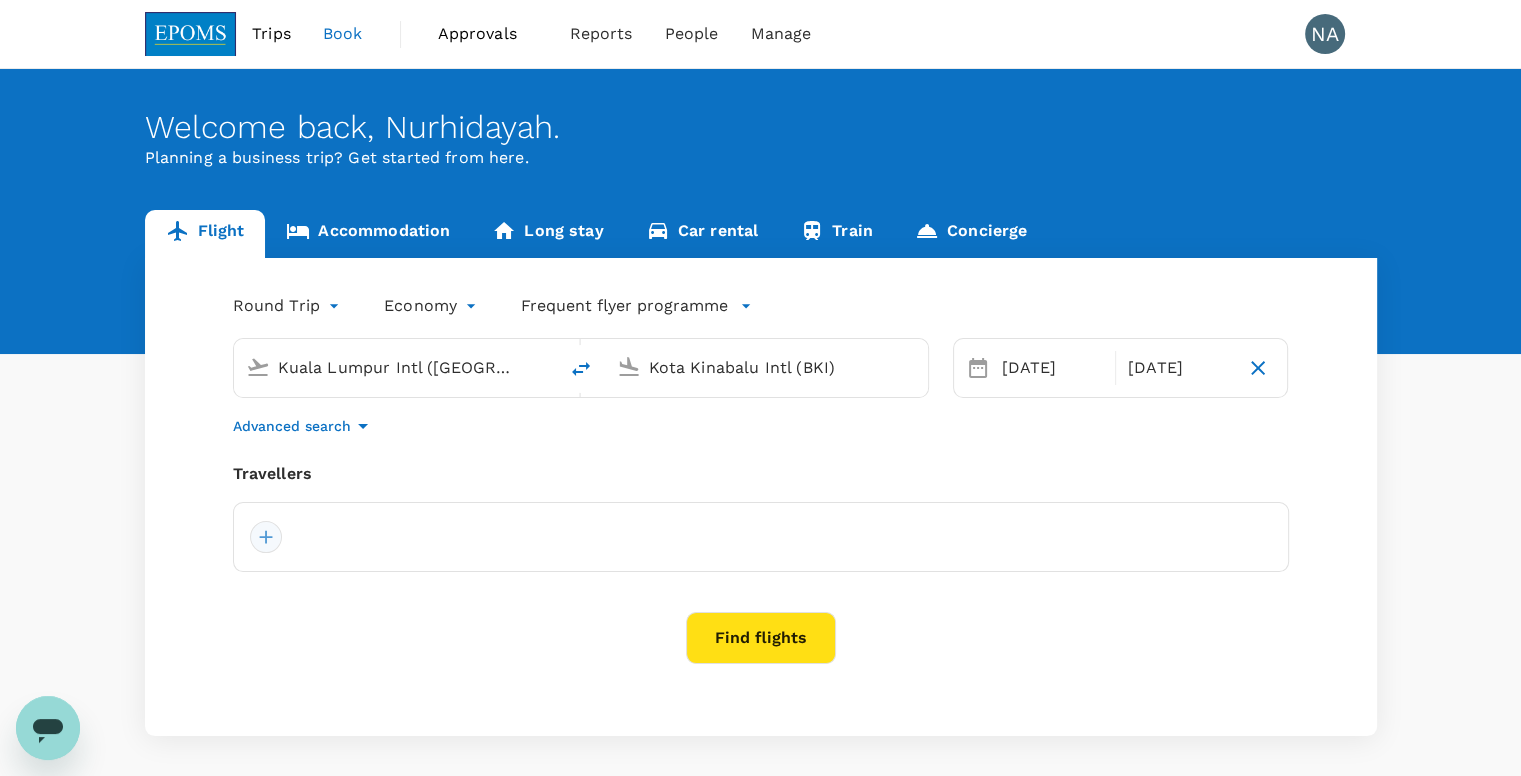click at bounding box center (266, 537) 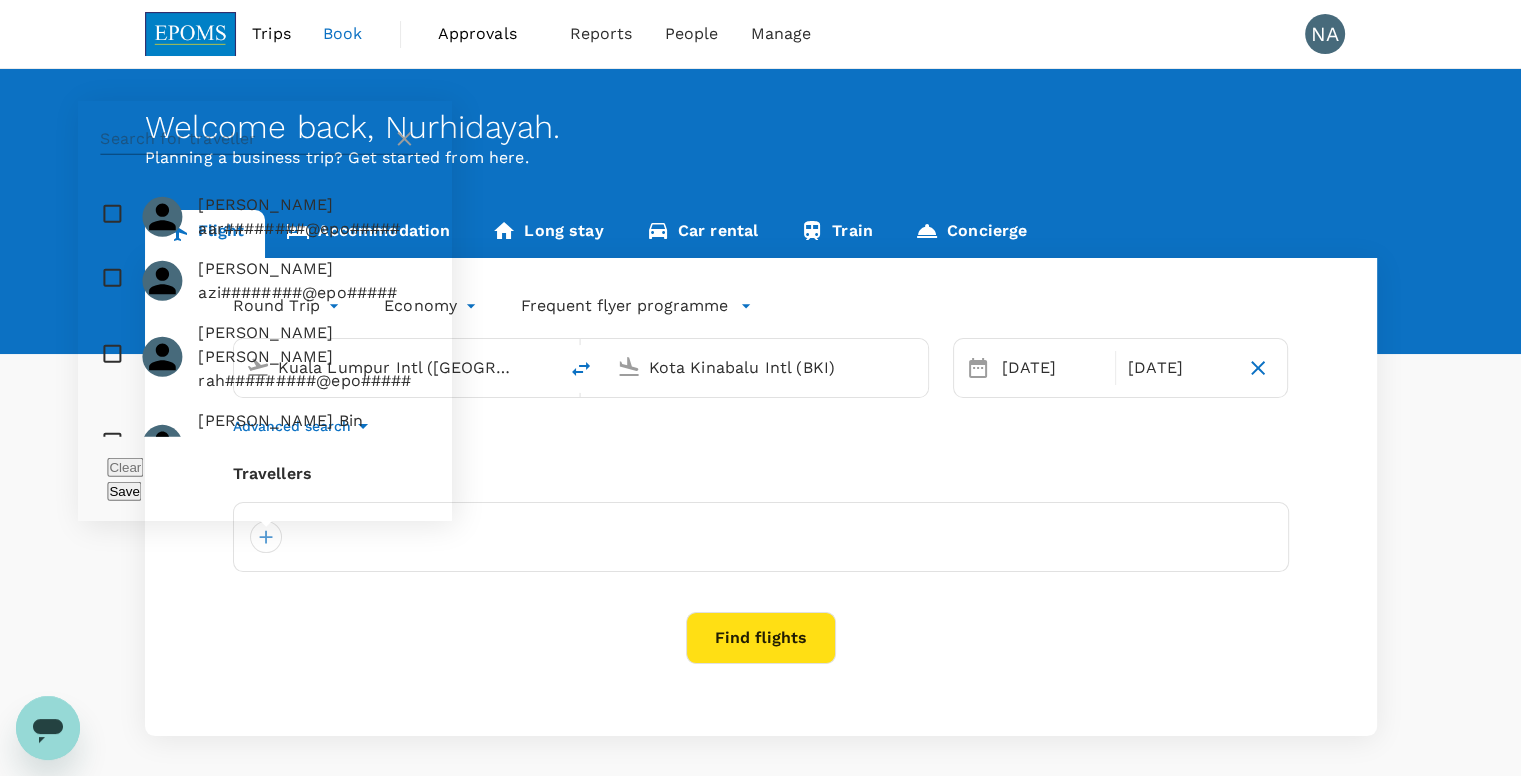 click at bounding box center [242, 139] 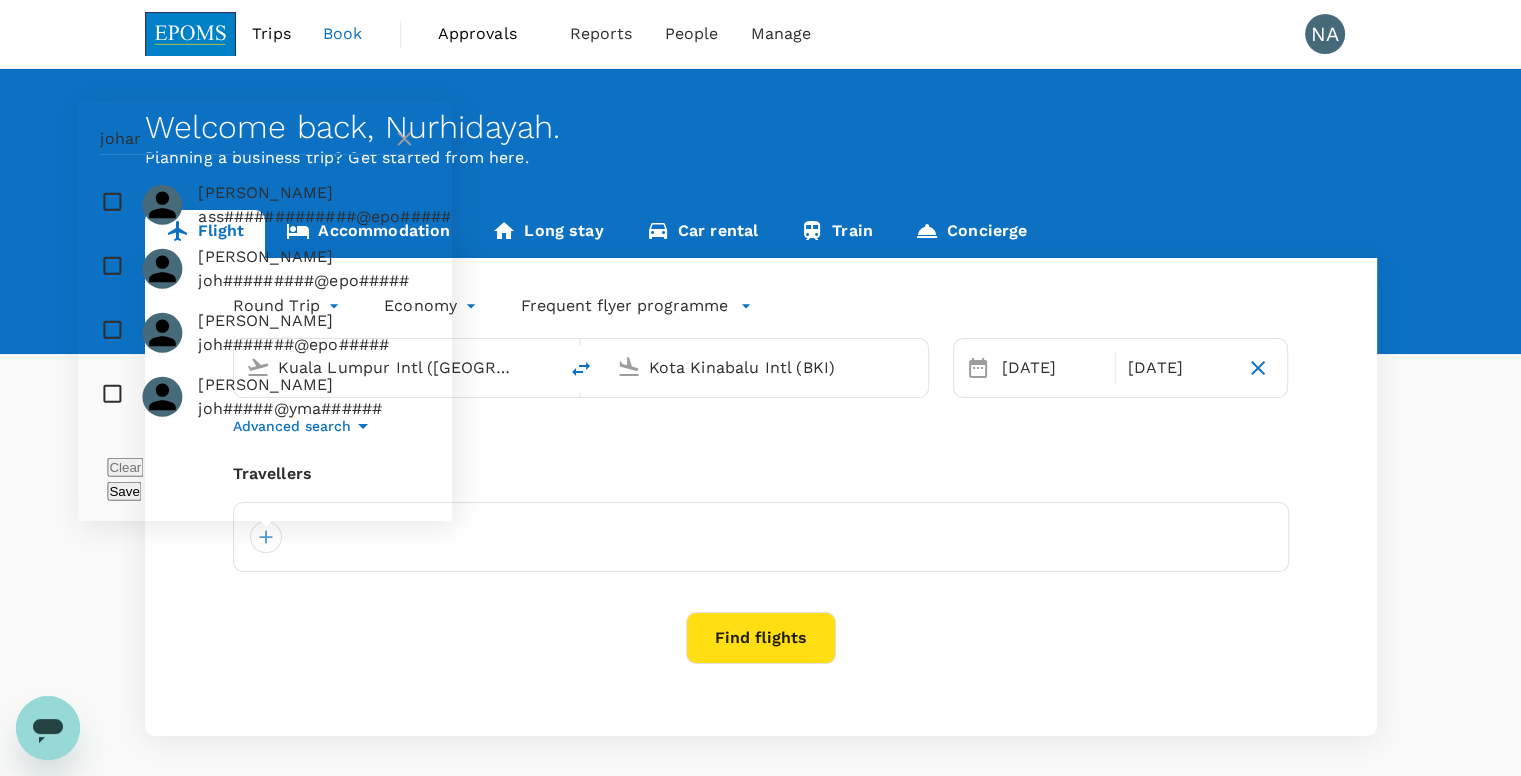 scroll, scrollTop: 0, scrollLeft: 0, axis: both 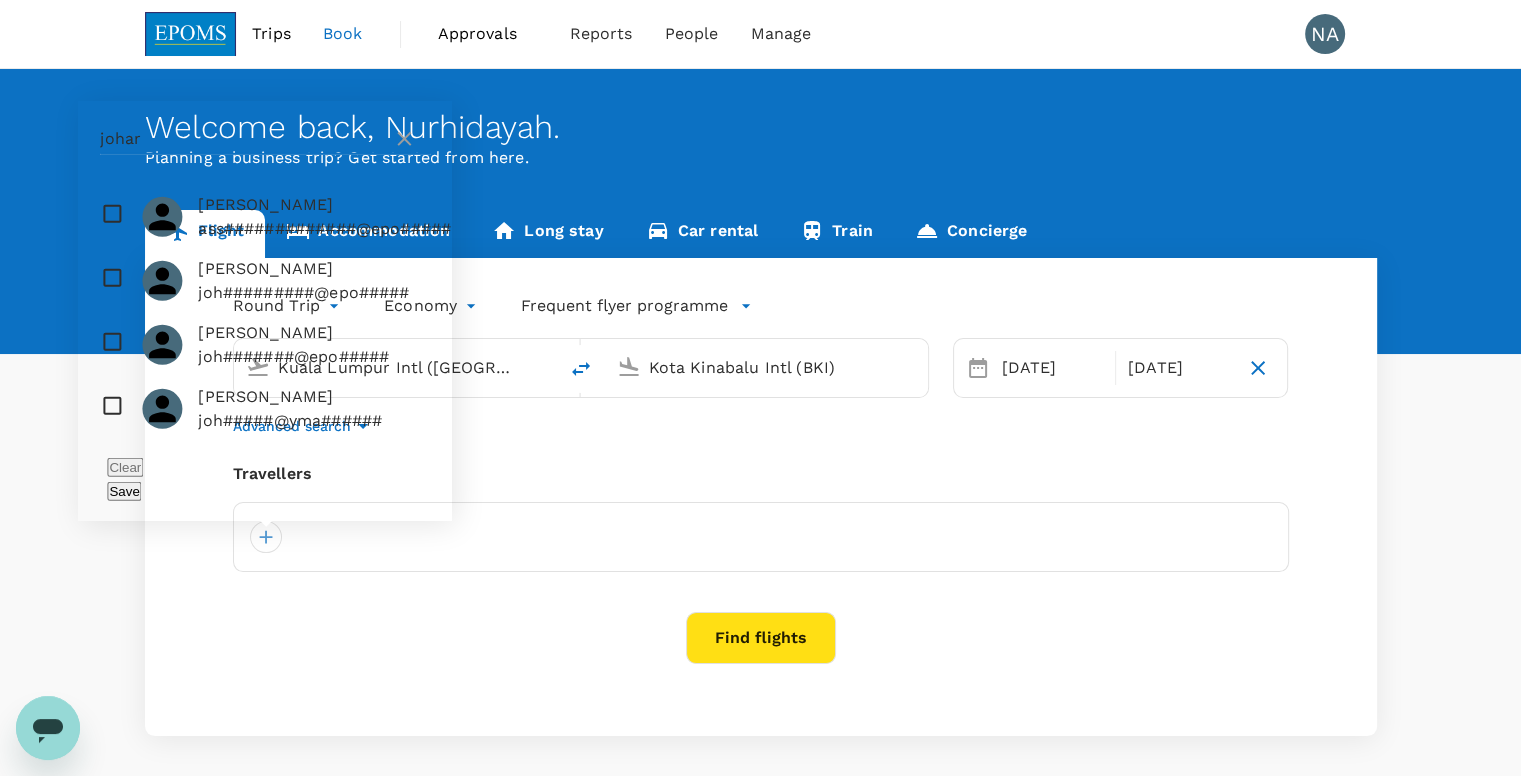 type on "johar" 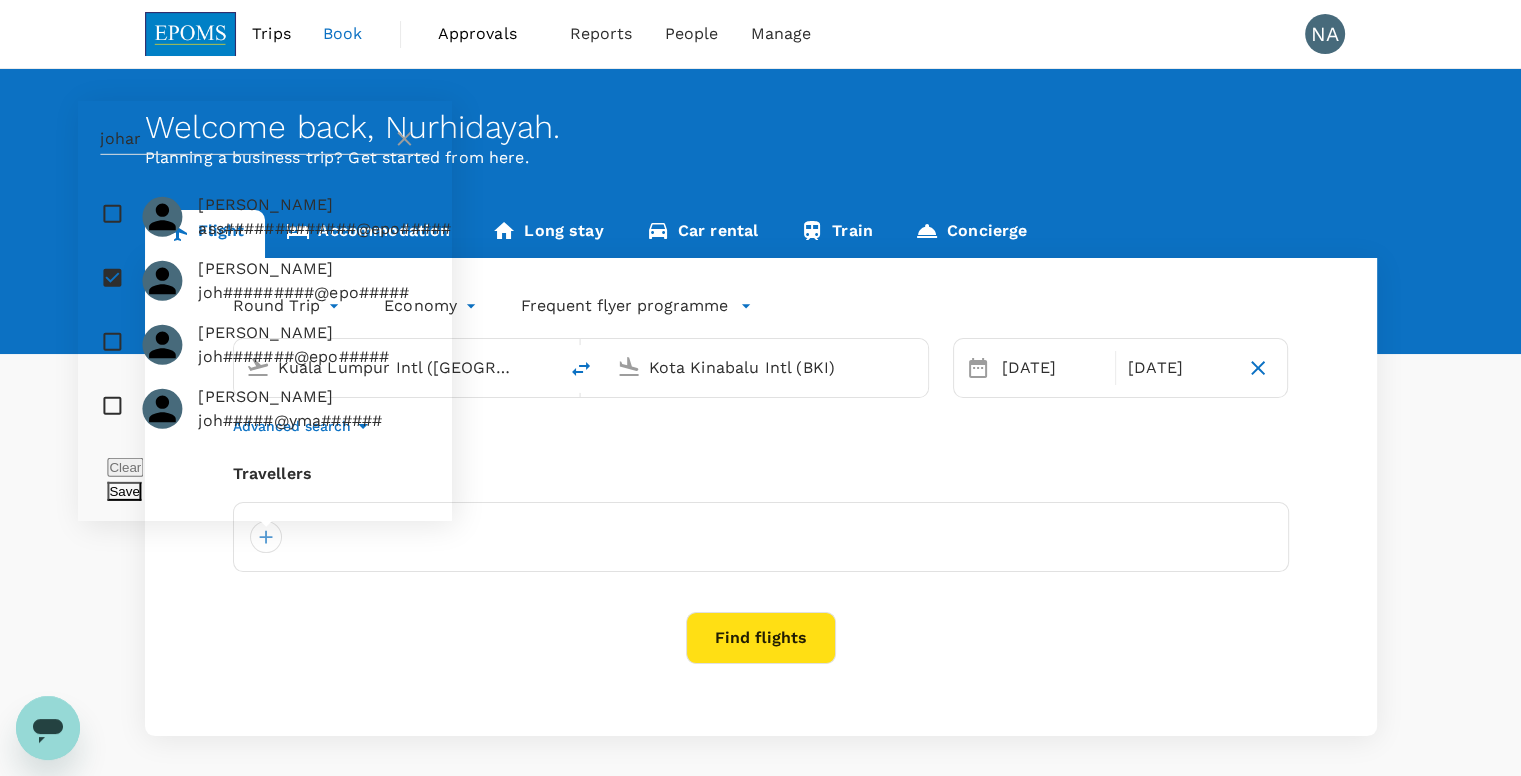 click on "Save" at bounding box center [124, 491] 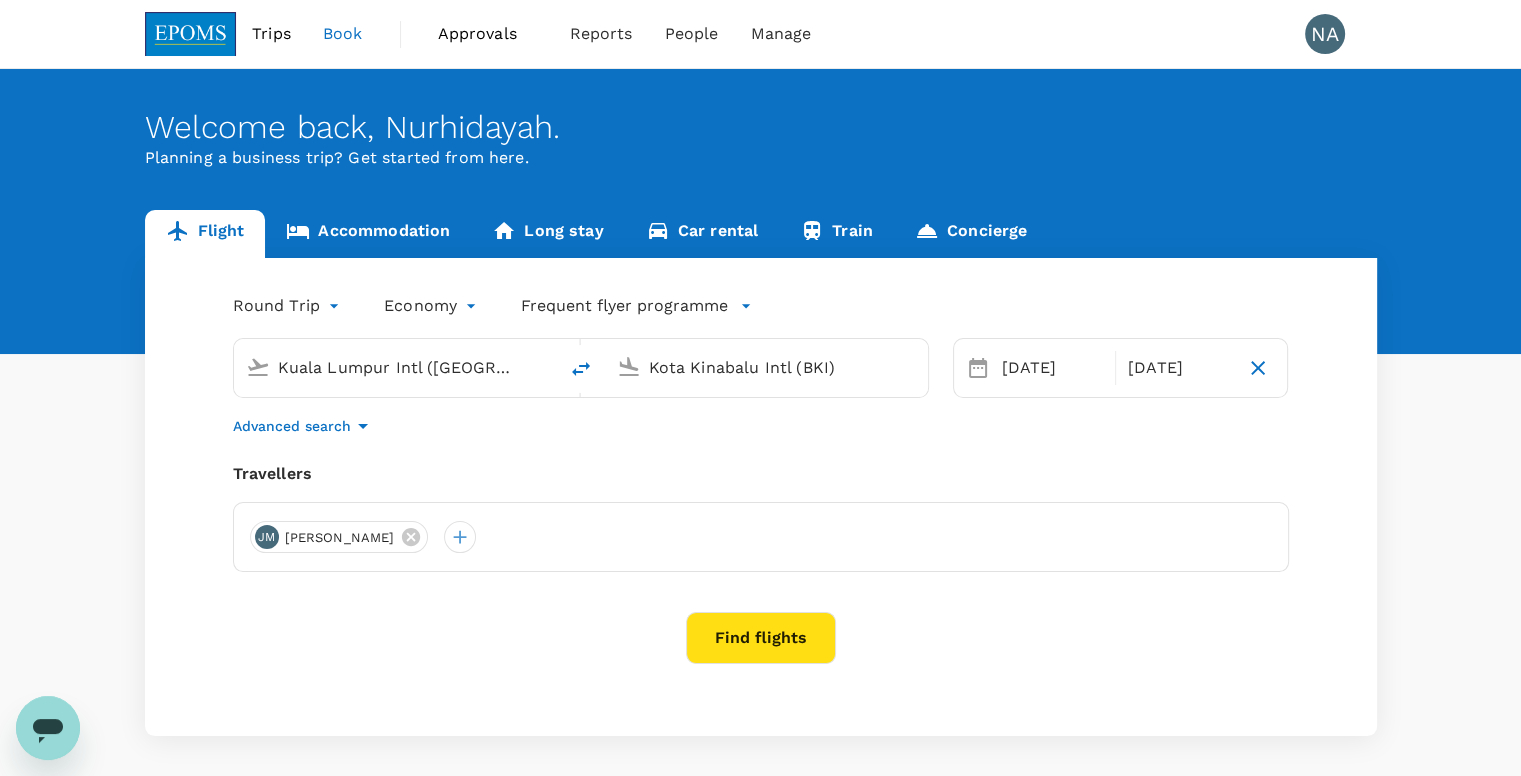 click on "Find flights" at bounding box center (761, 638) 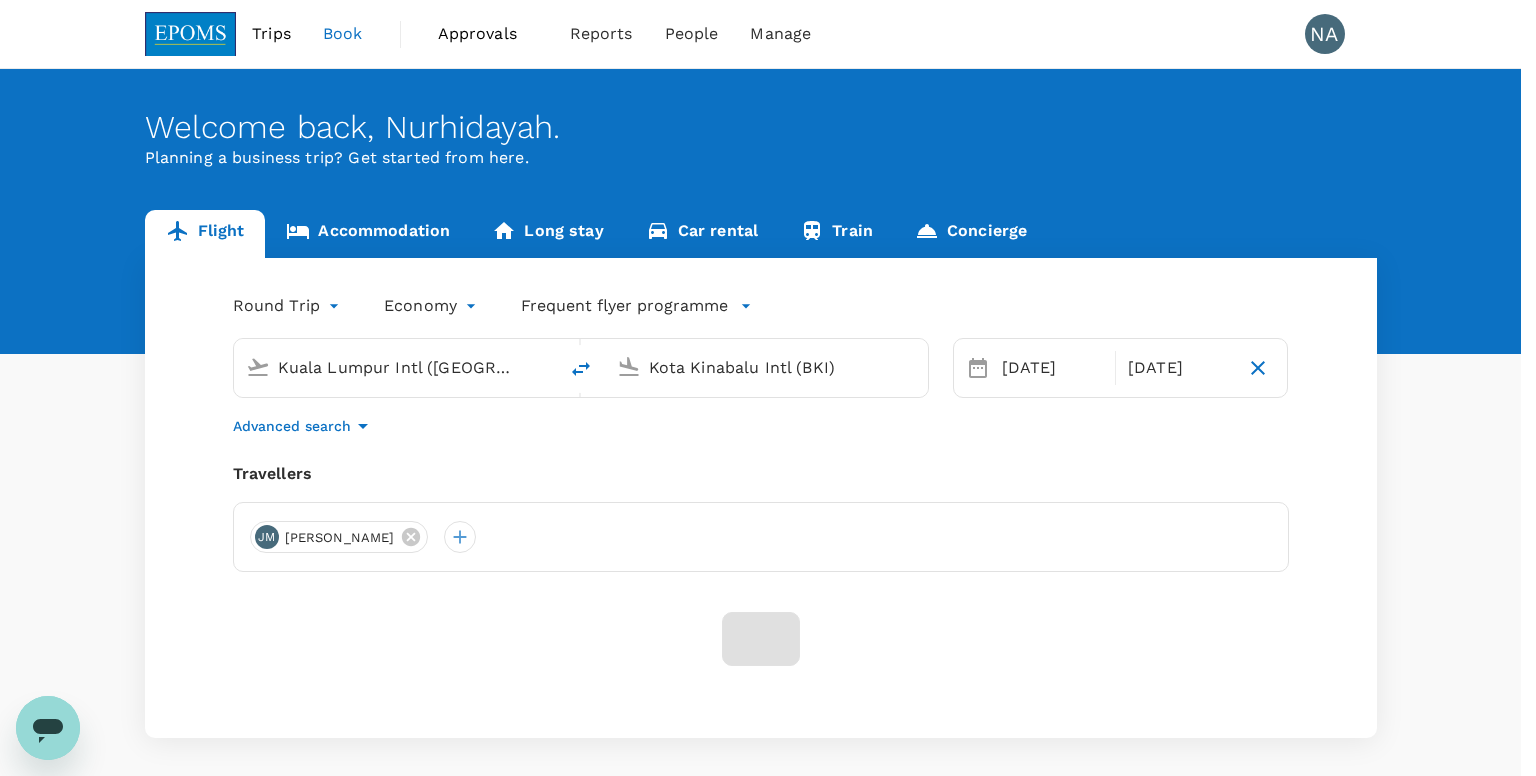 click on "Confirm" at bounding box center [109, 1313] 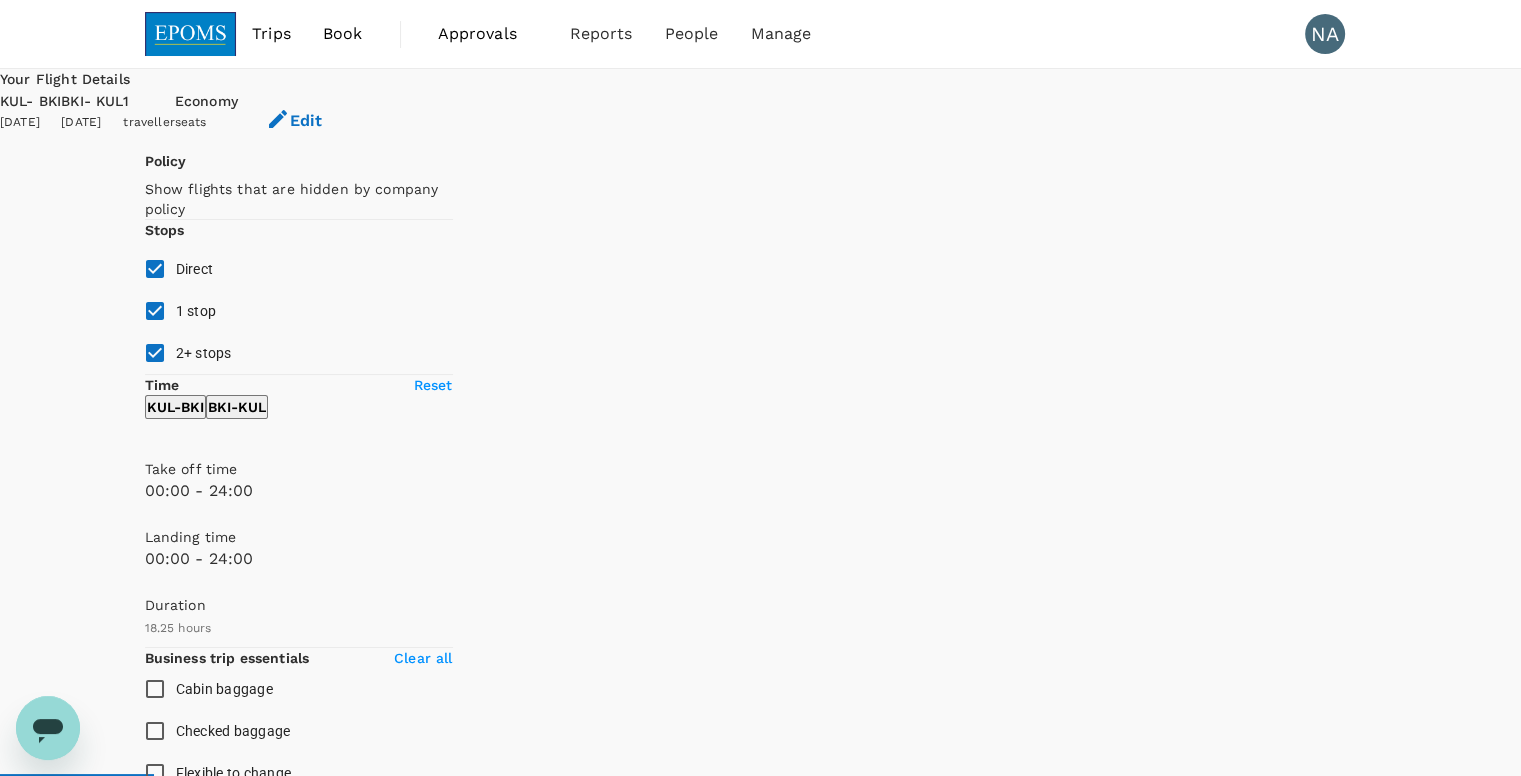 click on "1 stop" at bounding box center (155, 311) 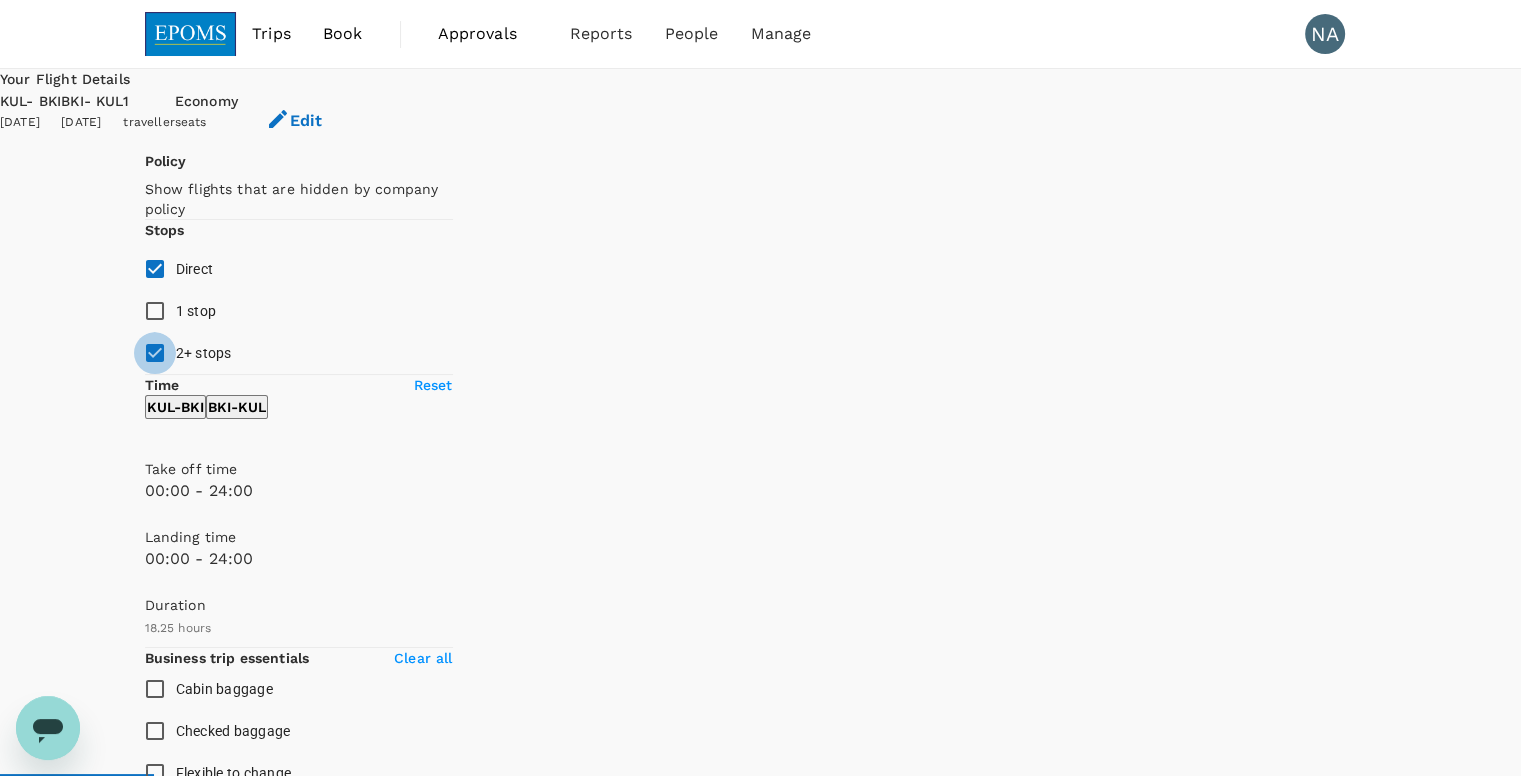 click on "2+ stops" at bounding box center (155, 353) 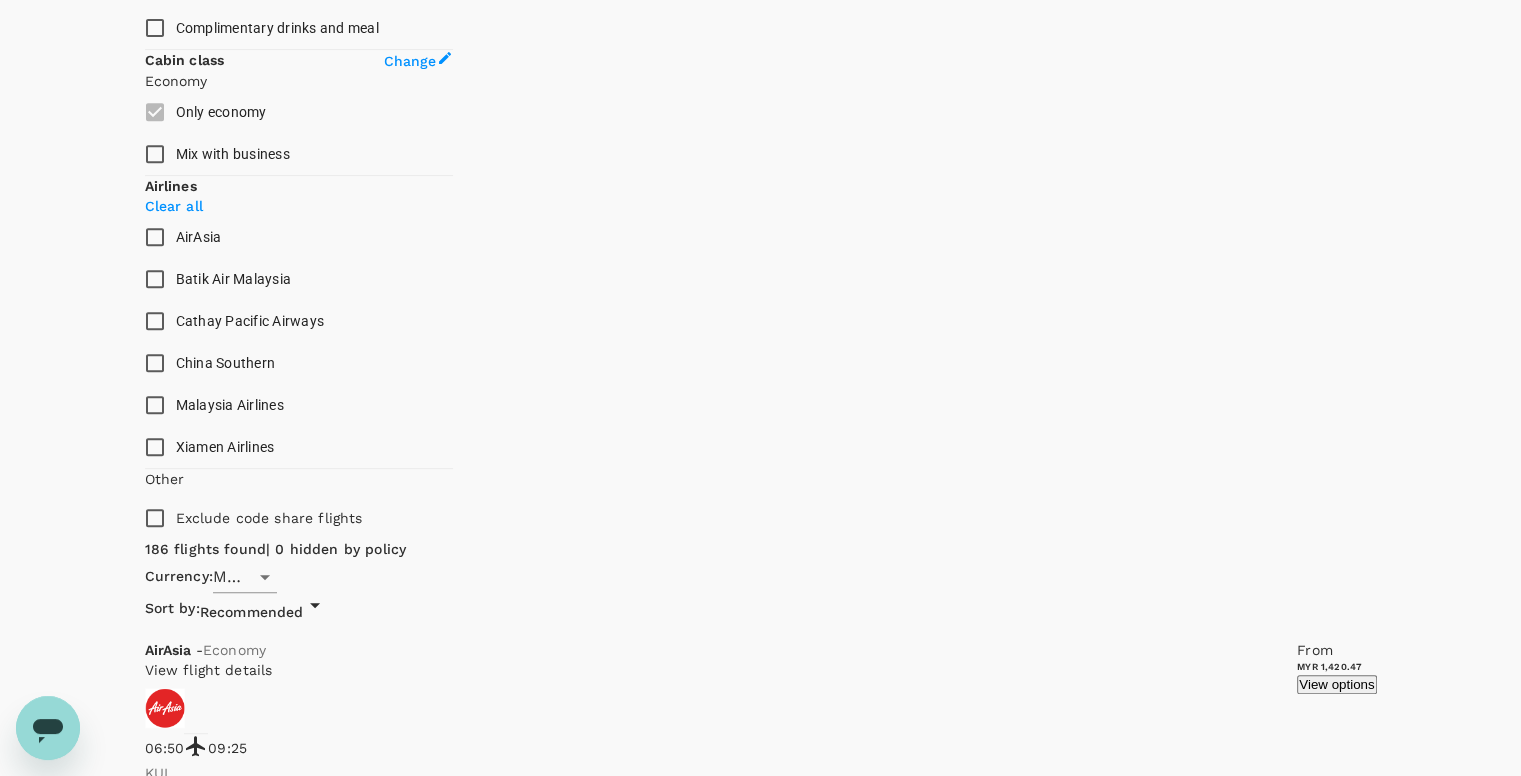 scroll, scrollTop: 900, scrollLeft: 0, axis: vertical 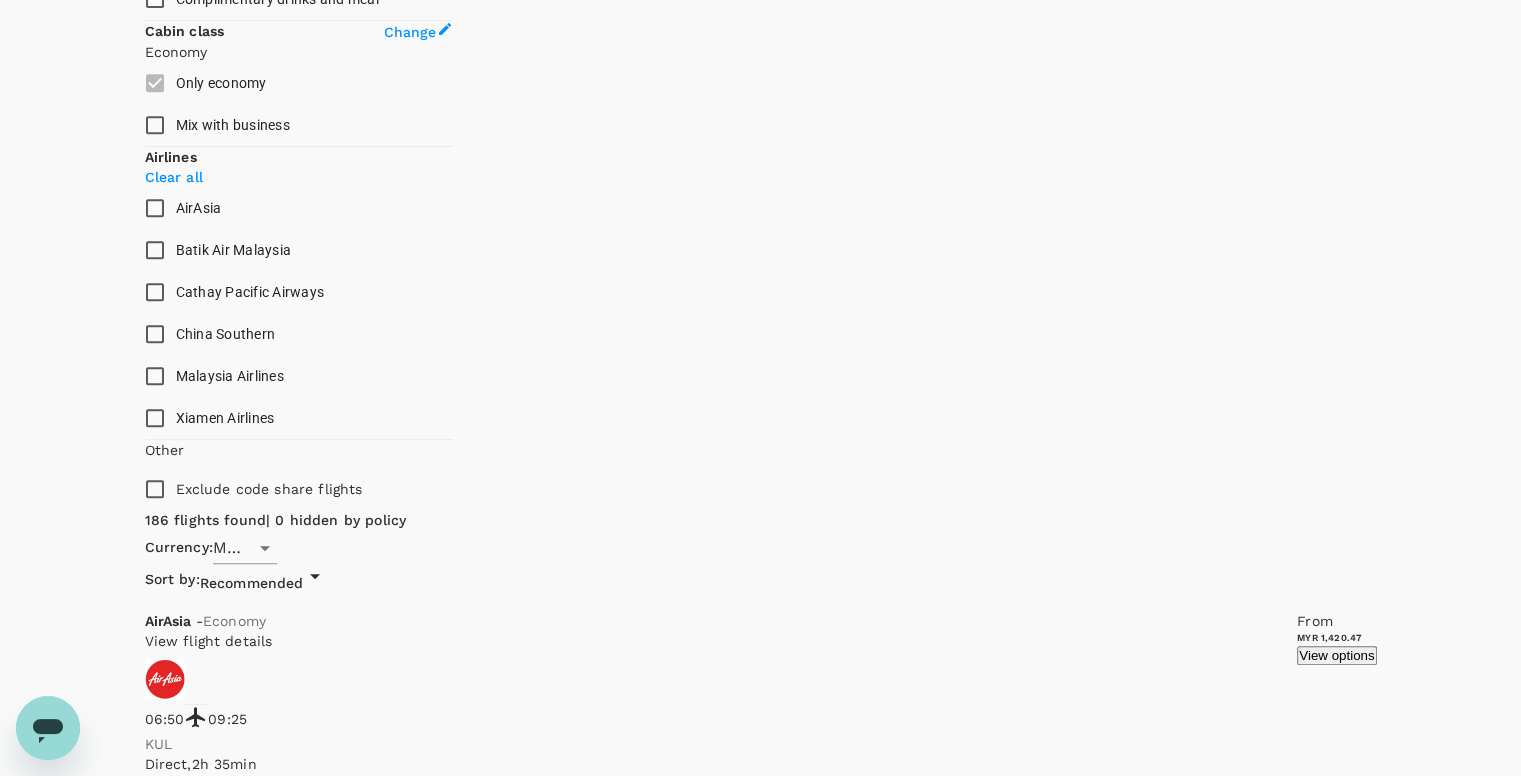 click on "Malaysia Airlines" at bounding box center [155, 376] 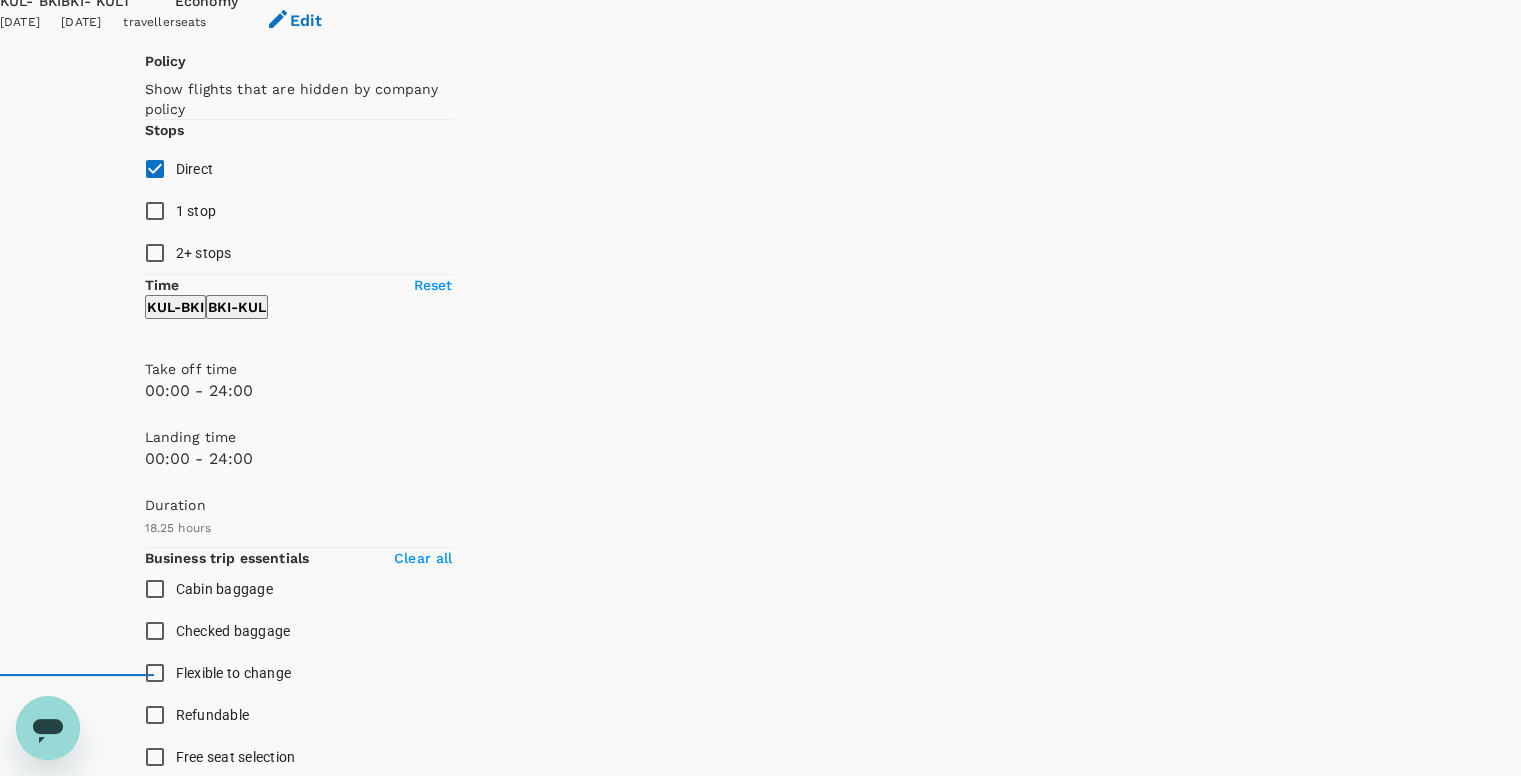 scroll, scrollTop: 0, scrollLeft: 0, axis: both 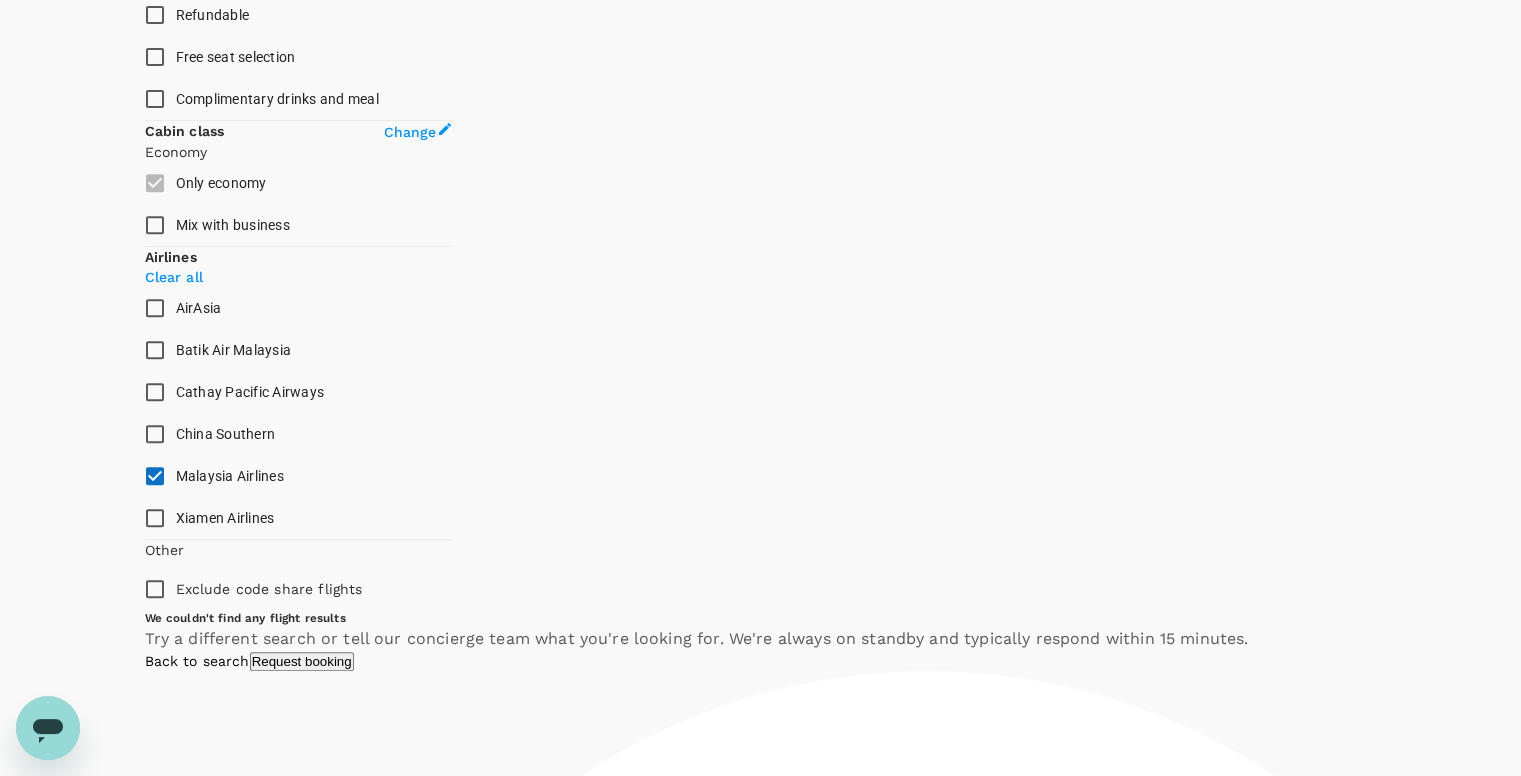click on "Malaysia Airlines" at bounding box center (155, 476) 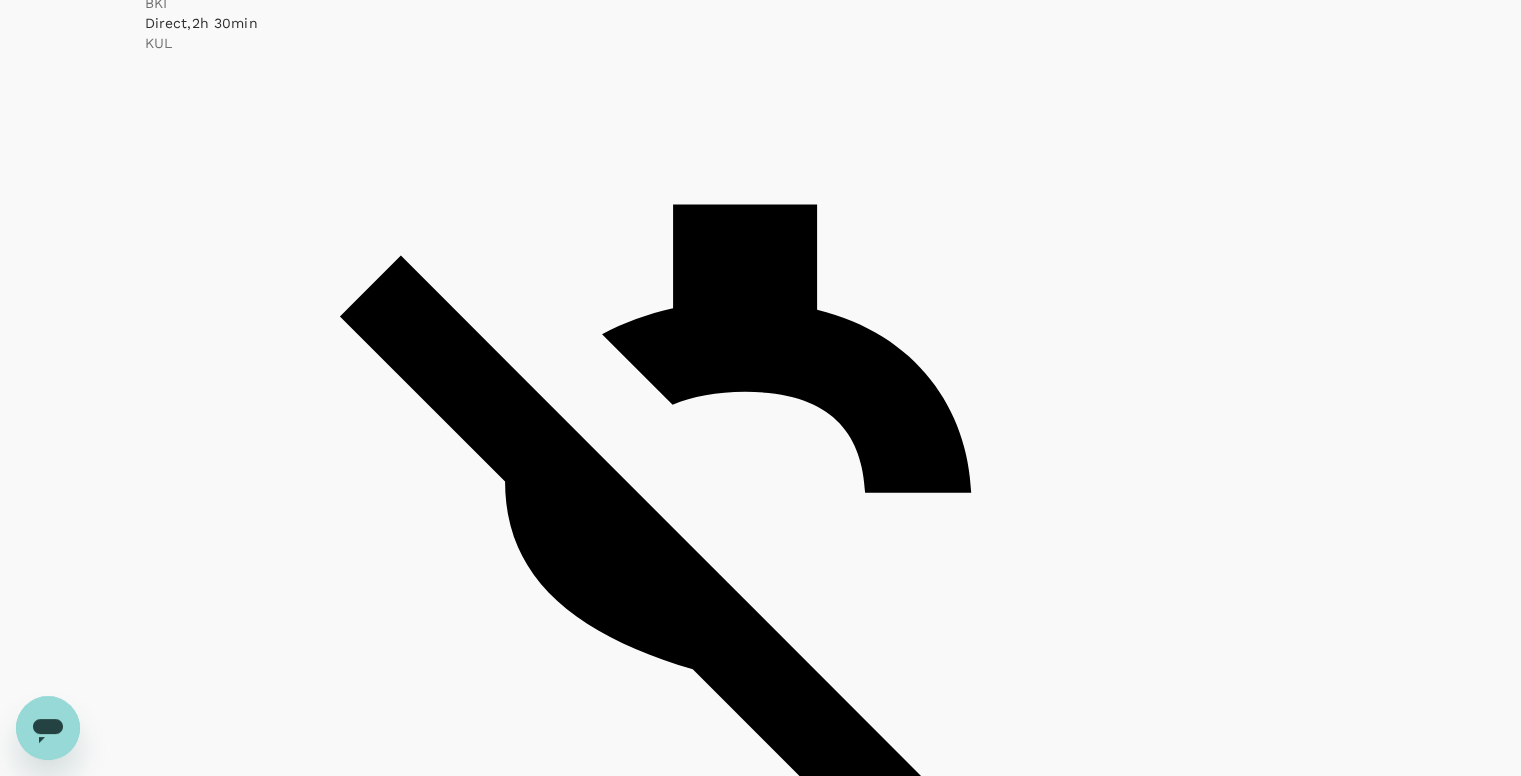 scroll, scrollTop: 4649, scrollLeft: 0, axis: vertical 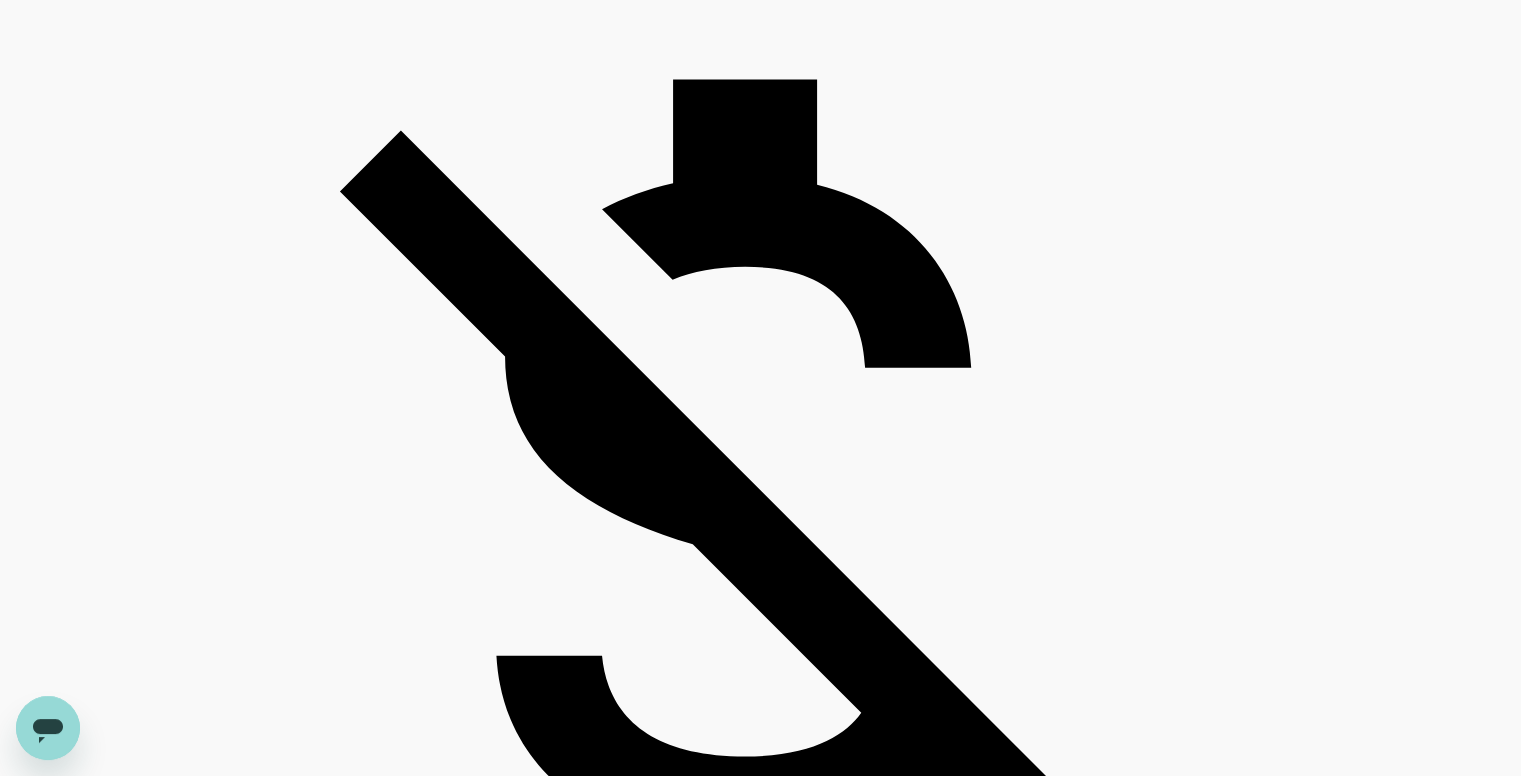 click on "2" at bounding box center (150, 51741) 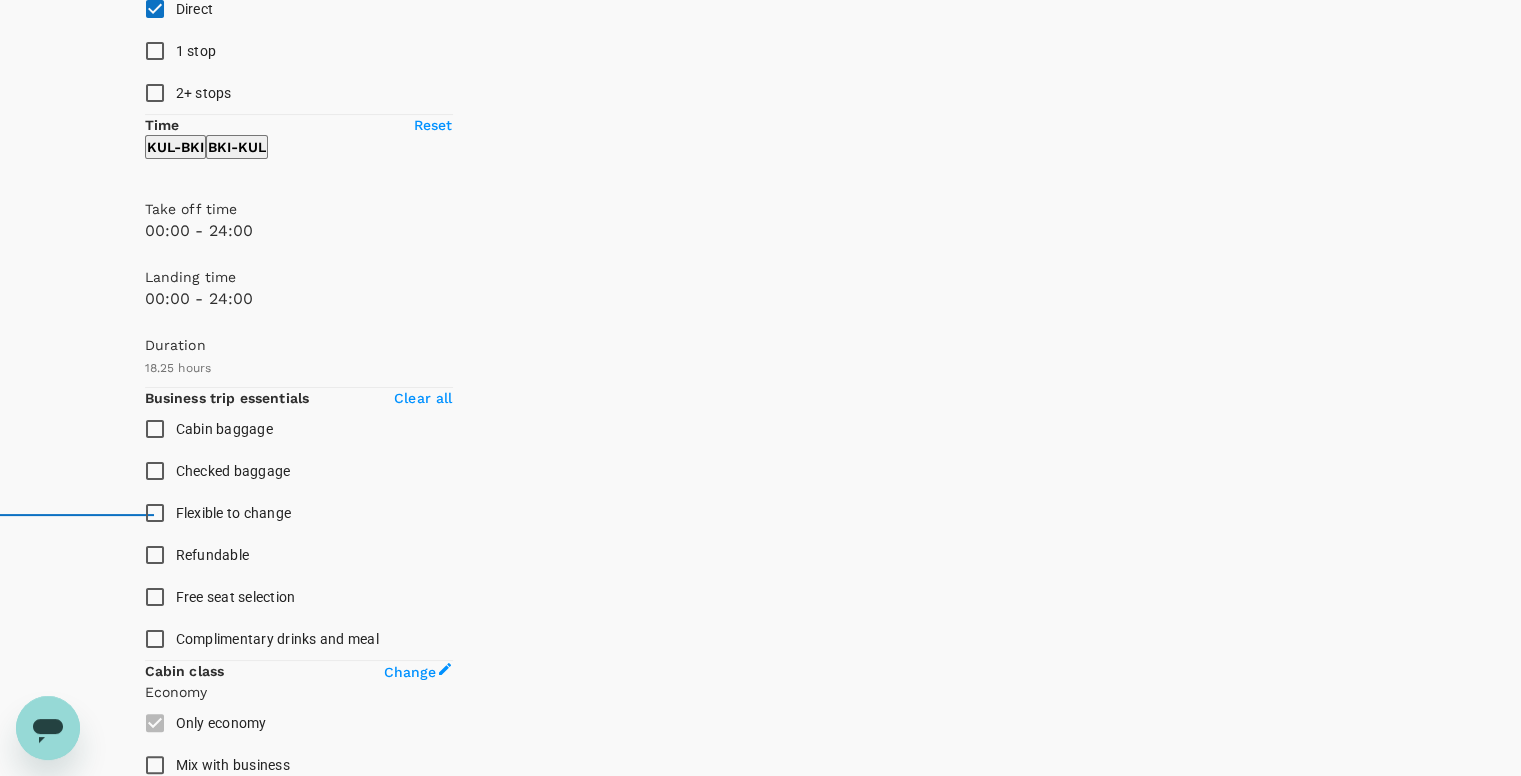 scroll, scrollTop: 0, scrollLeft: 0, axis: both 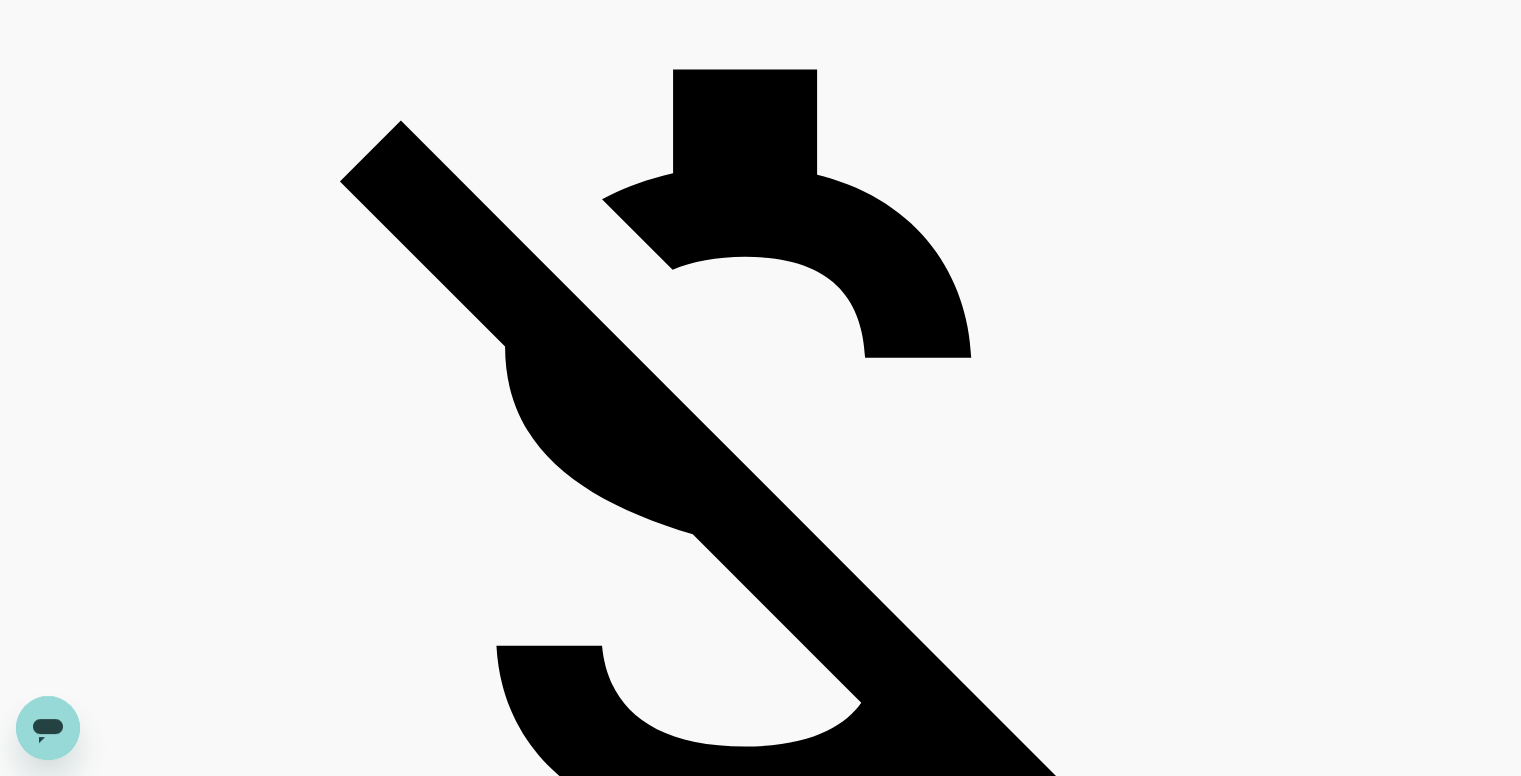 click on "3" at bounding box center (150, 51771) 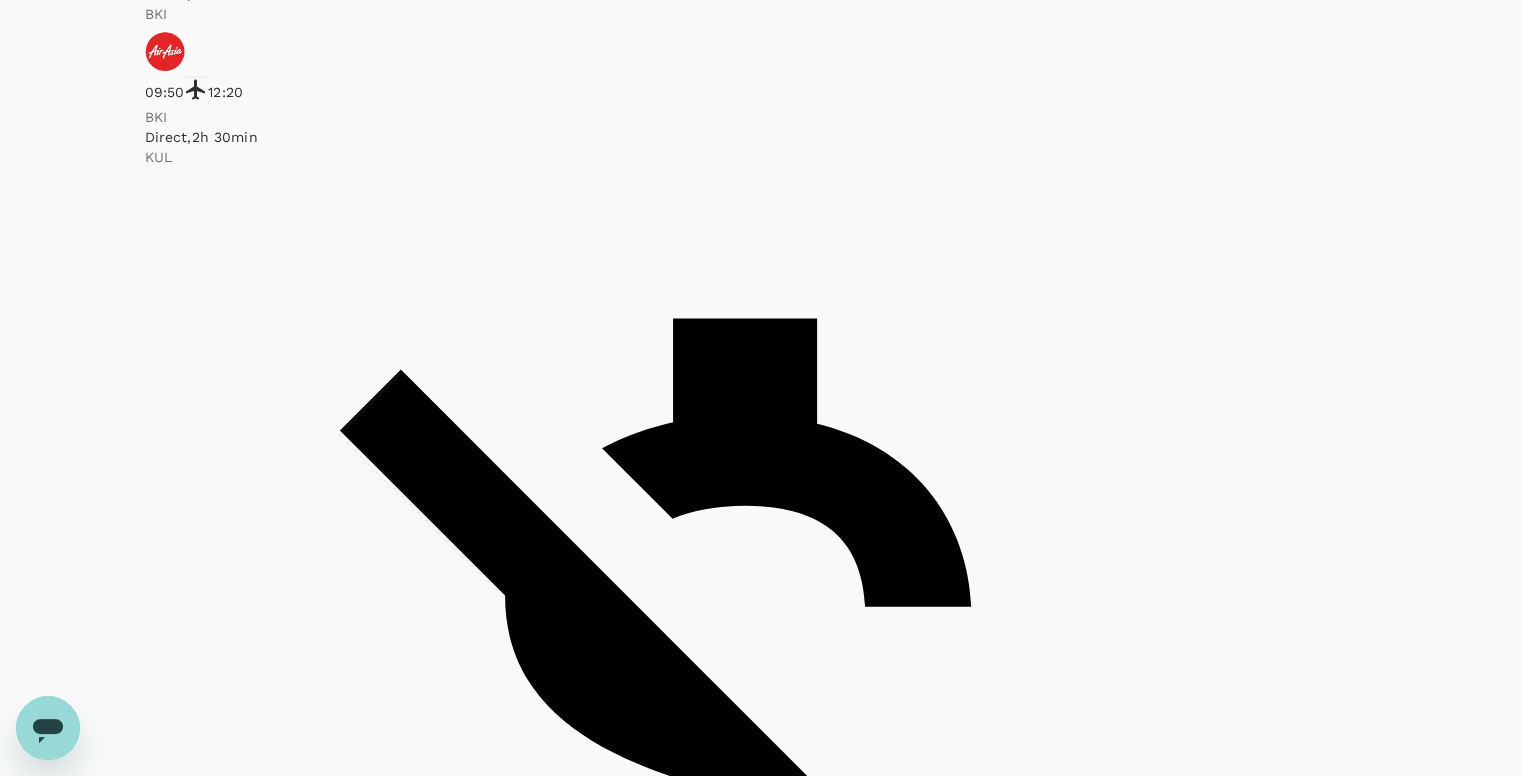 scroll, scrollTop: 4649, scrollLeft: 0, axis: vertical 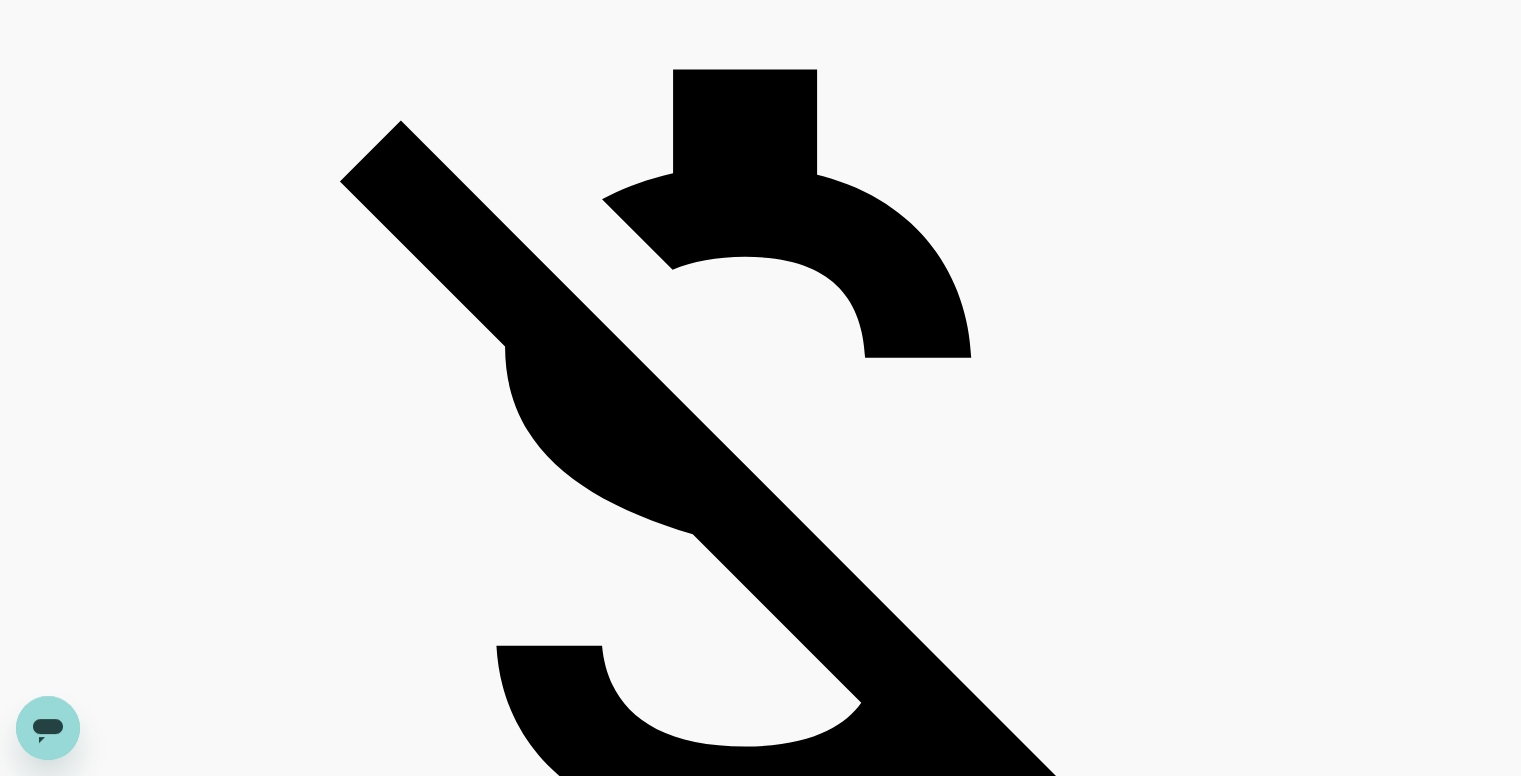 click on "4" at bounding box center (150, 51751) 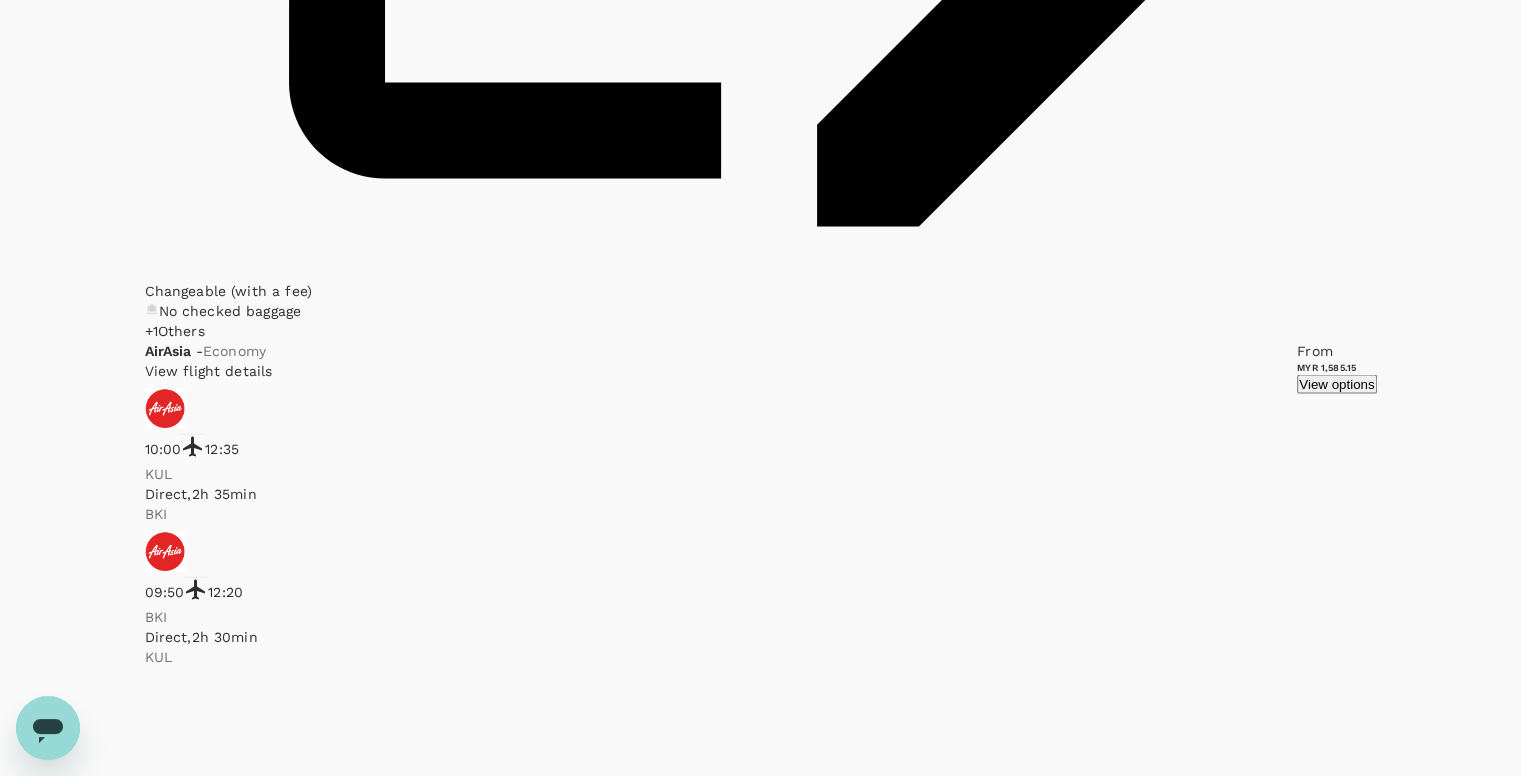 scroll, scrollTop: 4649, scrollLeft: 0, axis: vertical 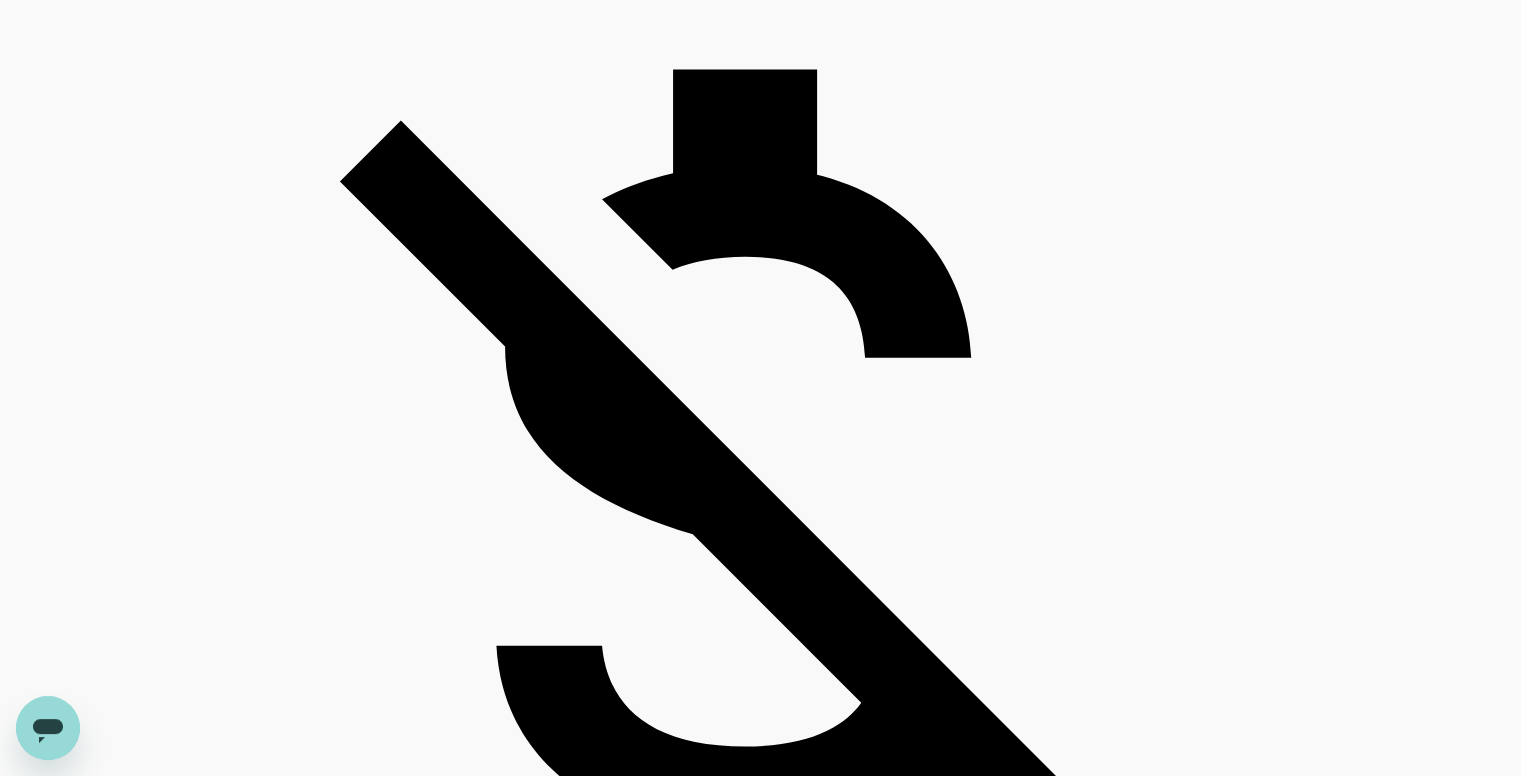 click on "5" at bounding box center (150, 51741) 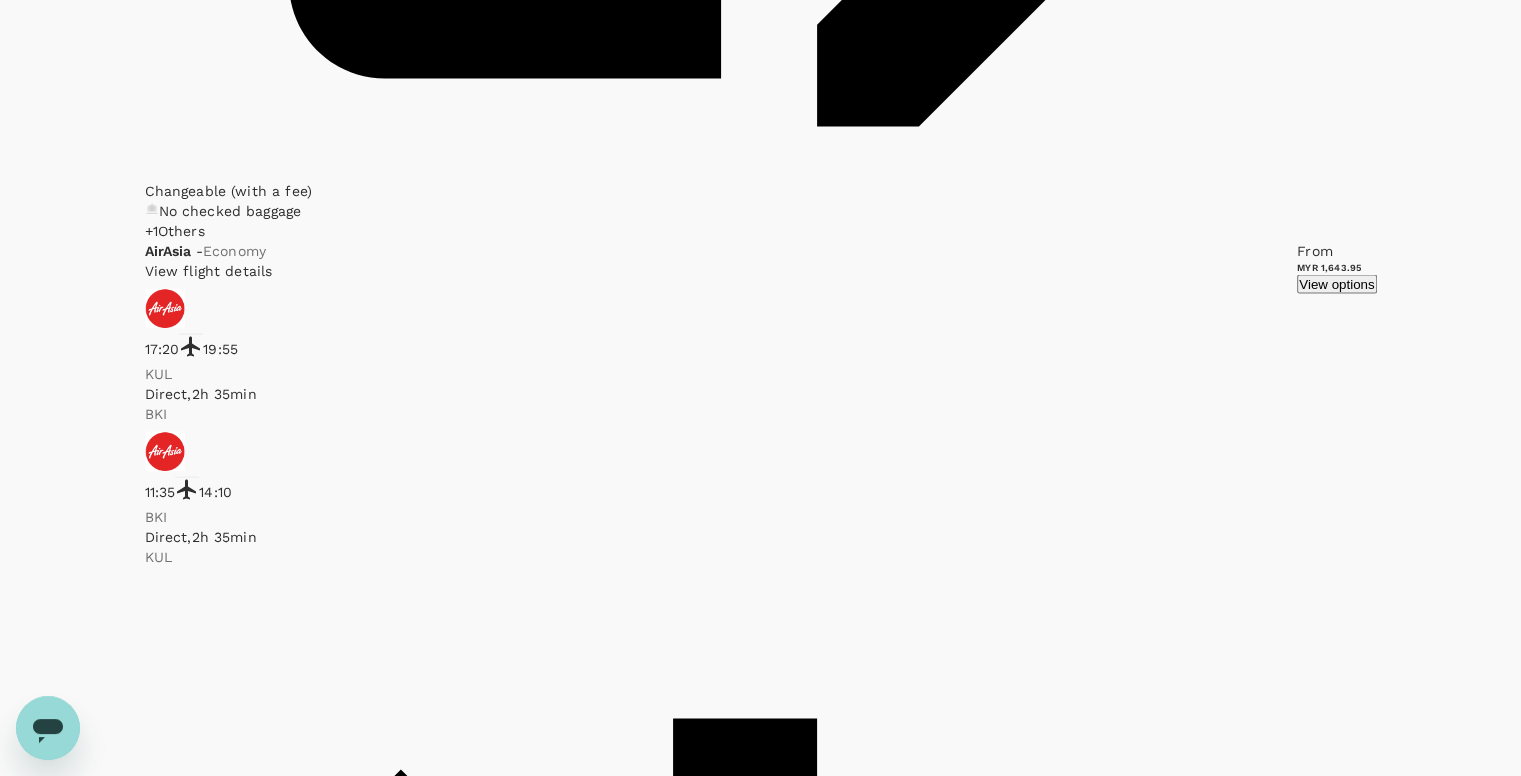 scroll, scrollTop: 4649, scrollLeft: 0, axis: vertical 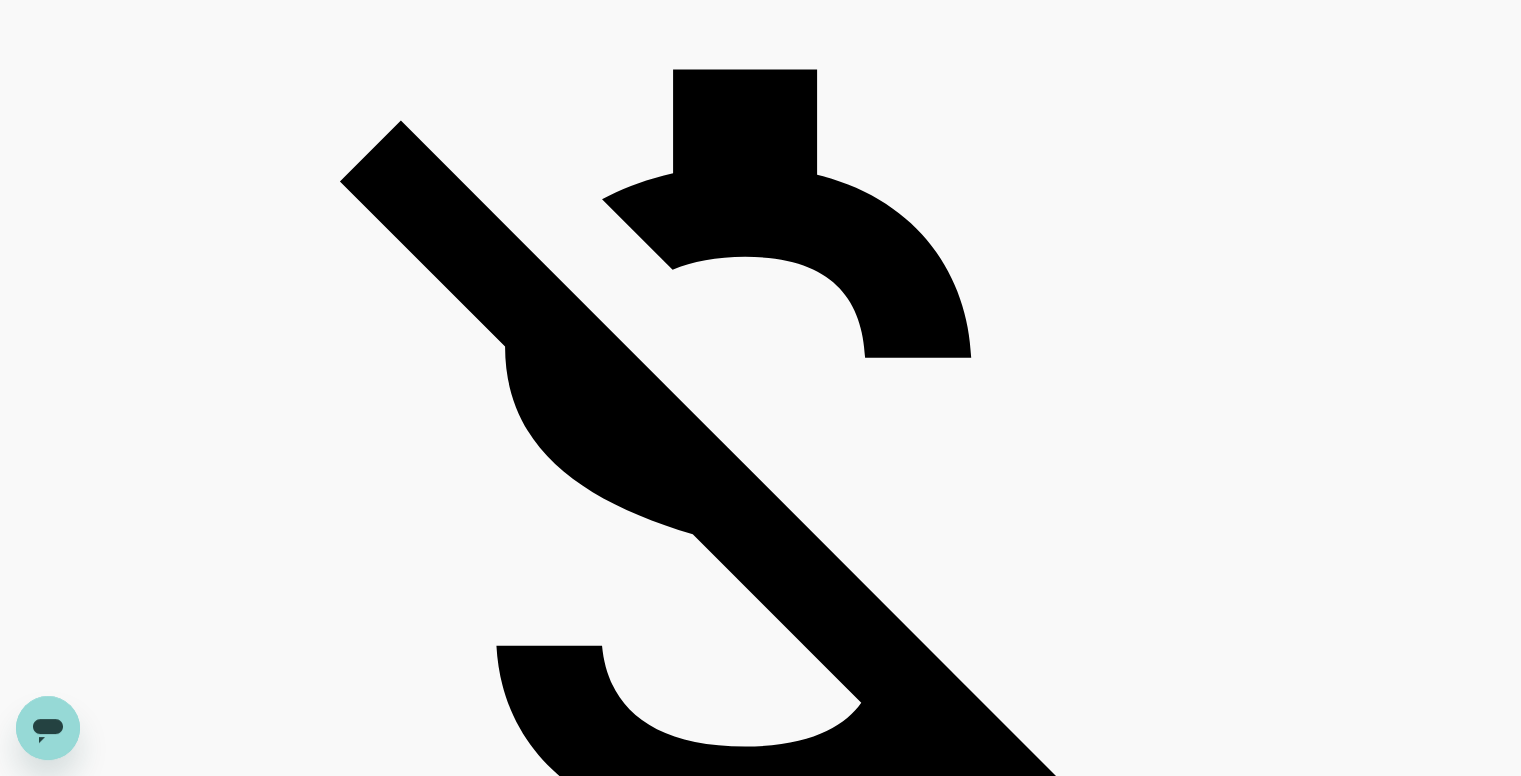 click on "6" at bounding box center (150, 51801) 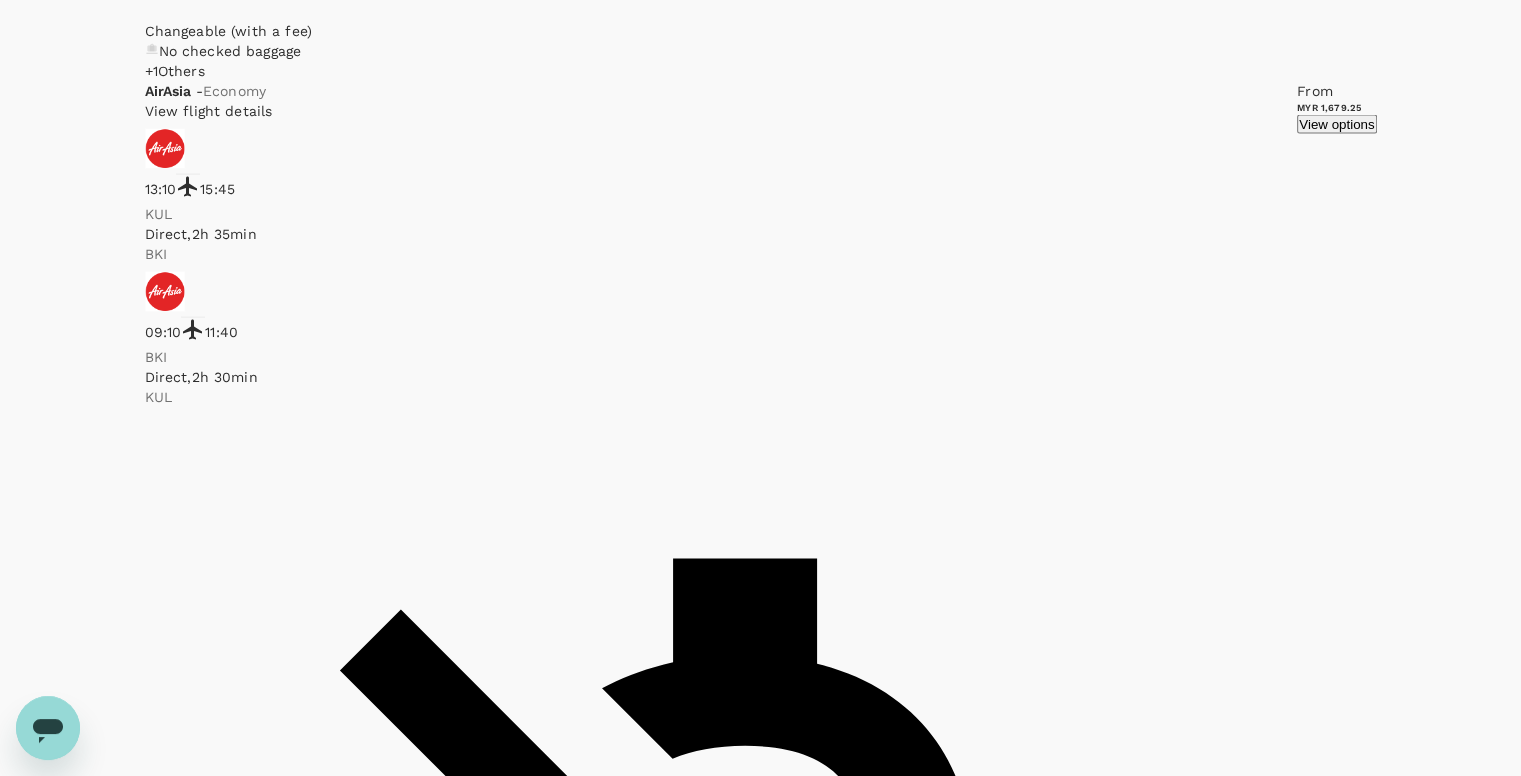 scroll, scrollTop: 4649, scrollLeft: 0, axis: vertical 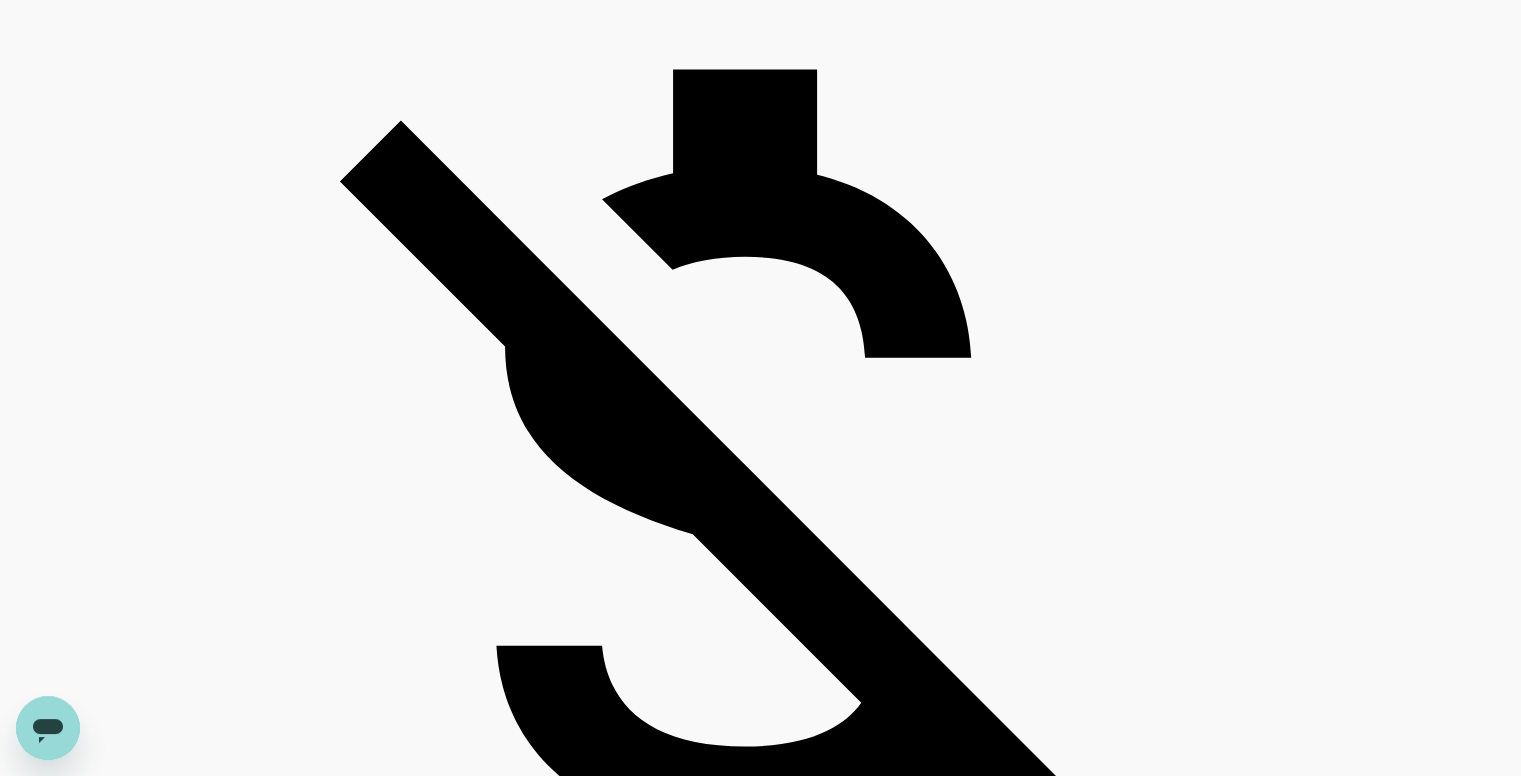 click on "7" at bounding box center (150, 51821) 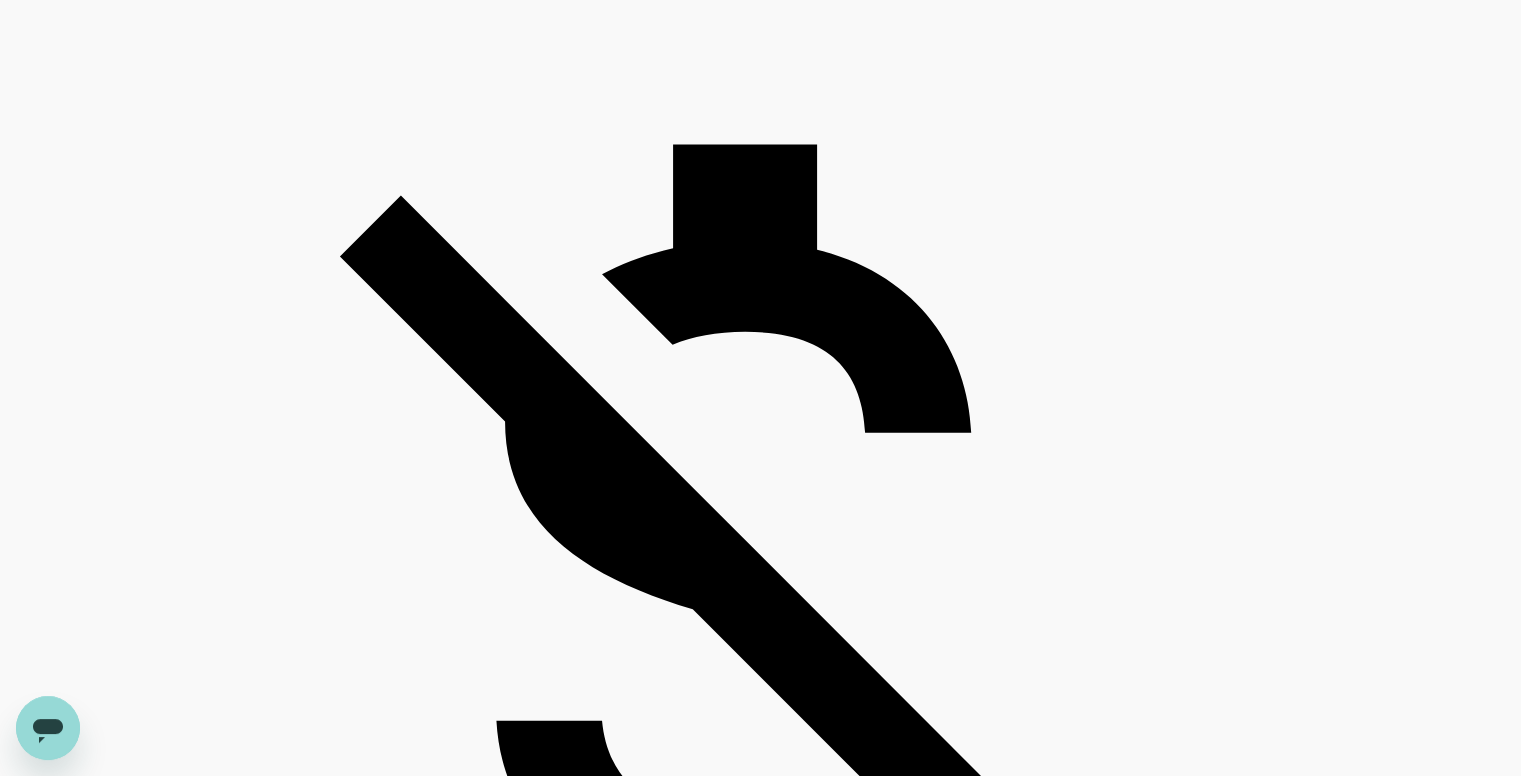 scroll, scrollTop: 4649, scrollLeft: 0, axis: vertical 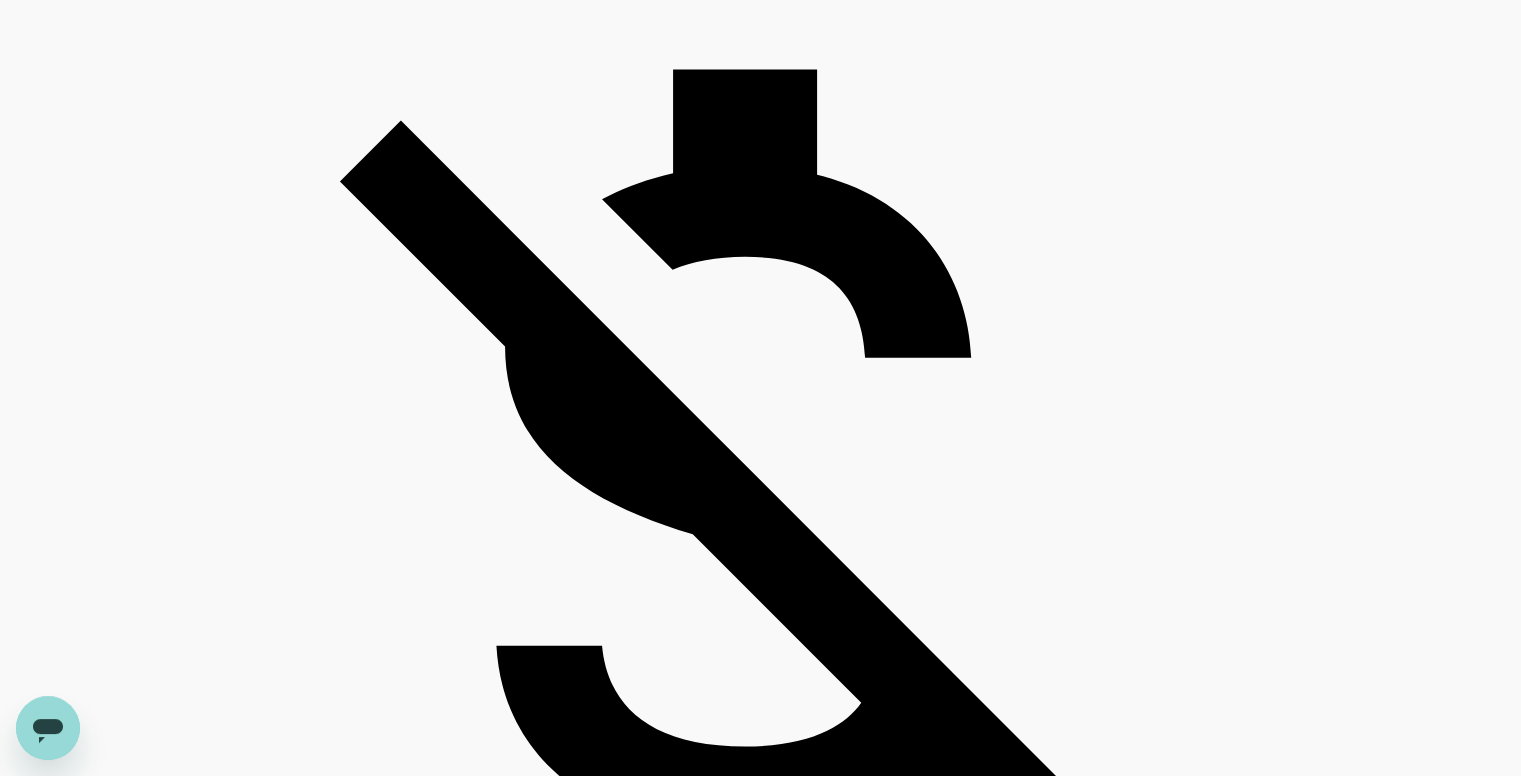 click on "8" at bounding box center [150, 51741] 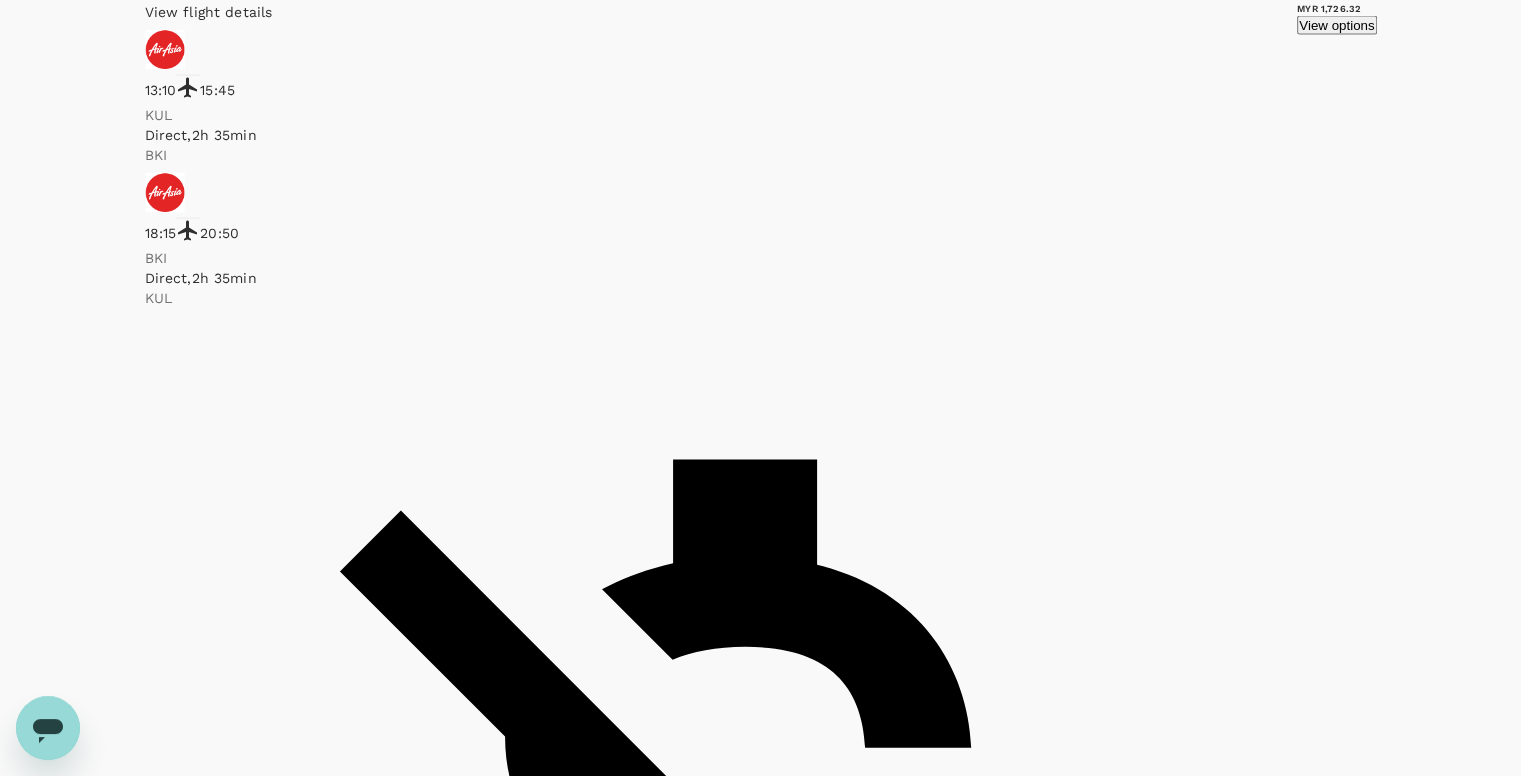 scroll, scrollTop: 4649, scrollLeft: 0, axis: vertical 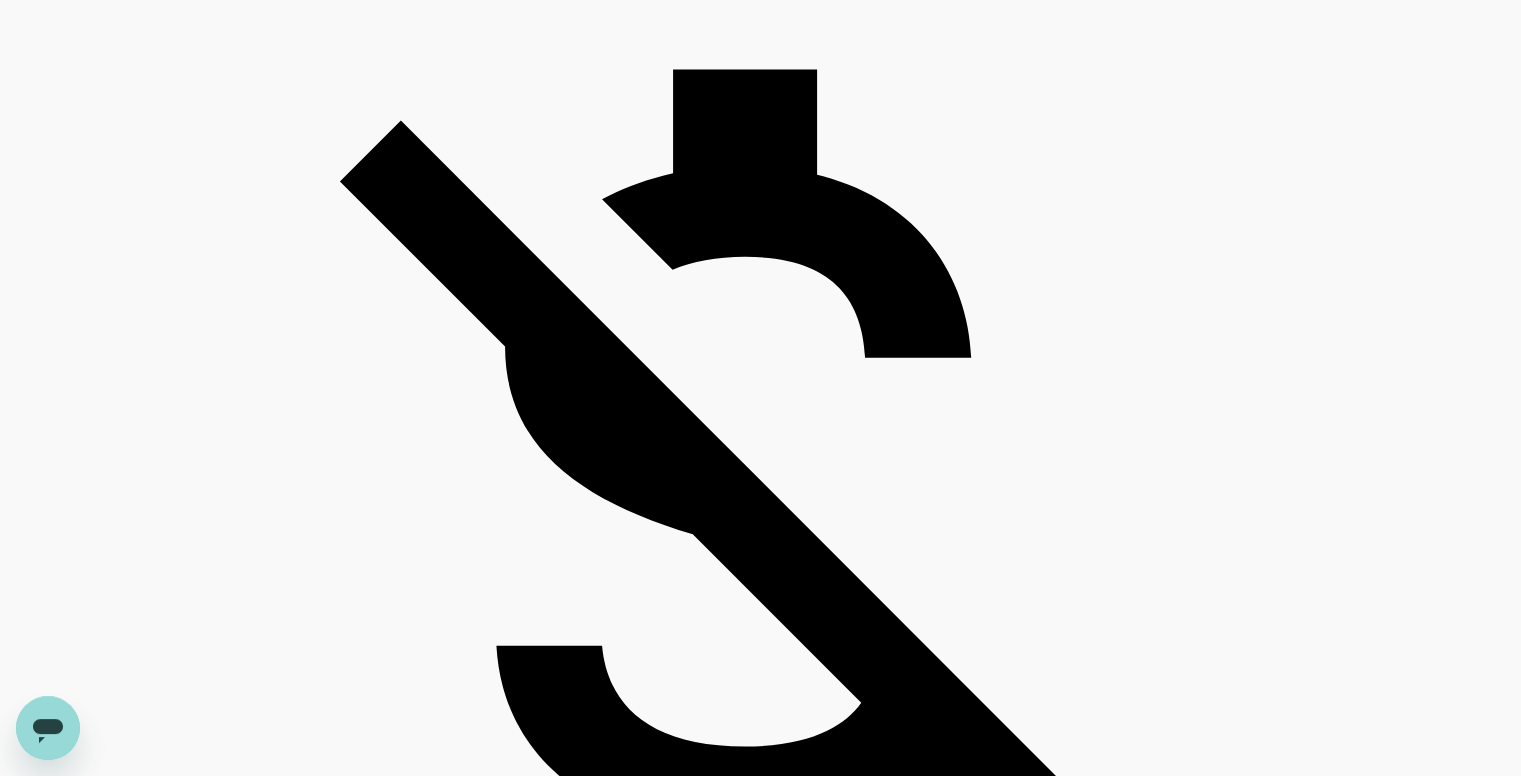 click on "9" at bounding box center [150, 51801] 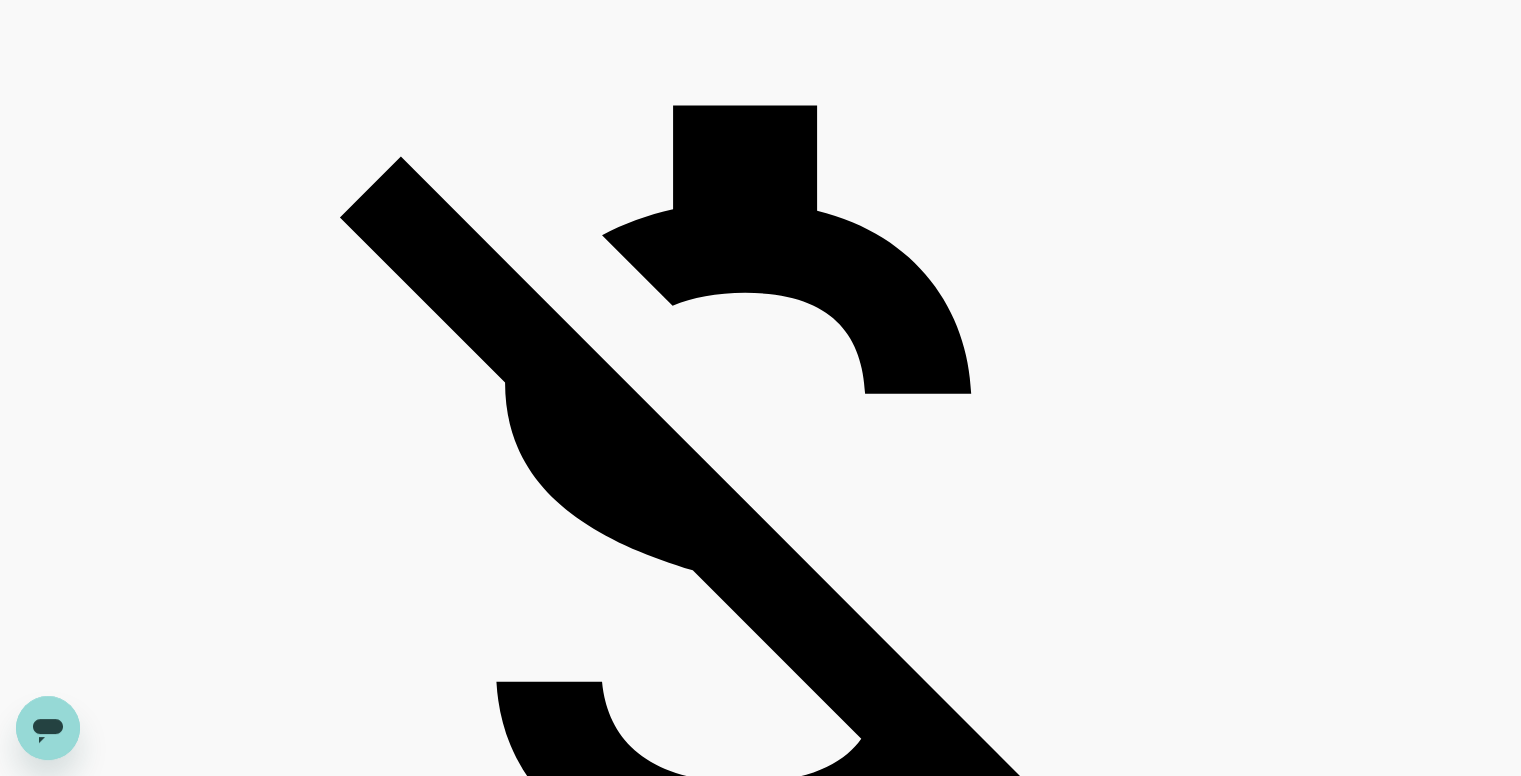 scroll, scrollTop: 4649, scrollLeft: 0, axis: vertical 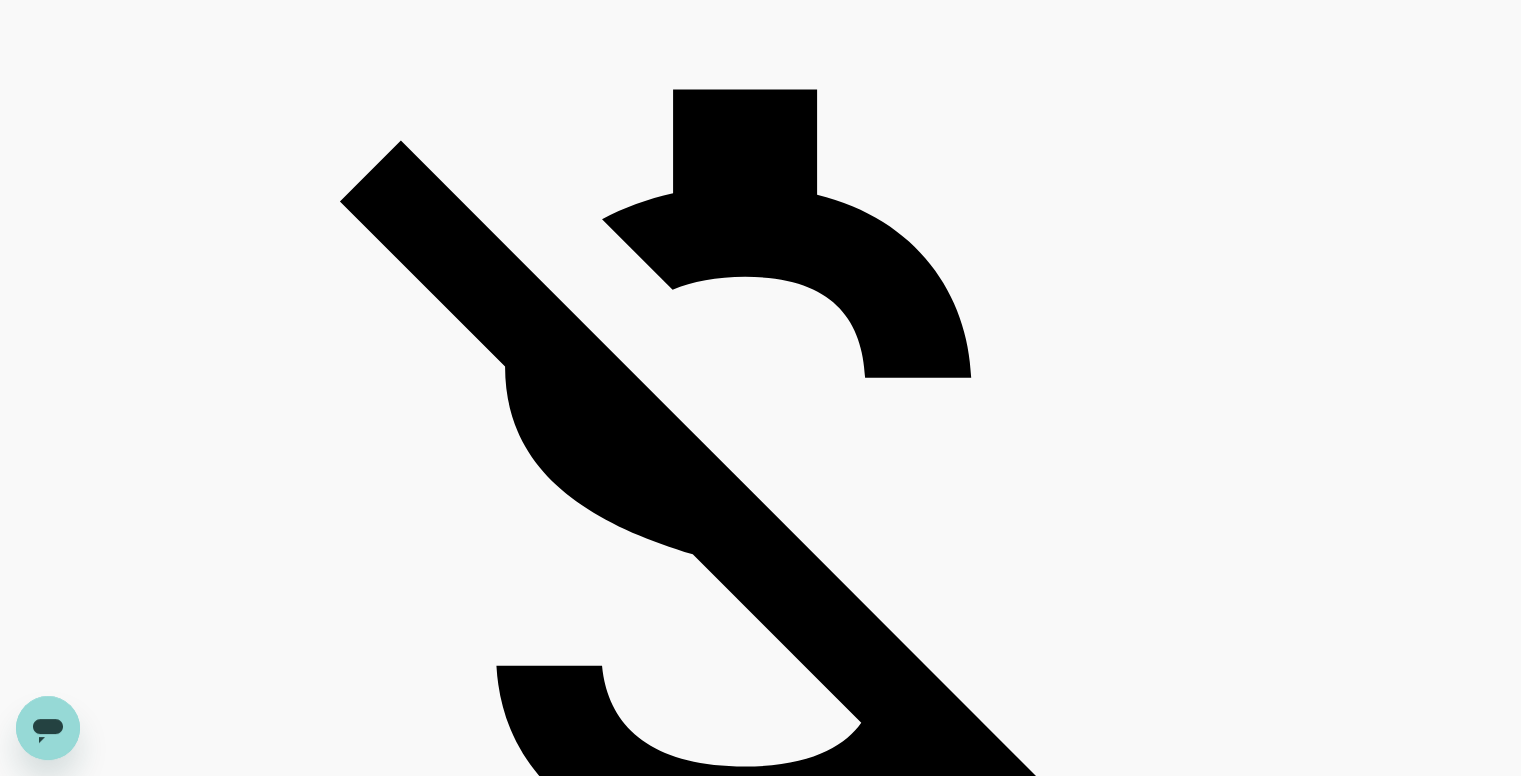 click on "10" at bounding box center [154, 51831] 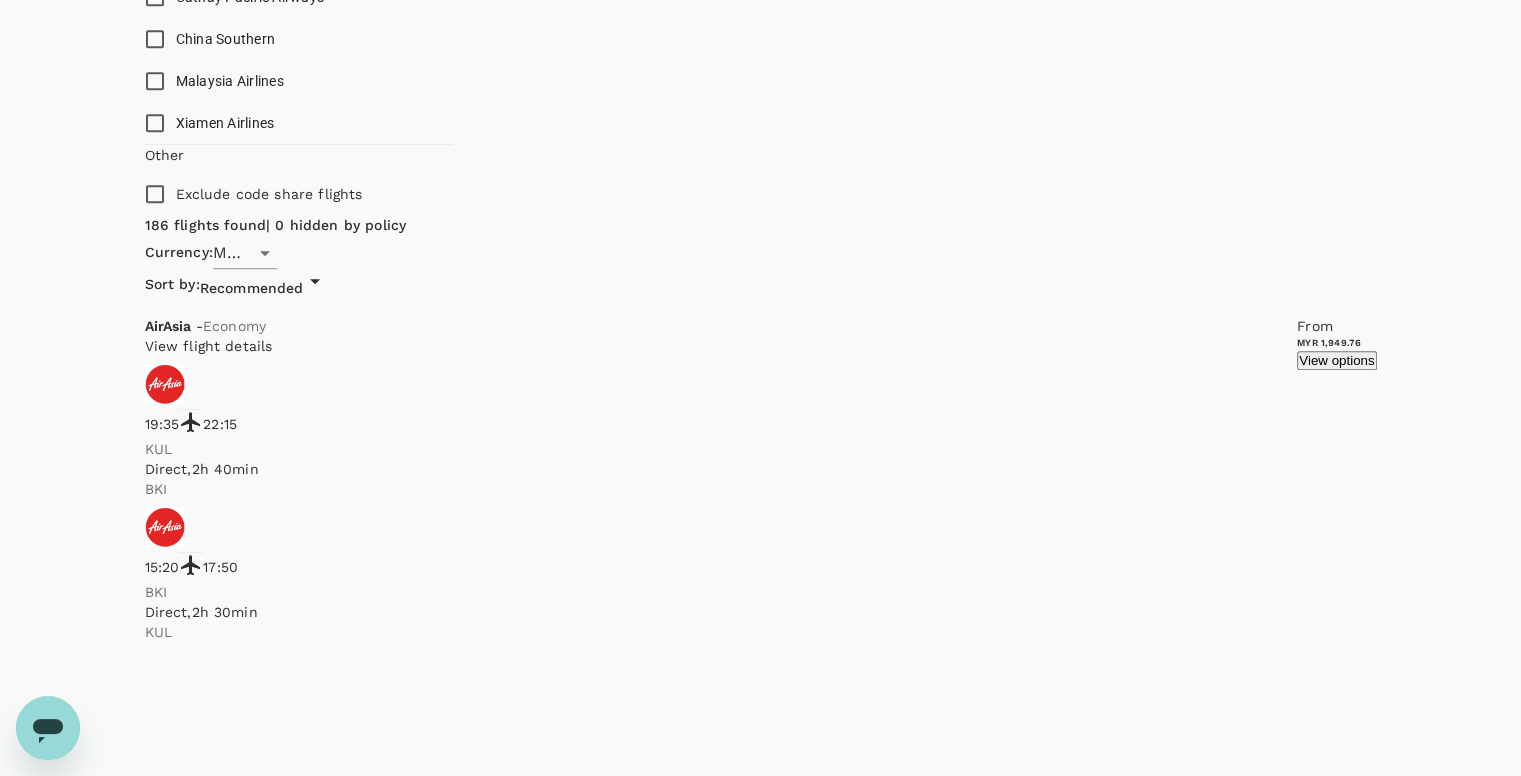 scroll, scrollTop: 1266, scrollLeft: 0, axis: vertical 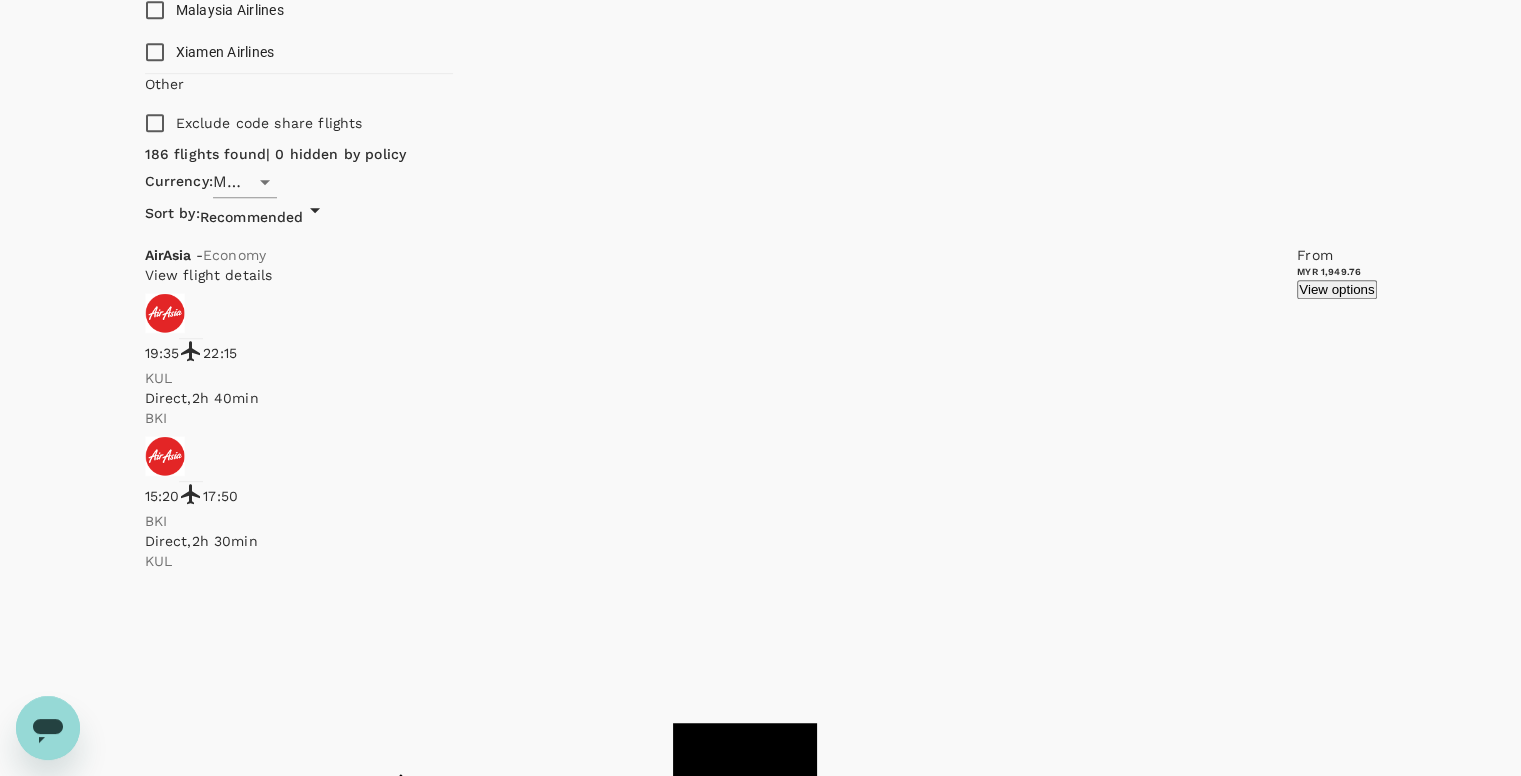 click on "1" at bounding box center [150, 16810] 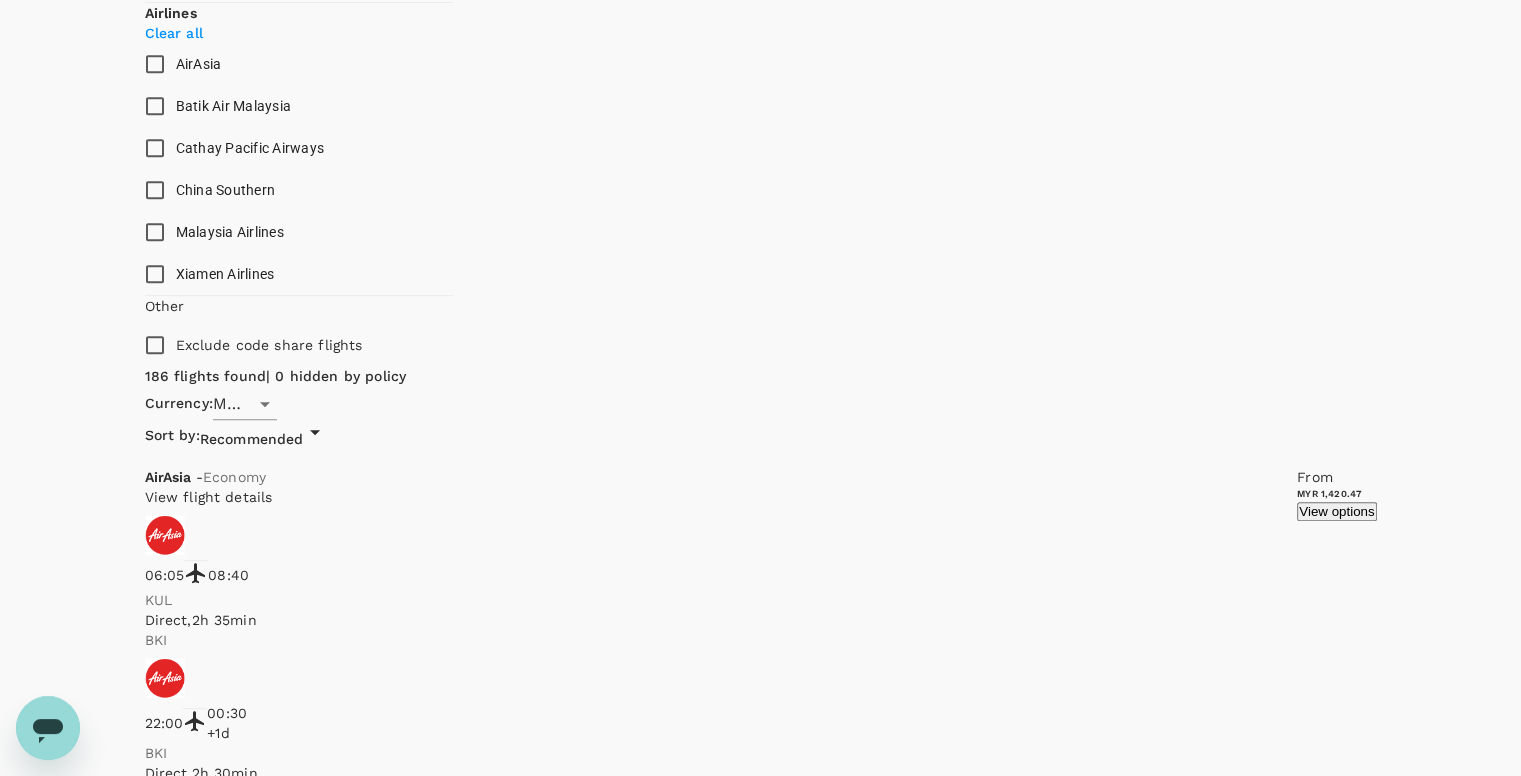 scroll, scrollTop: 1000, scrollLeft: 0, axis: vertical 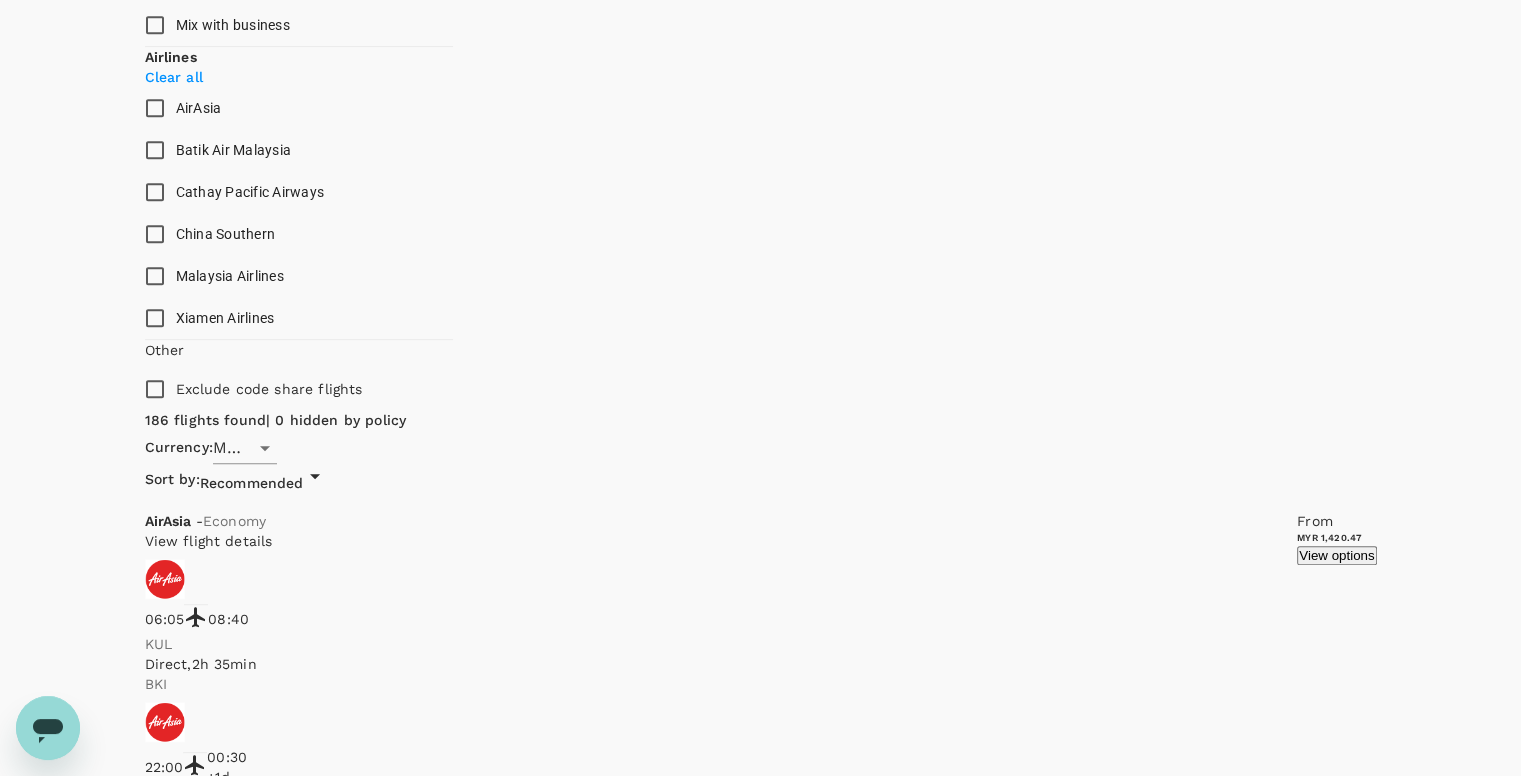click on "Only economy" at bounding box center [285, -17] 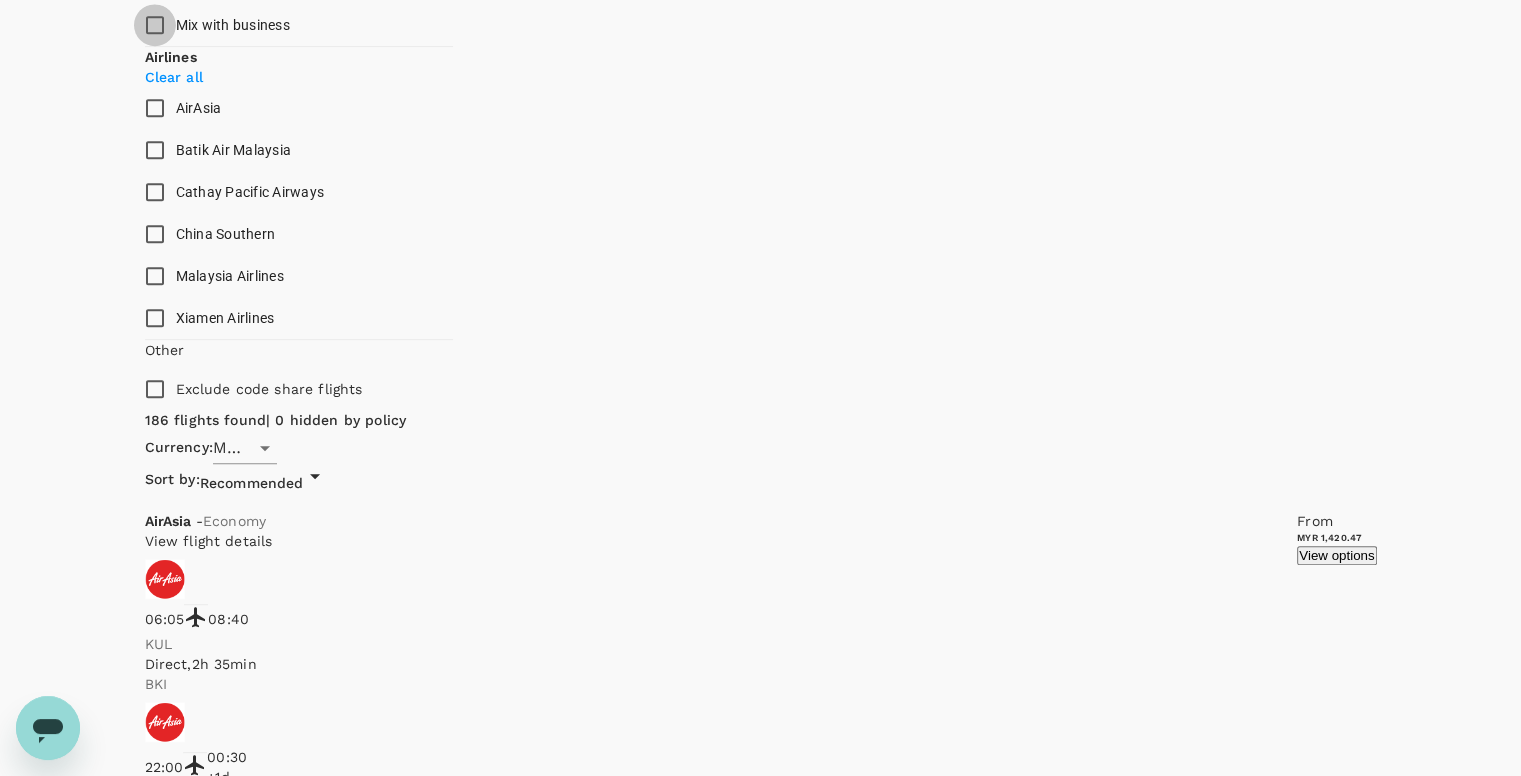click on "Mix with business" at bounding box center [155, 25] 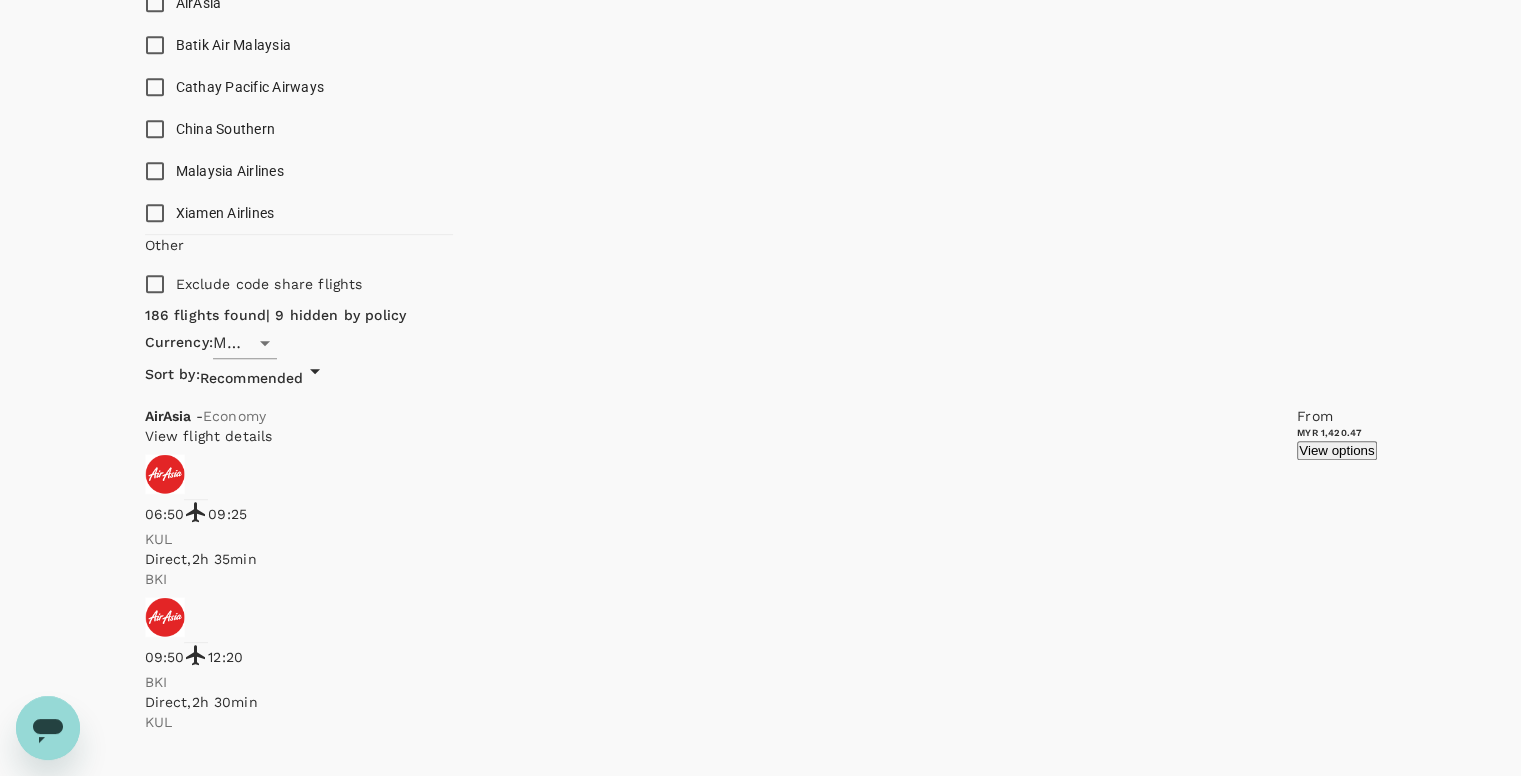 scroll, scrollTop: 1100, scrollLeft: 0, axis: vertical 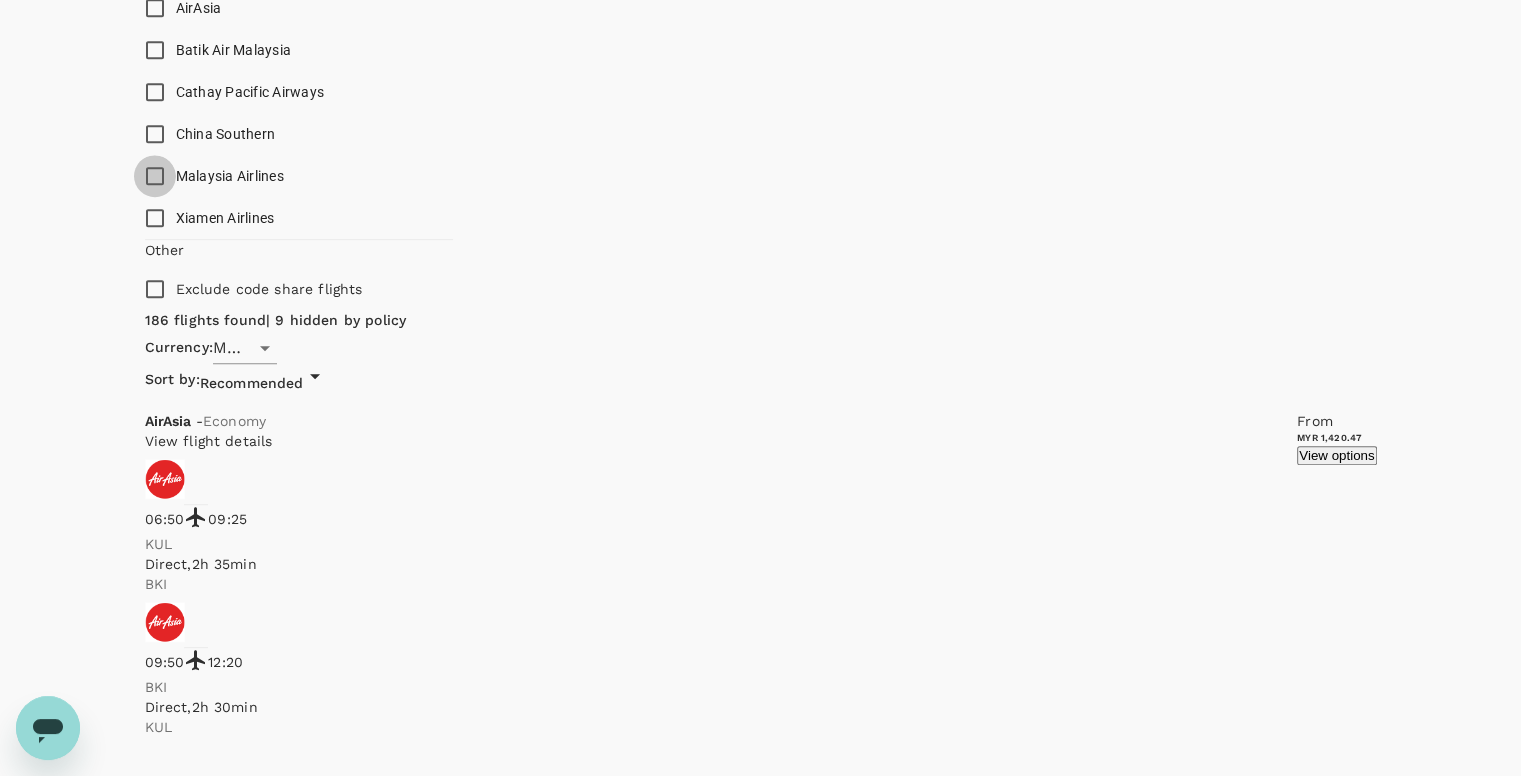click on "Malaysia Airlines" at bounding box center (155, 176) 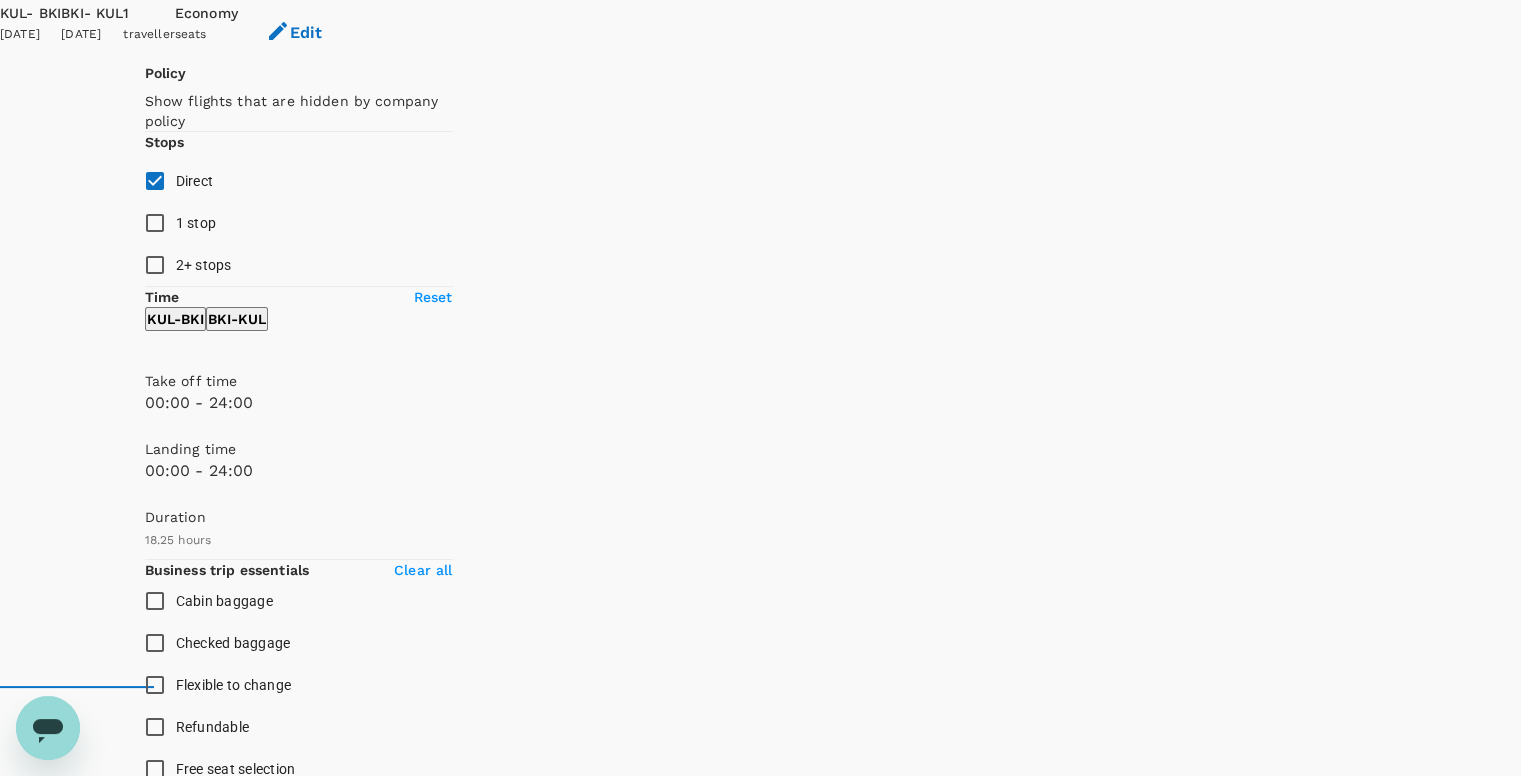 scroll, scrollTop: 0, scrollLeft: 0, axis: both 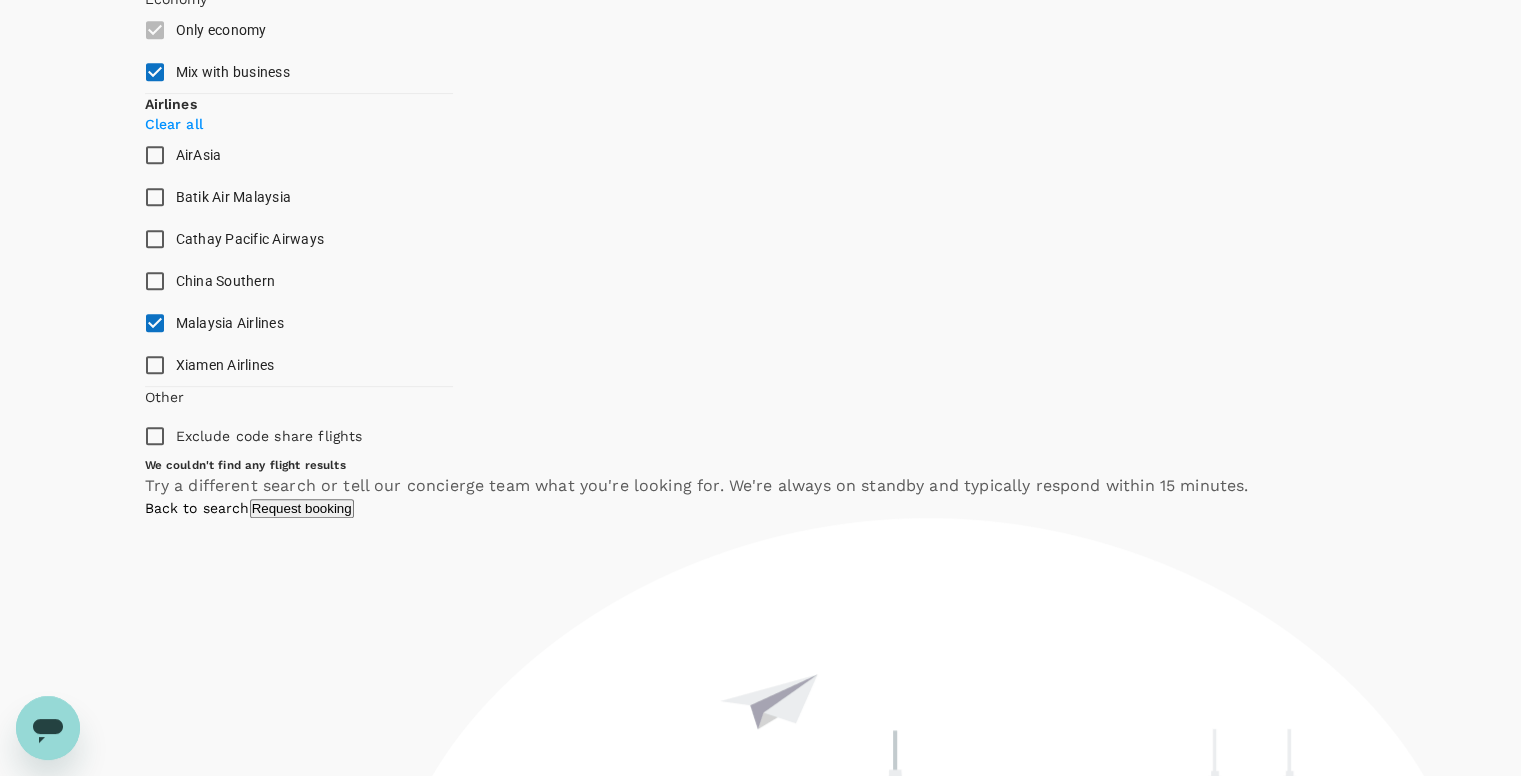 click on "Malaysia Airlines" at bounding box center [155, 323] 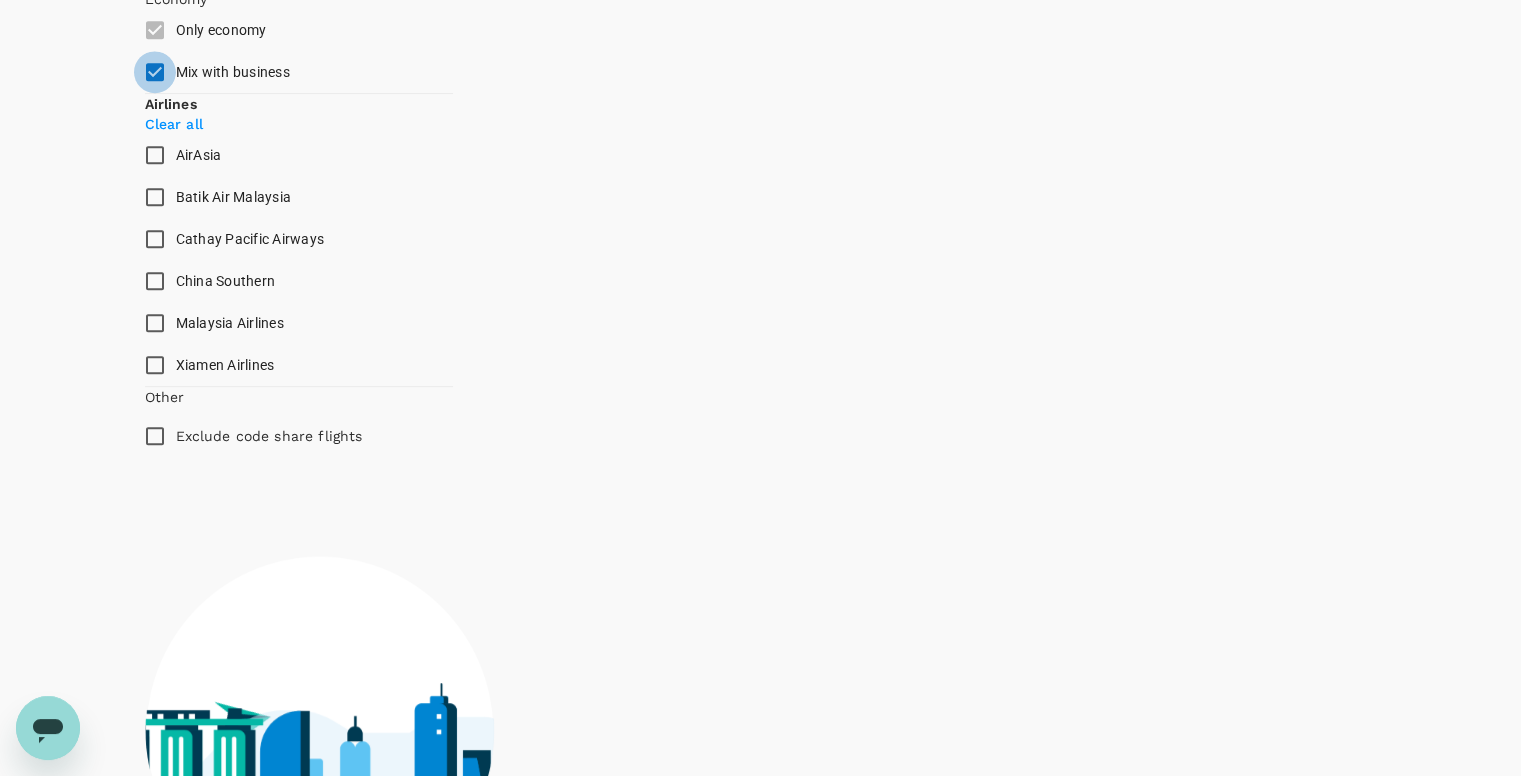 click on "Mix with business" at bounding box center (155, 72) 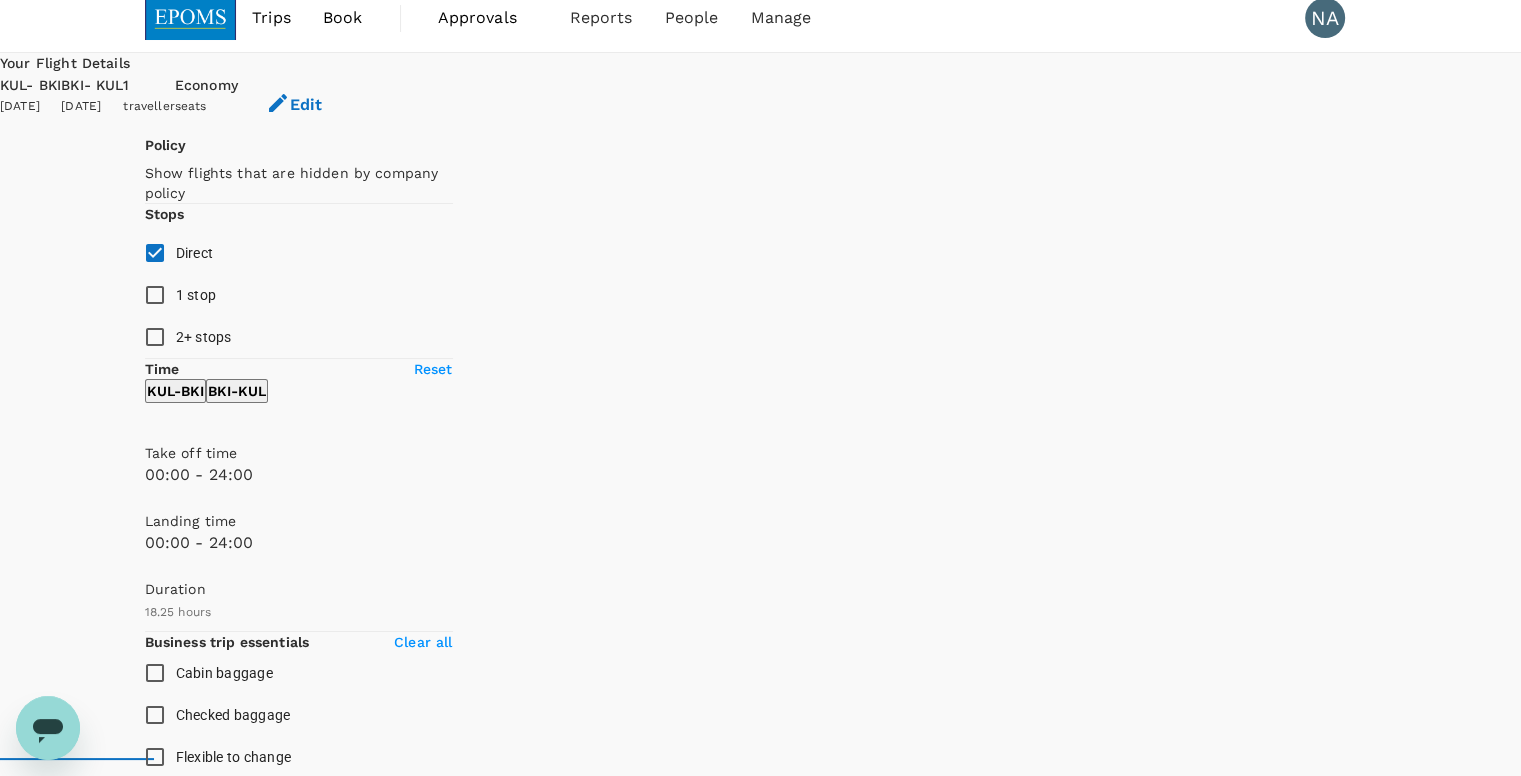 scroll, scrollTop: 0, scrollLeft: 0, axis: both 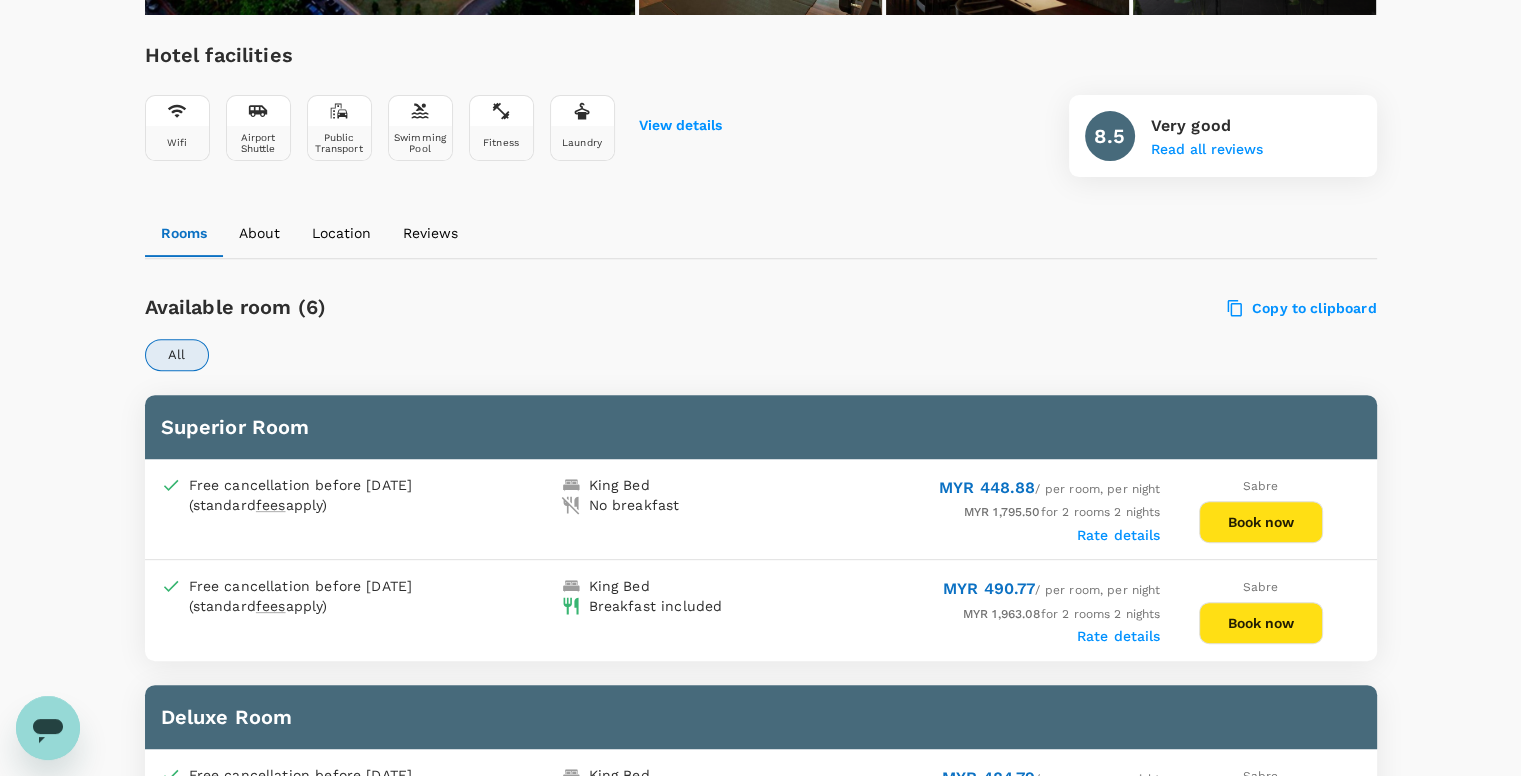 click on "Book now" at bounding box center [1261, 522] 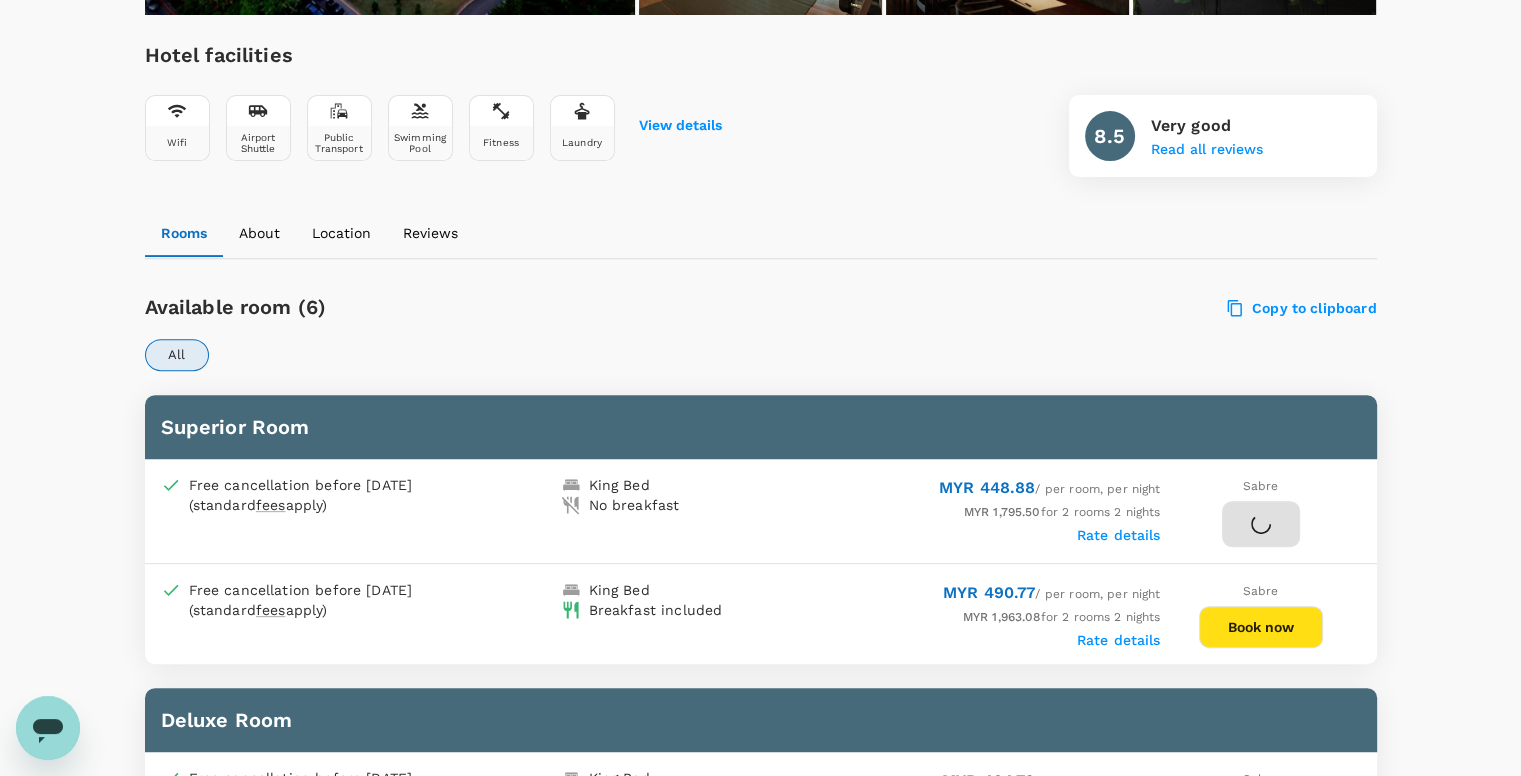 scroll, scrollTop: 0, scrollLeft: 0, axis: both 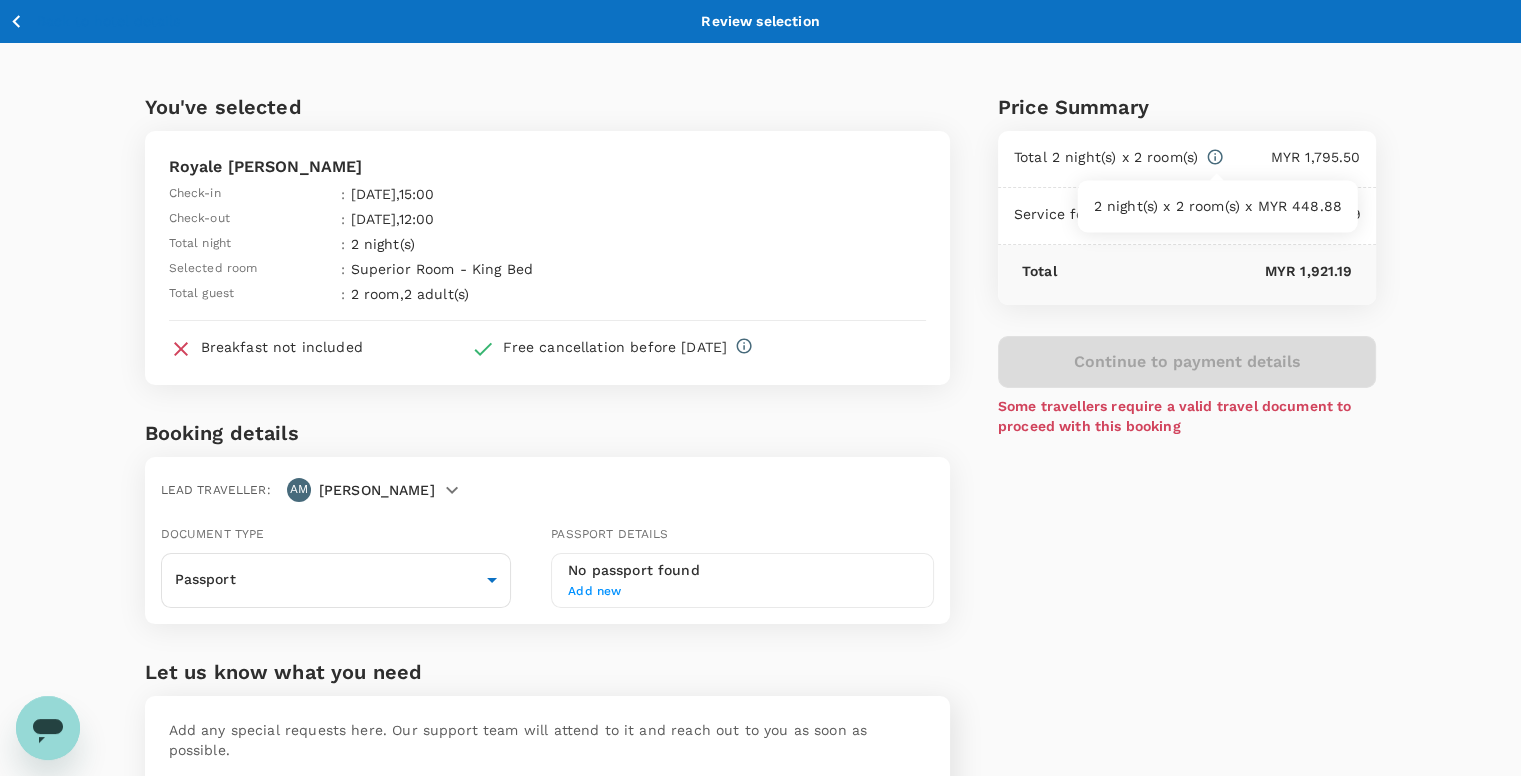 click 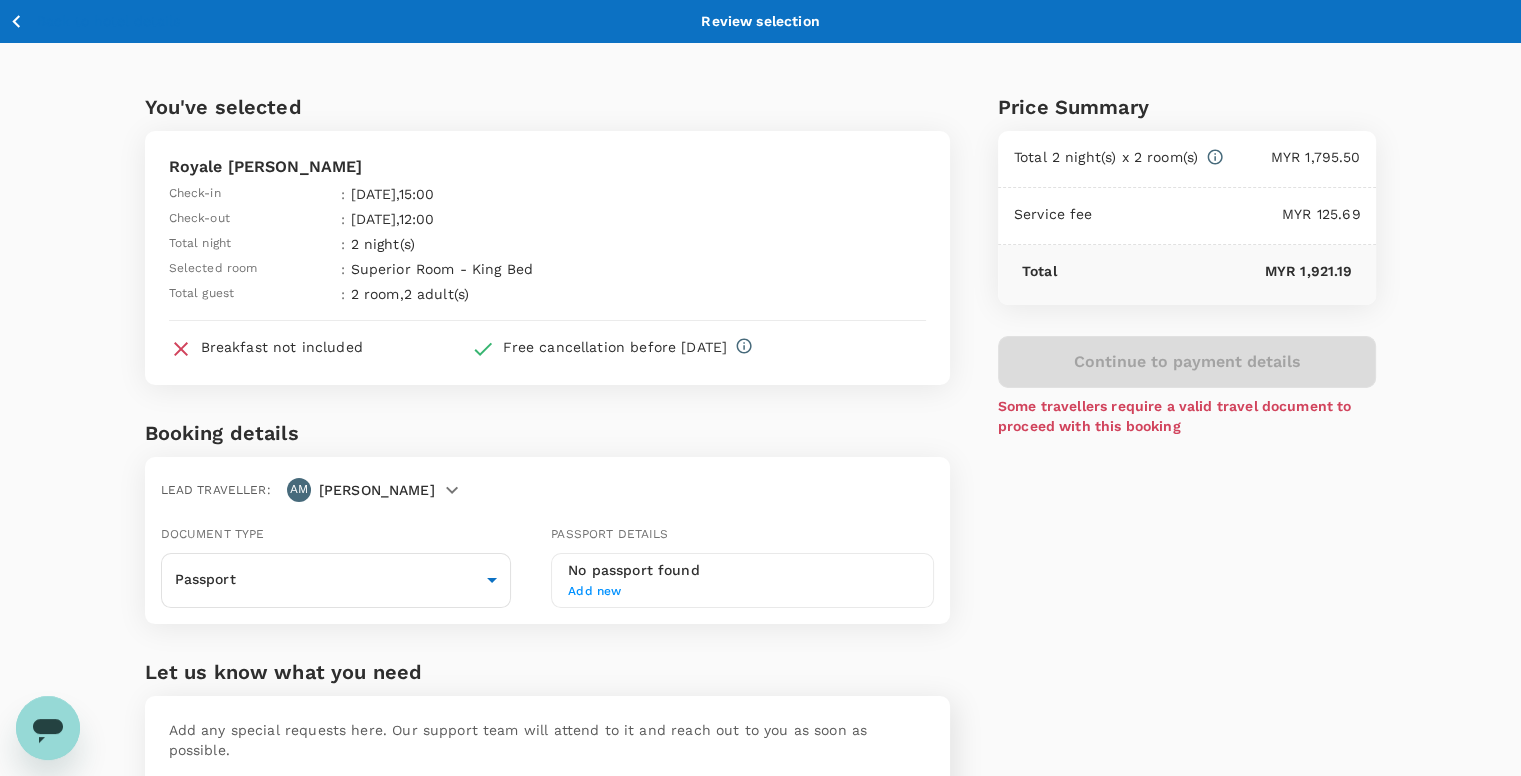 click 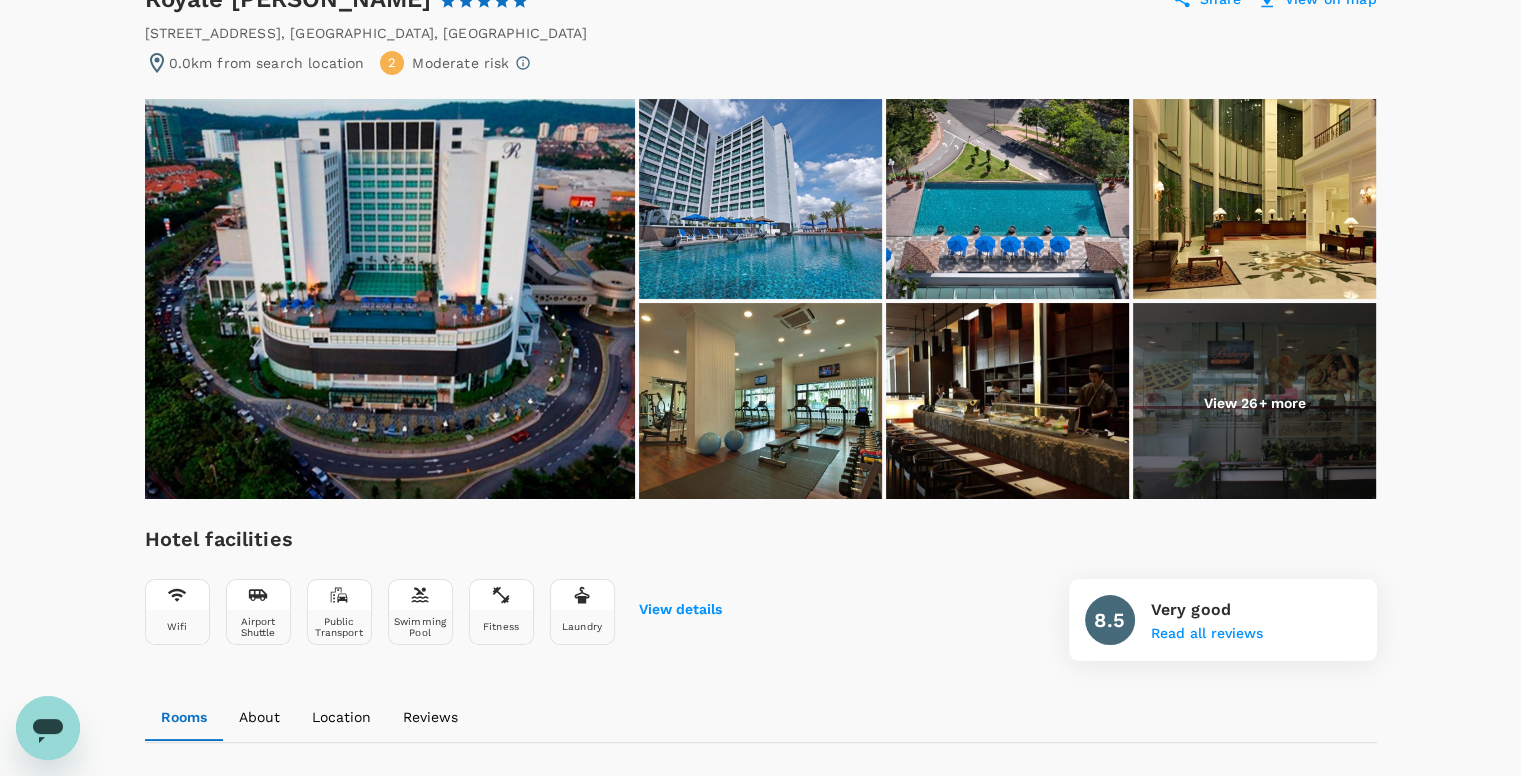 scroll, scrollTop: 0, scrollLeft: 0, axis: both 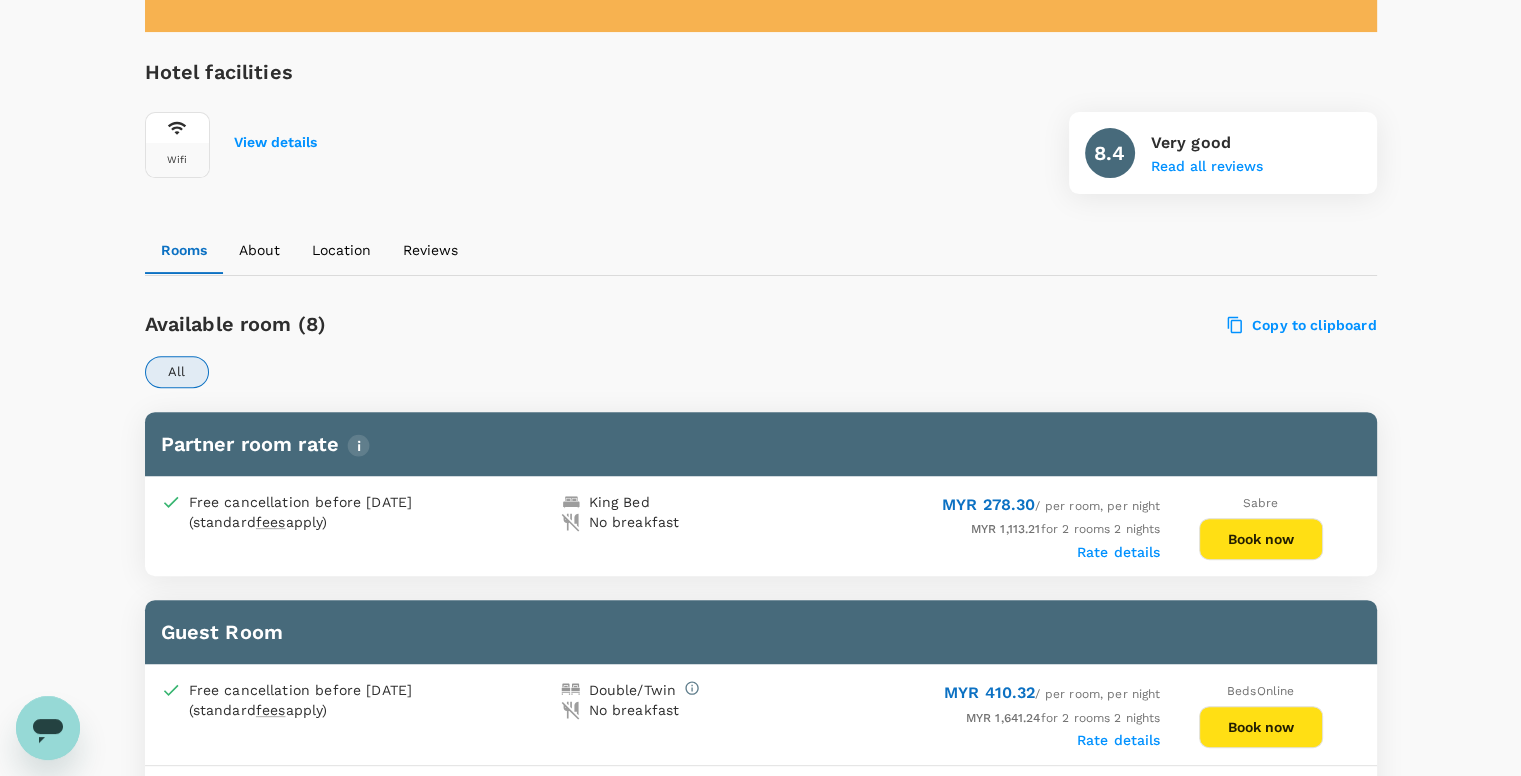 click on "Book now" at bounding box center [1261, 539] 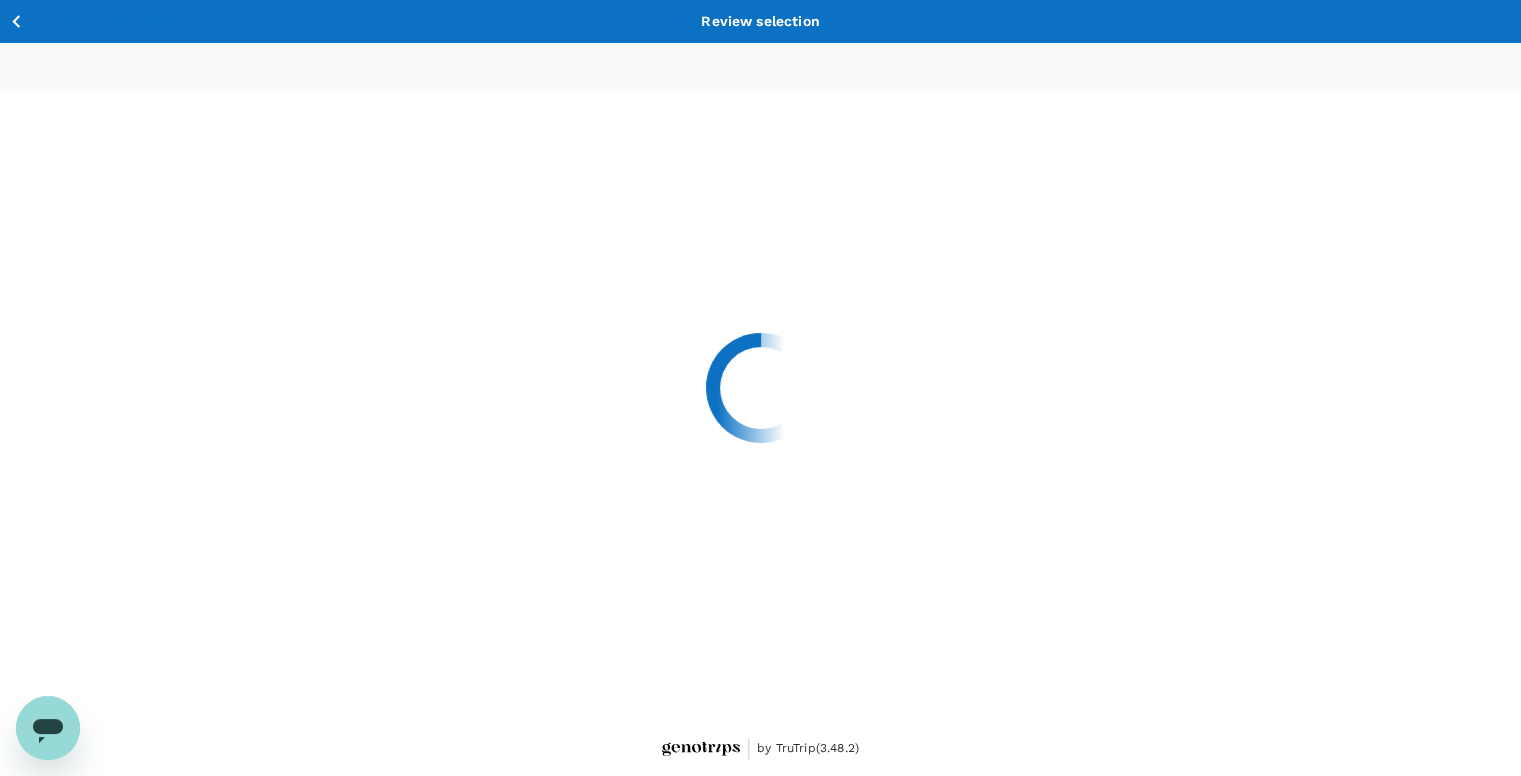 scroll, scrollTop: 0, scrollLeft: 0, axis: both 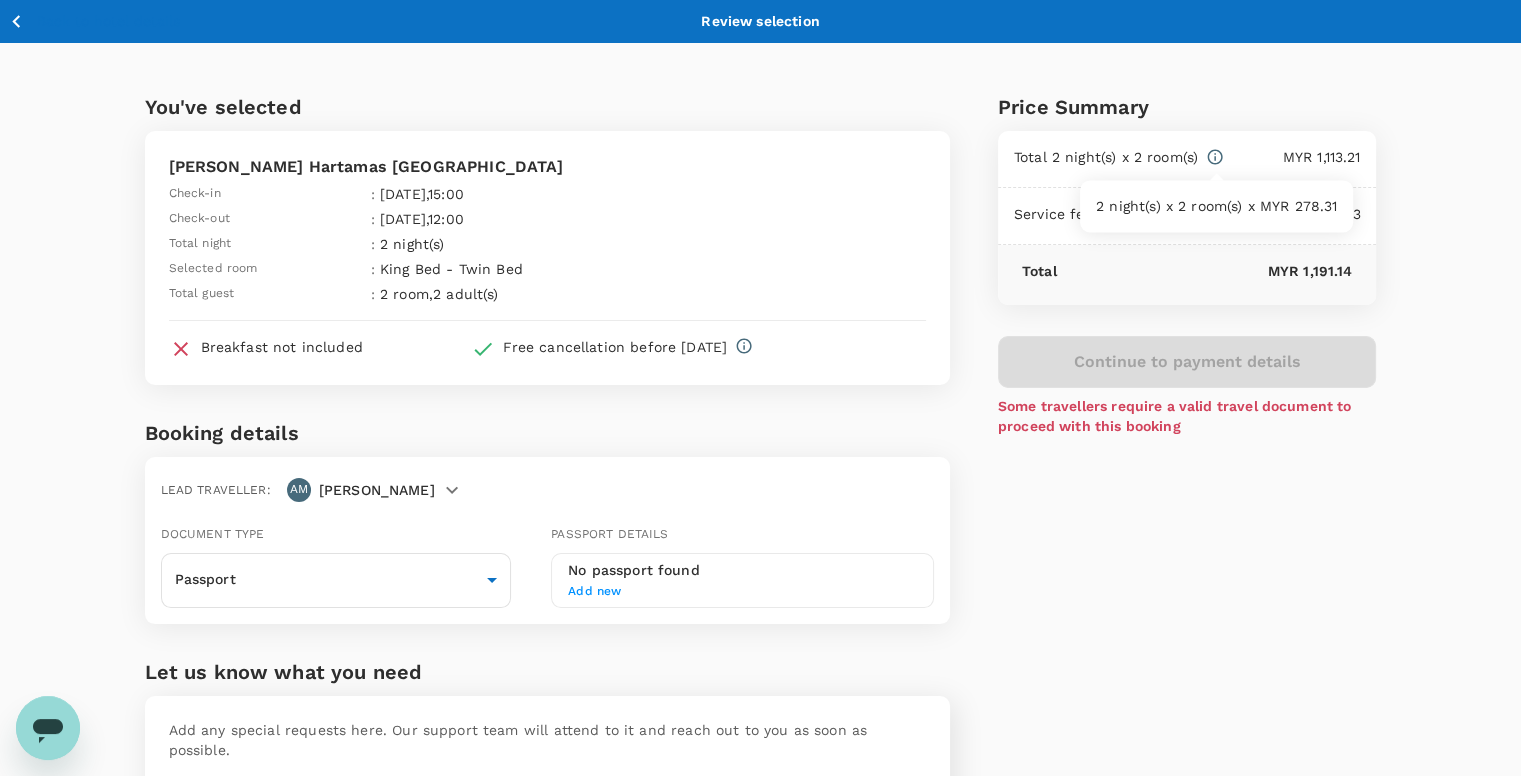 click 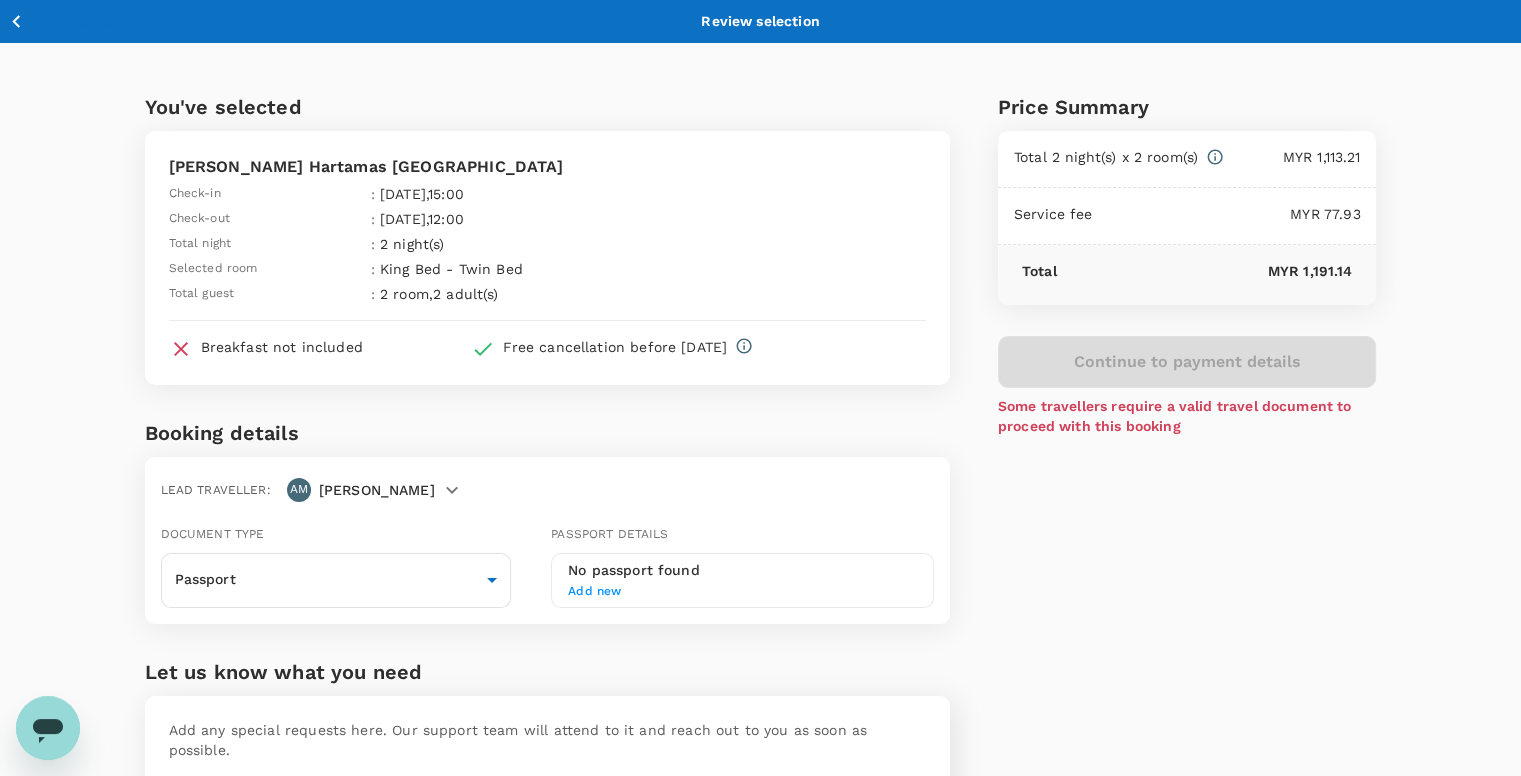 click on "You've selected Dorsett Hartamas Kuala Lumpur Check-in : 07 Aug 2025 ,  15:00 Check-out : 09 Aug 2025 ,  12:00 Total night : 2   night(s) Selected room : King Bed - Twin Bed Total guest : 2   room ,  2   adult(s) Breakfast not included Free cancellation before 06 Aug 2025 Booking details Lead traveller : AM AIZAT HANAPI Document type Passport Passport ​ Passport details No passport found Add new Let us know what you need Add any special requests here. Our support team will attend to it and reach out to you as soon as possible. x ​ Price Summary Total 2 night(s) x 2 room(s) MYR 1,113.21 Service fee MYR 77.93 Total MYR 1,191.14 Continue to payment details Some travellers require a valid travel document to proceed with this booking" at bounding box center [760, 474] 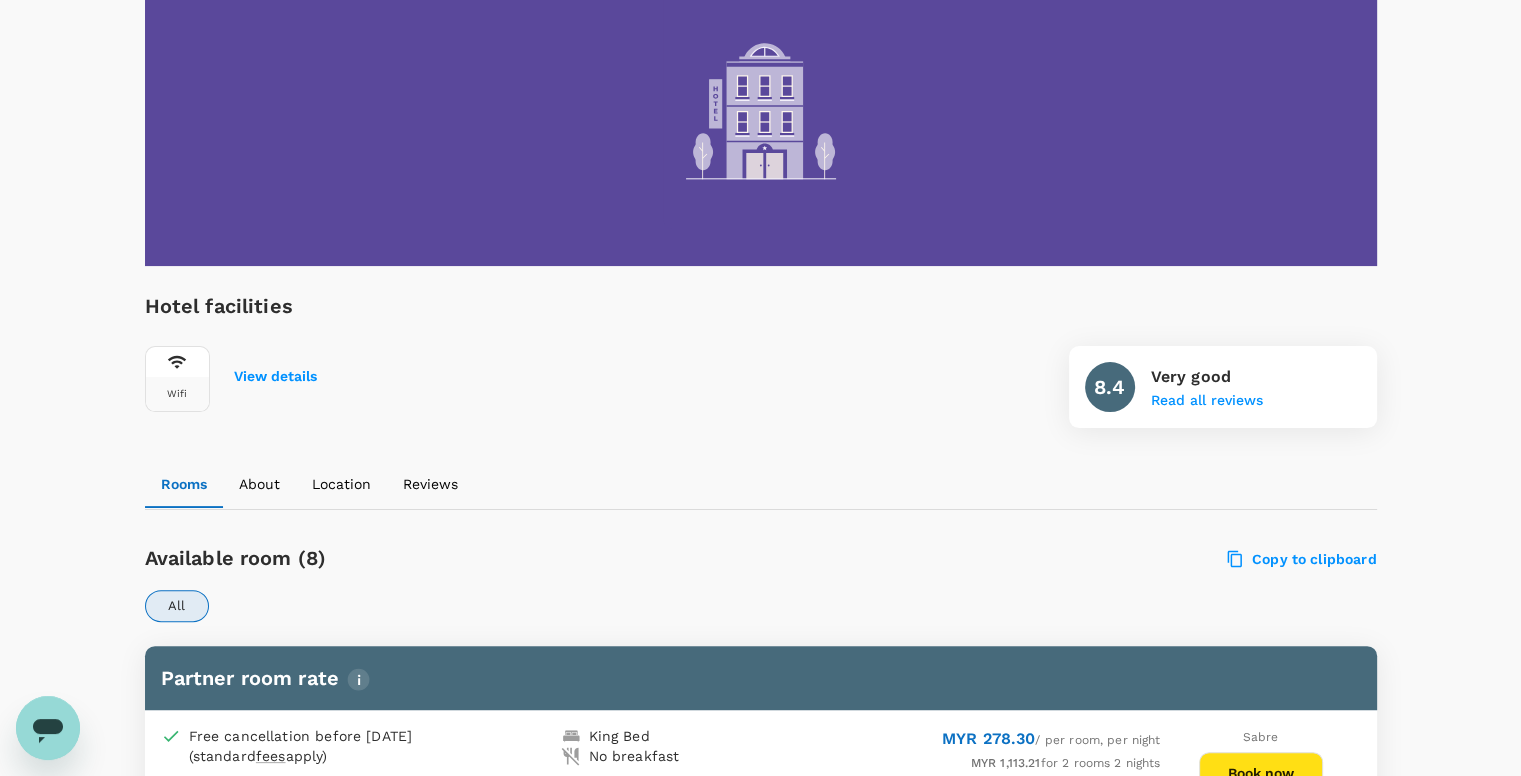 scroll, scrollTop: 0, scrollLeft: 0, axis: both 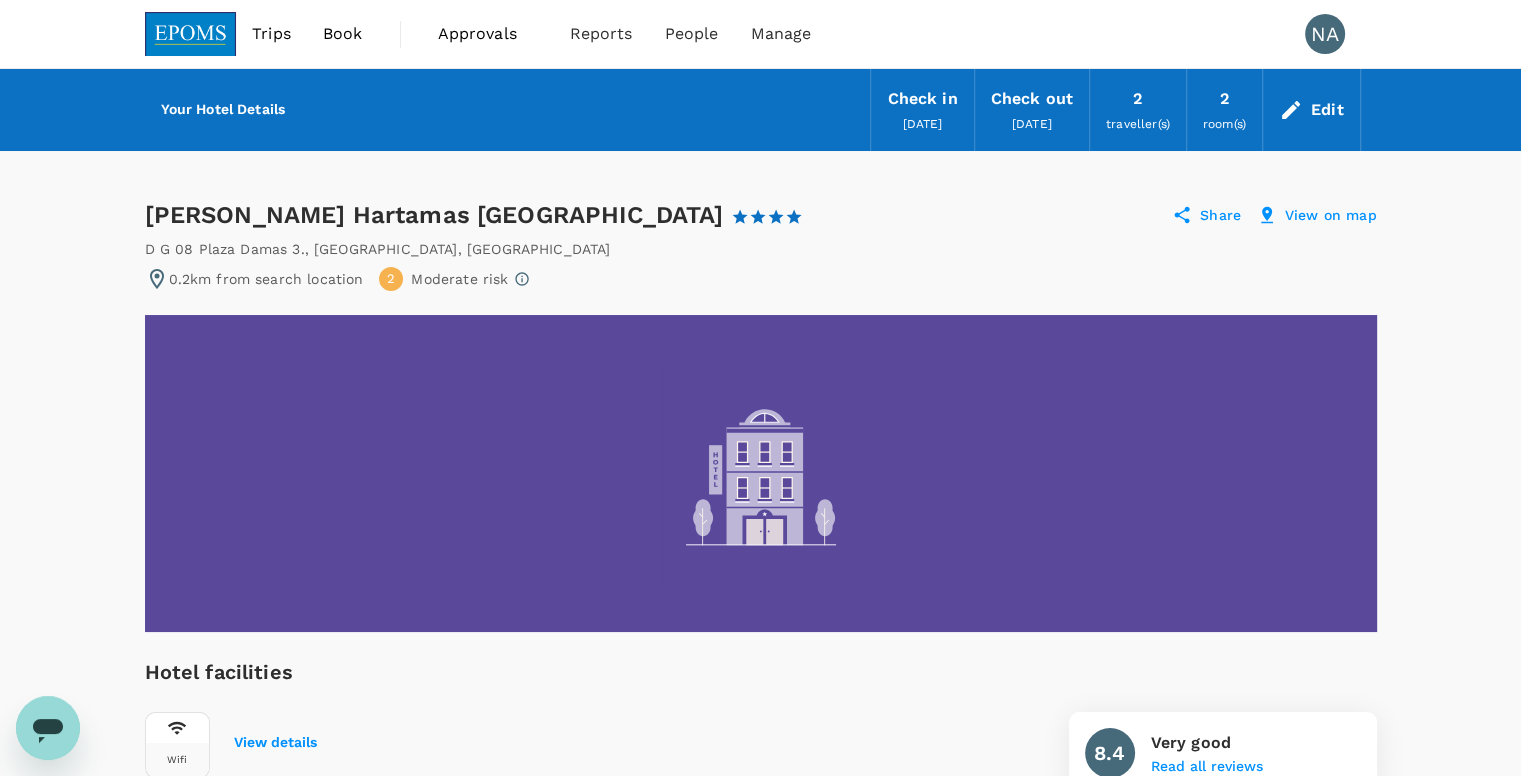 click on "Book" at bounding box center [343, 34] 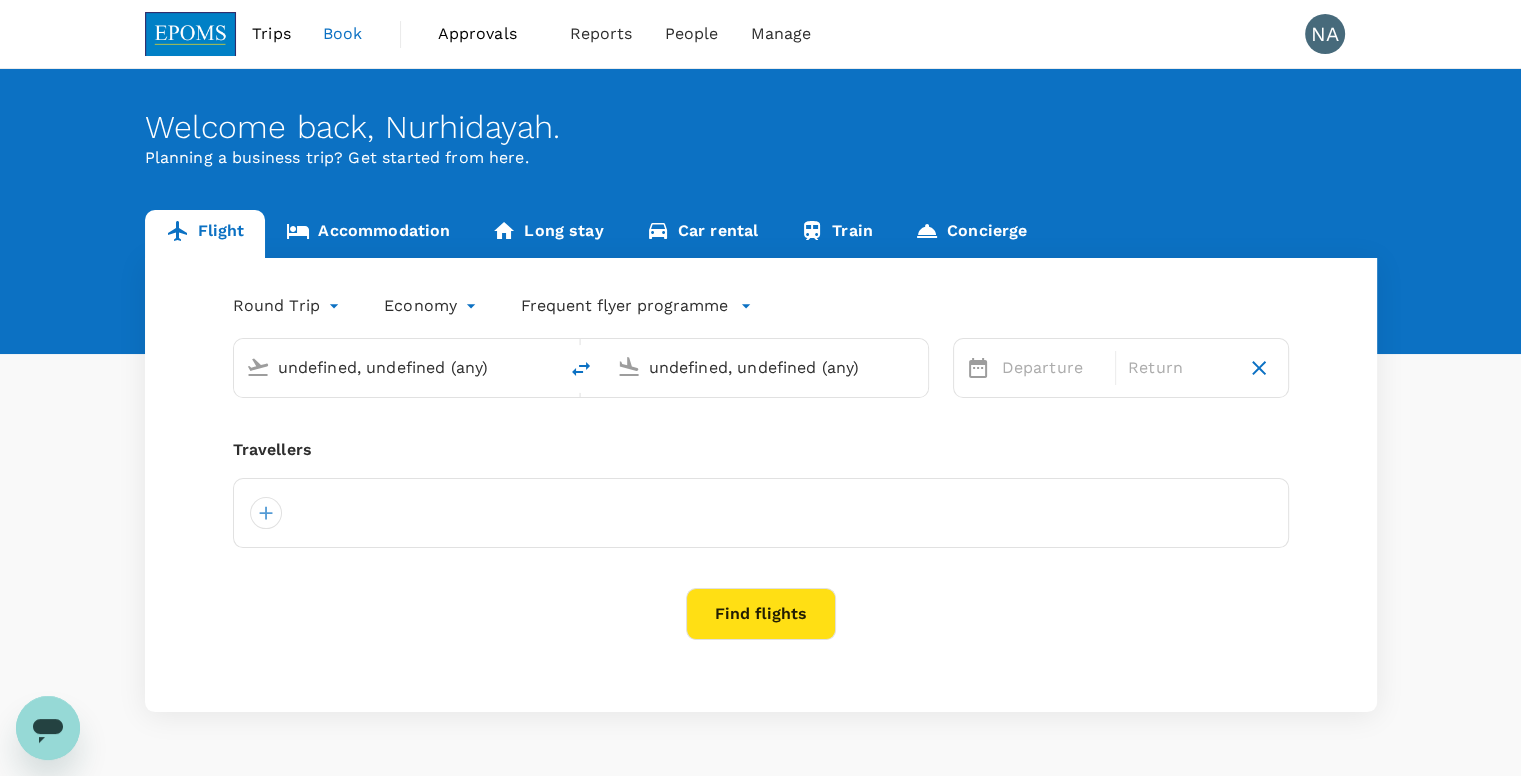 type on "Kuala Lumpur Intl ([GEOGRAPHIC_DATA])" 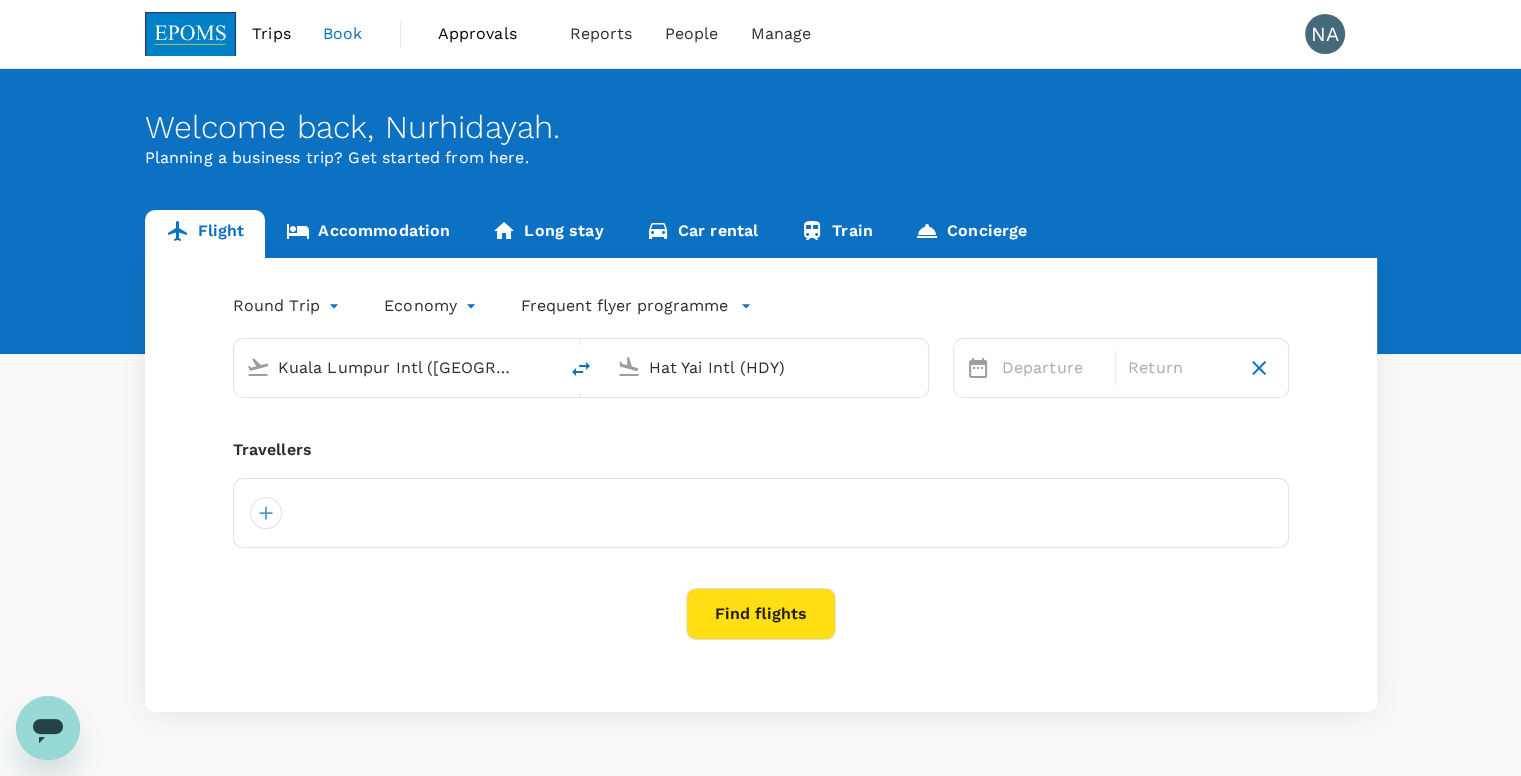 type 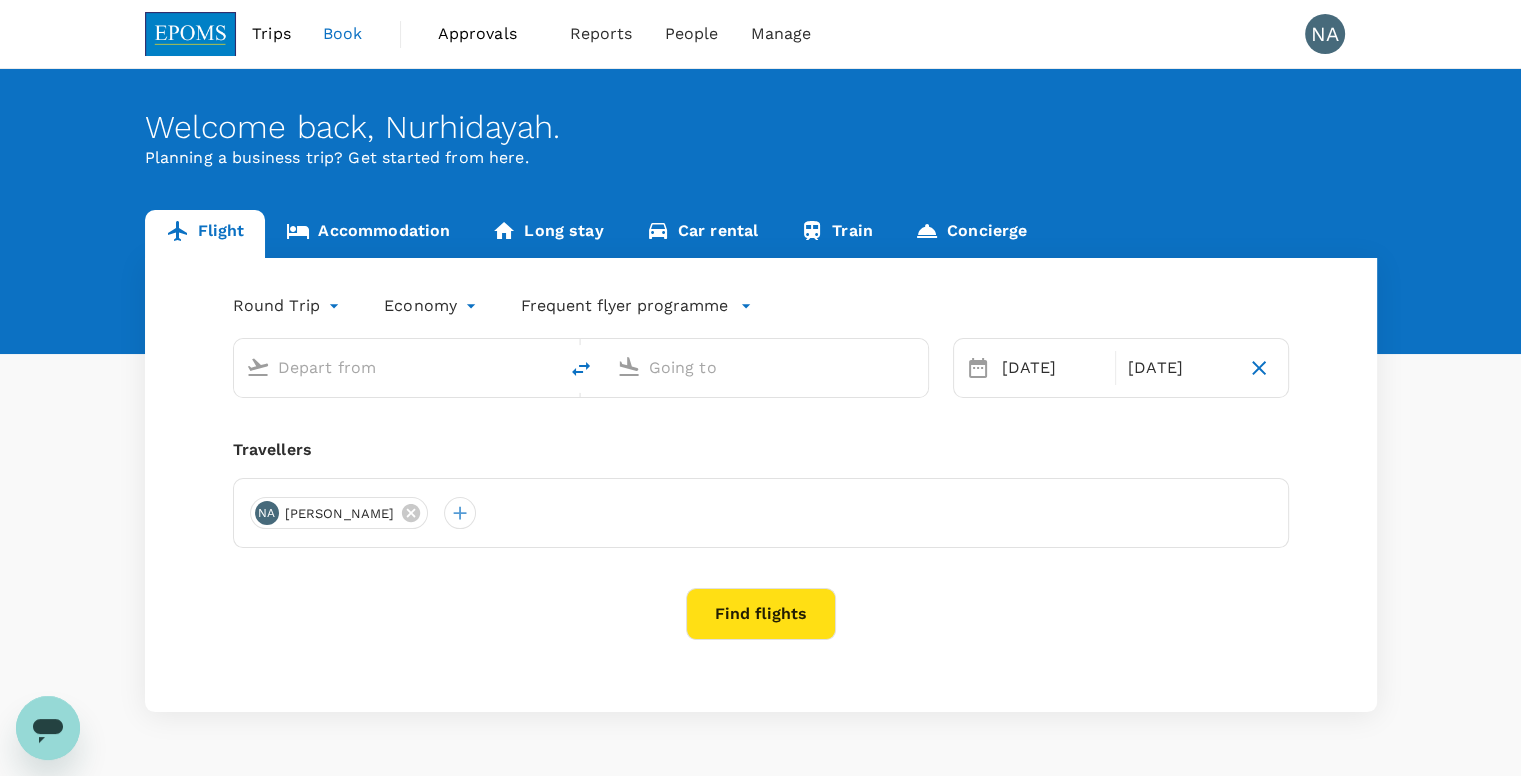 type on "Kuala Lumpur Intl ([GEOGRAPHIC_DATA])" 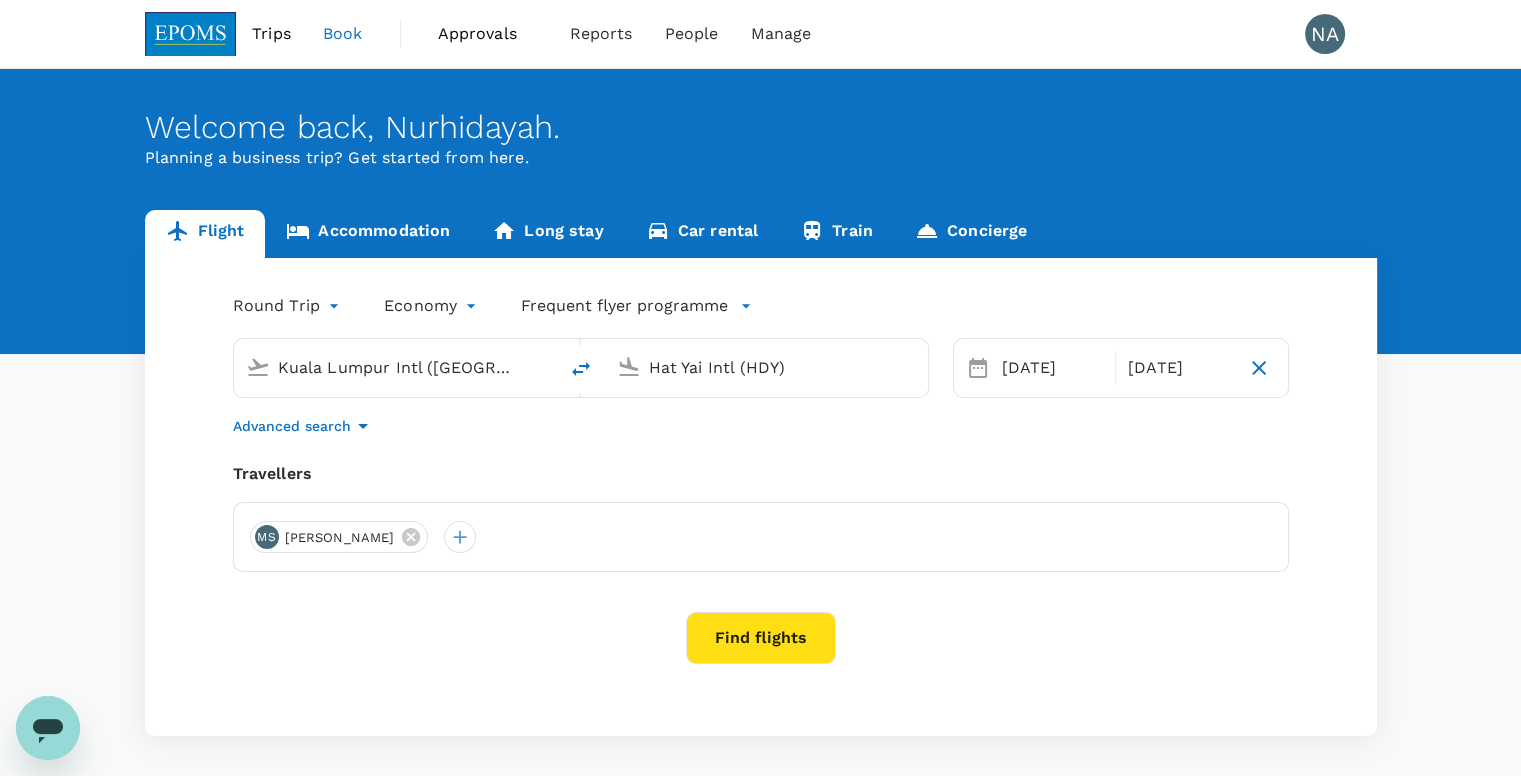 type 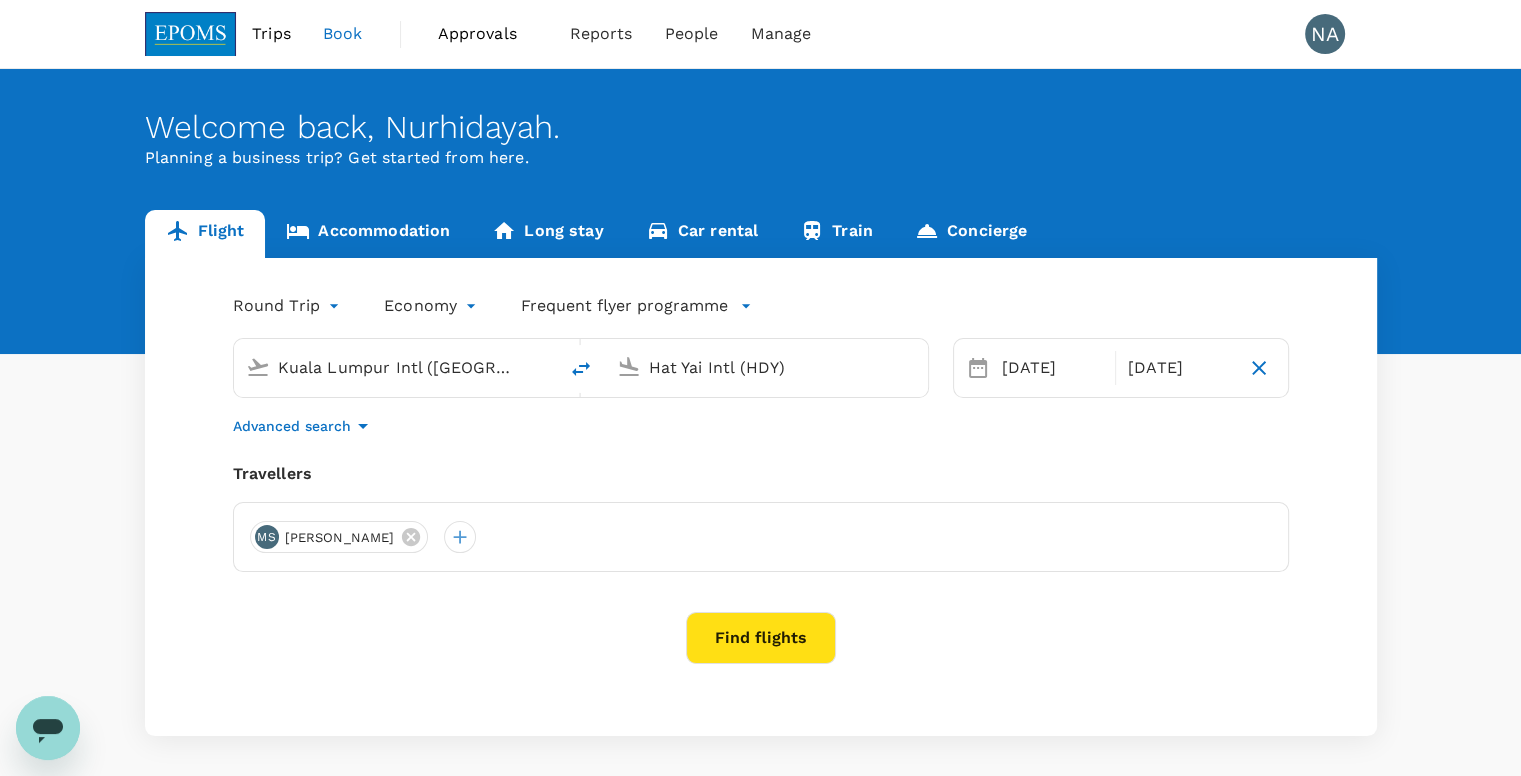 type 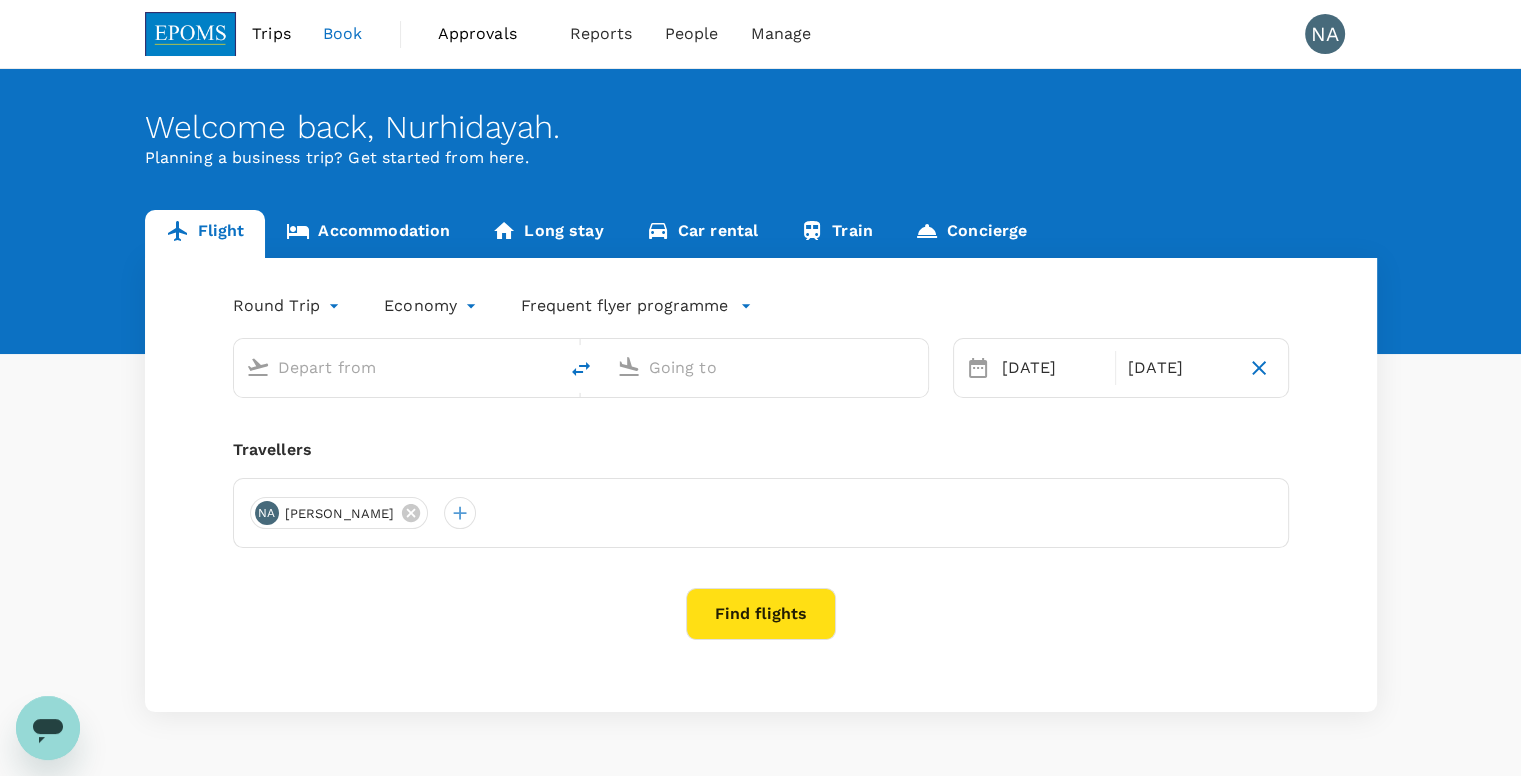 type on "Kuala Lumpur Intl ([GEOGRAPHIC_DATA])" 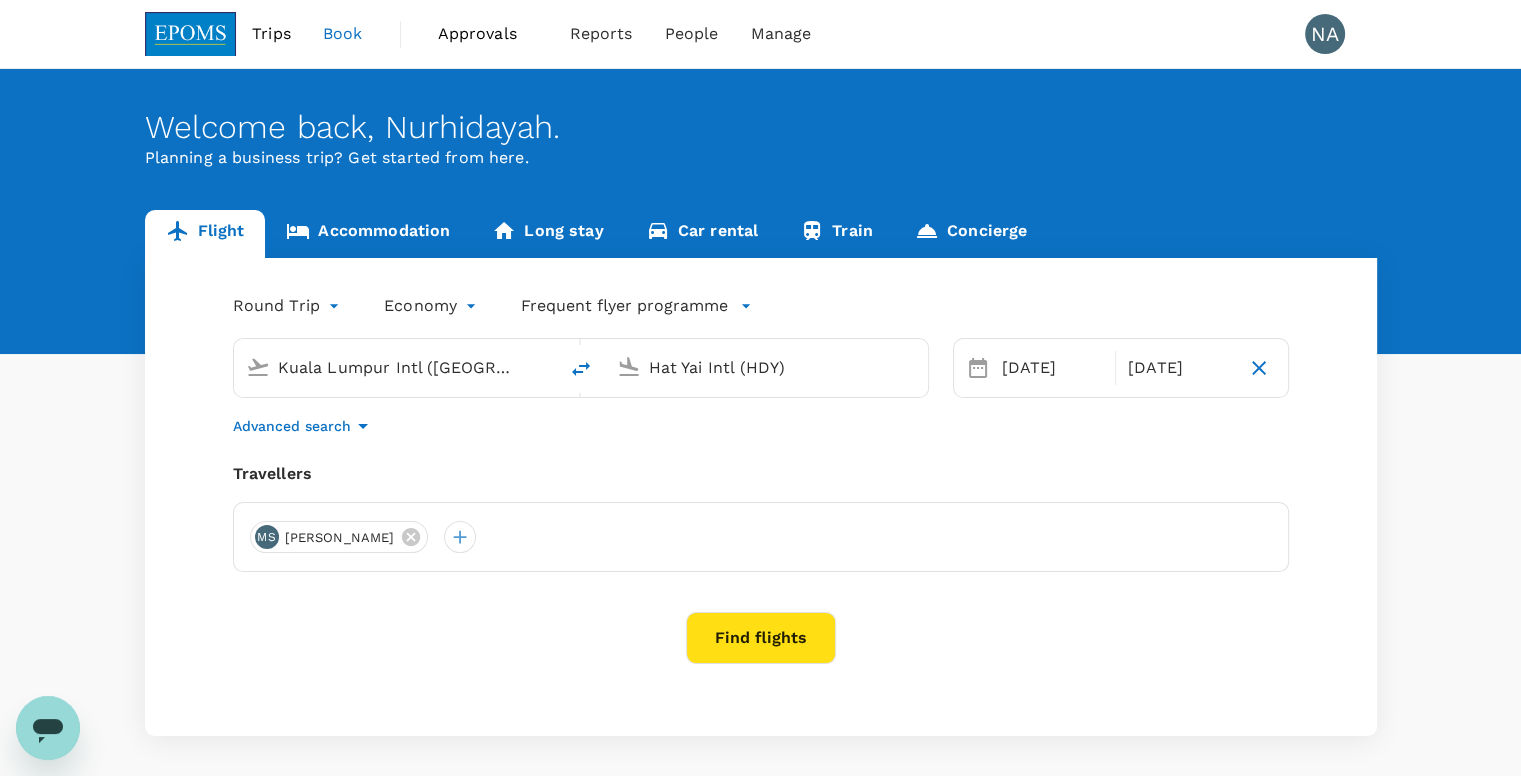 click on "Accommodation" at bounding box center (368, 234) 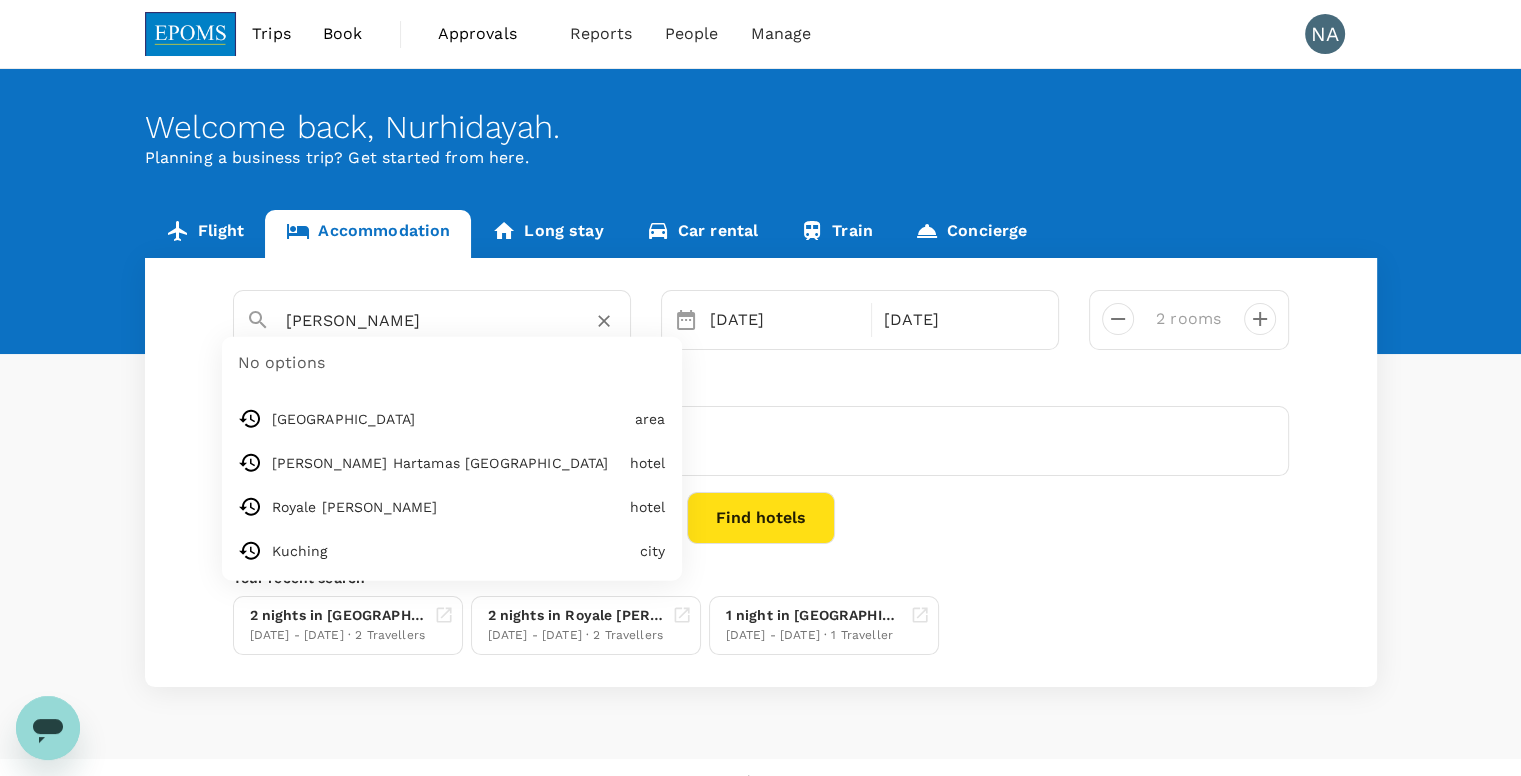 click on "Sri Hartamas" at bounding box center (424, 320) 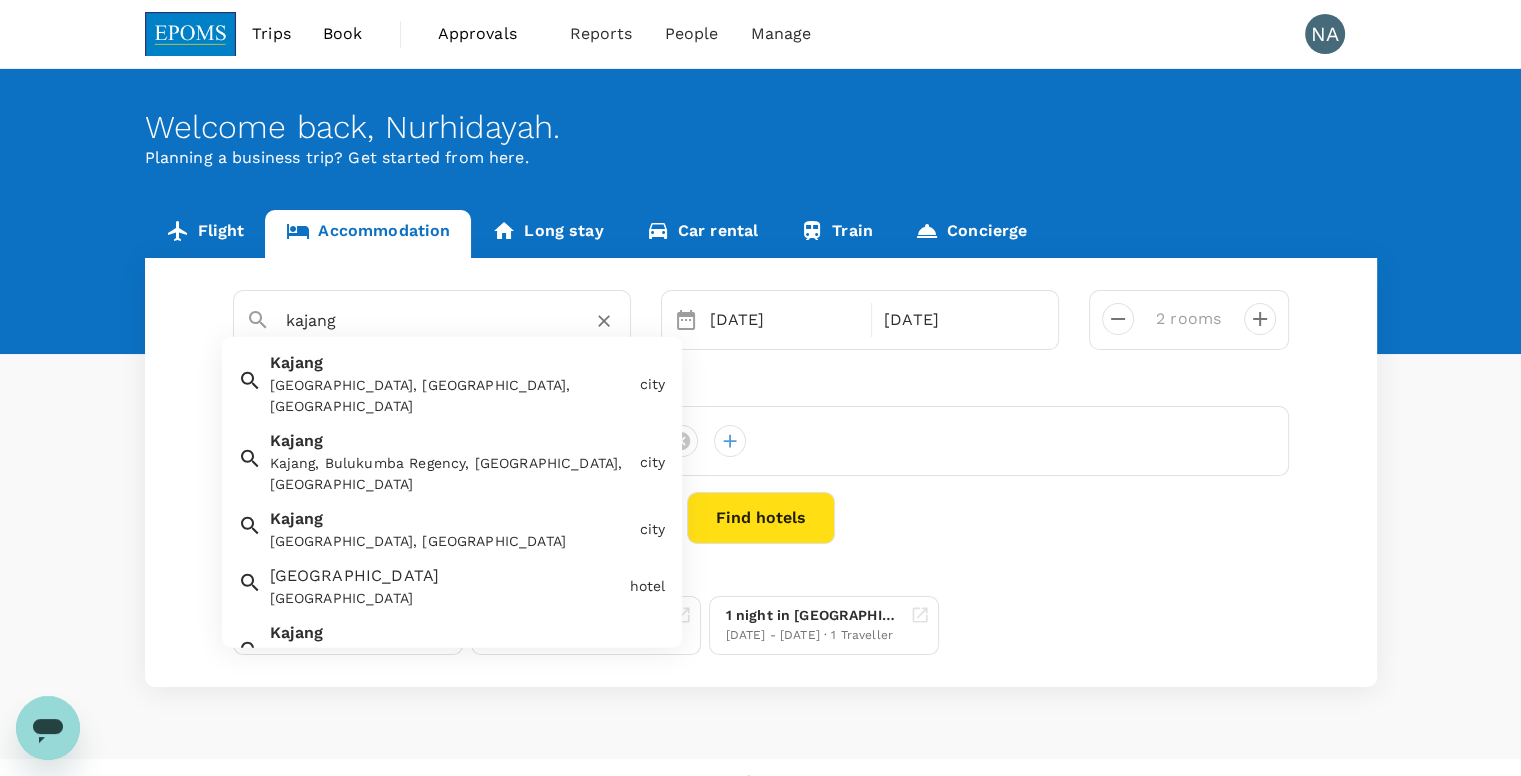 click on "Kajang, Selangor, Malaysia" at bounding box center [451, 396] 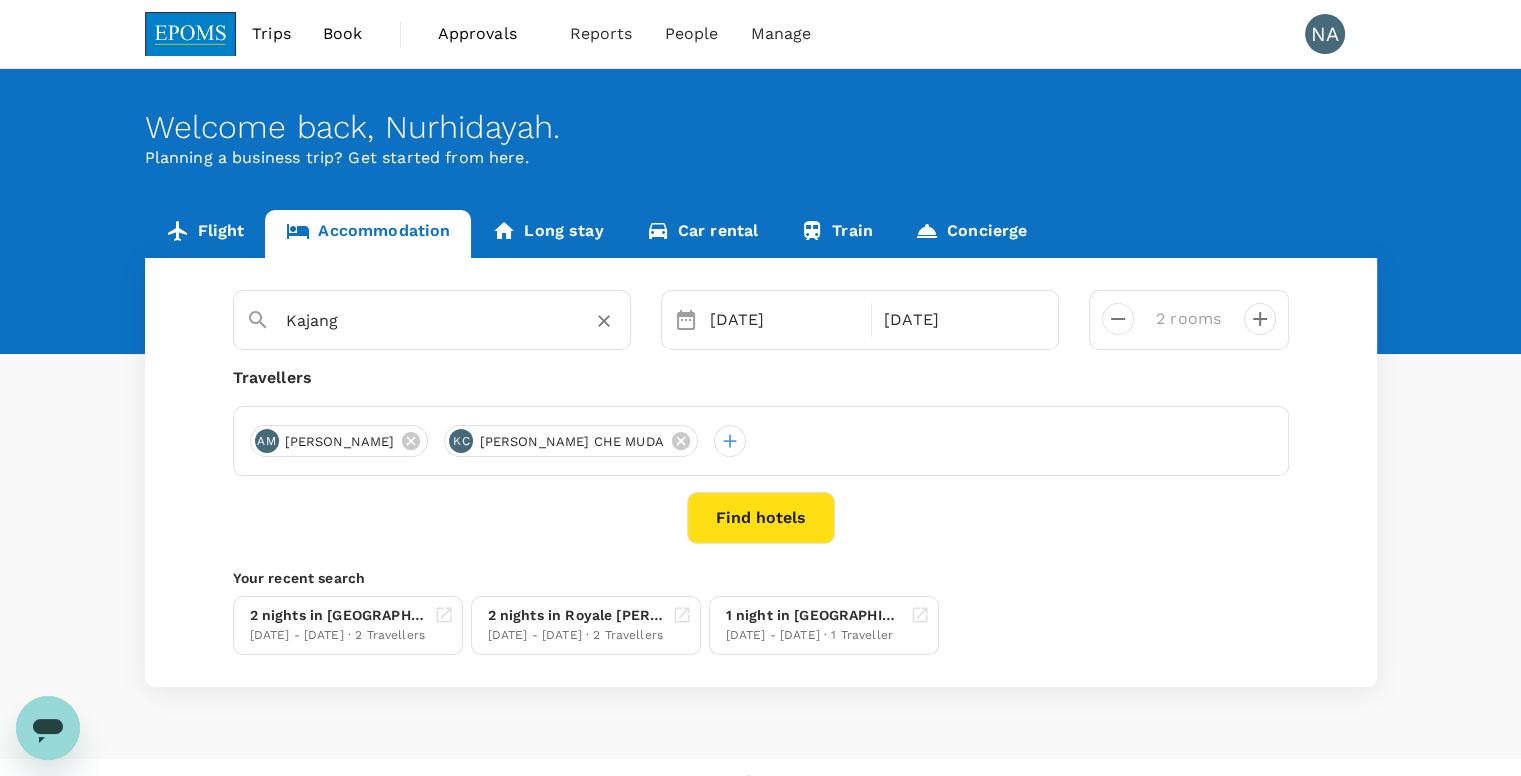 type on "Kajang" 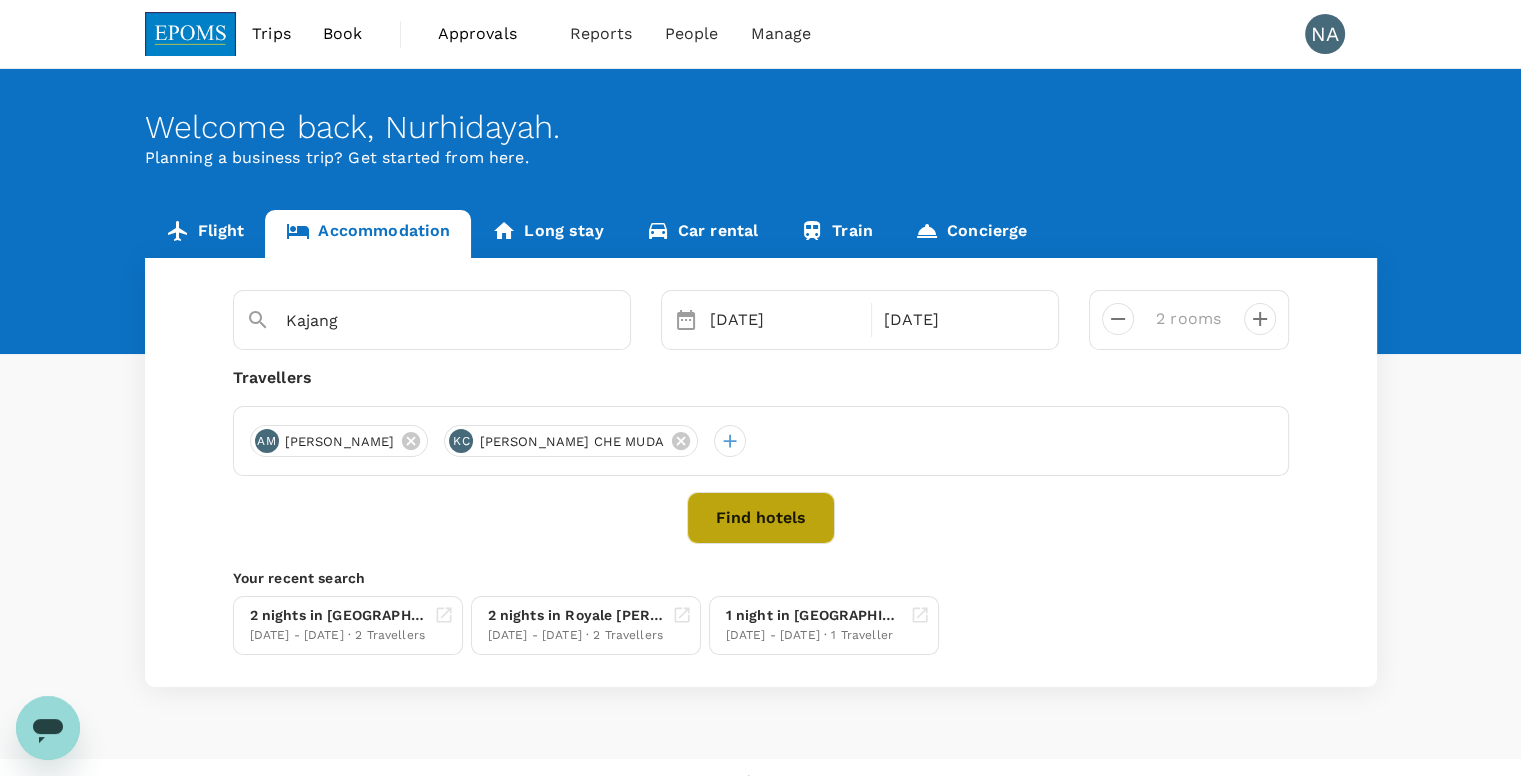 click on "Find hotels" at bounding box center (761, 518) 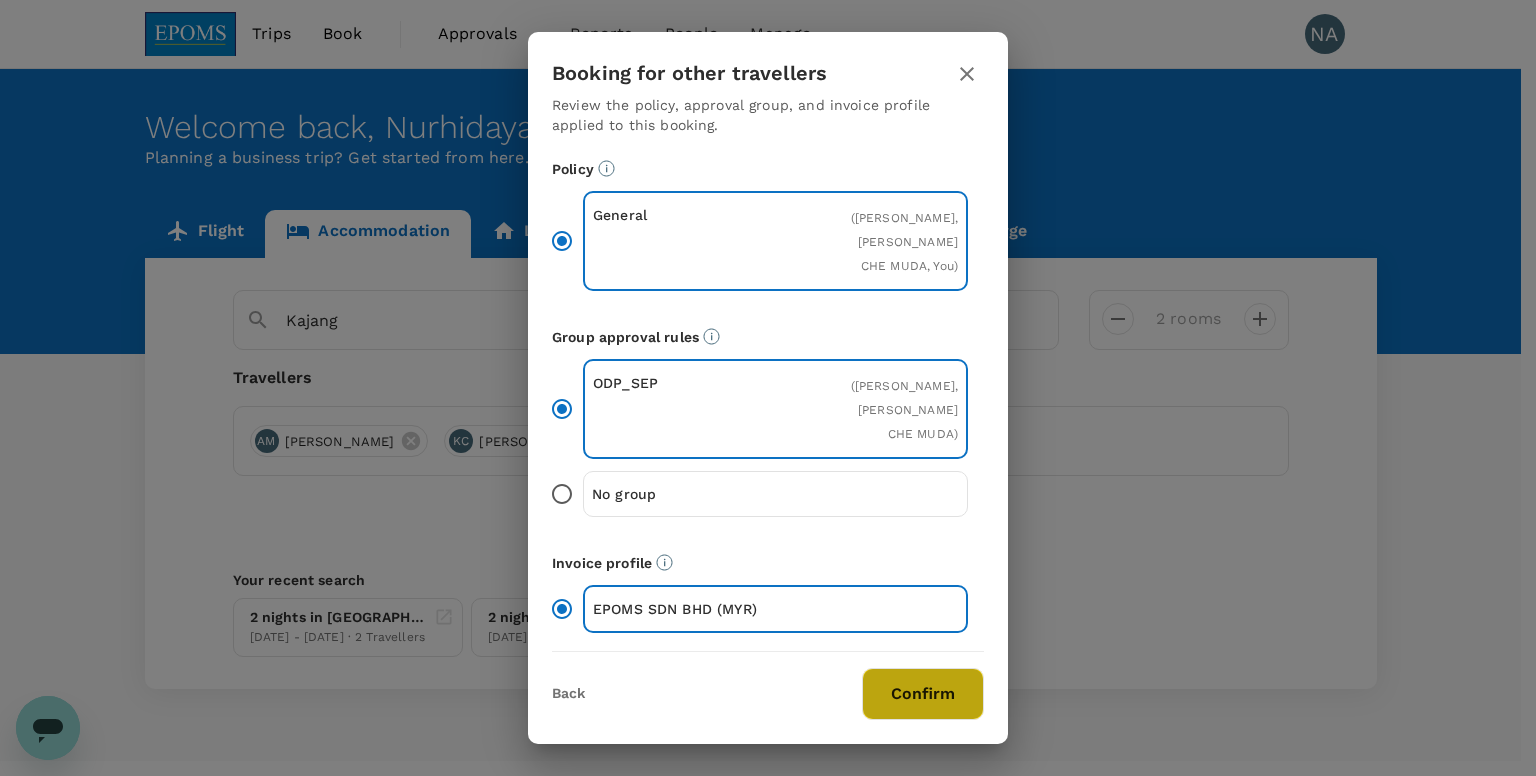 click on "Confirm" at bounding box center [923, 694] 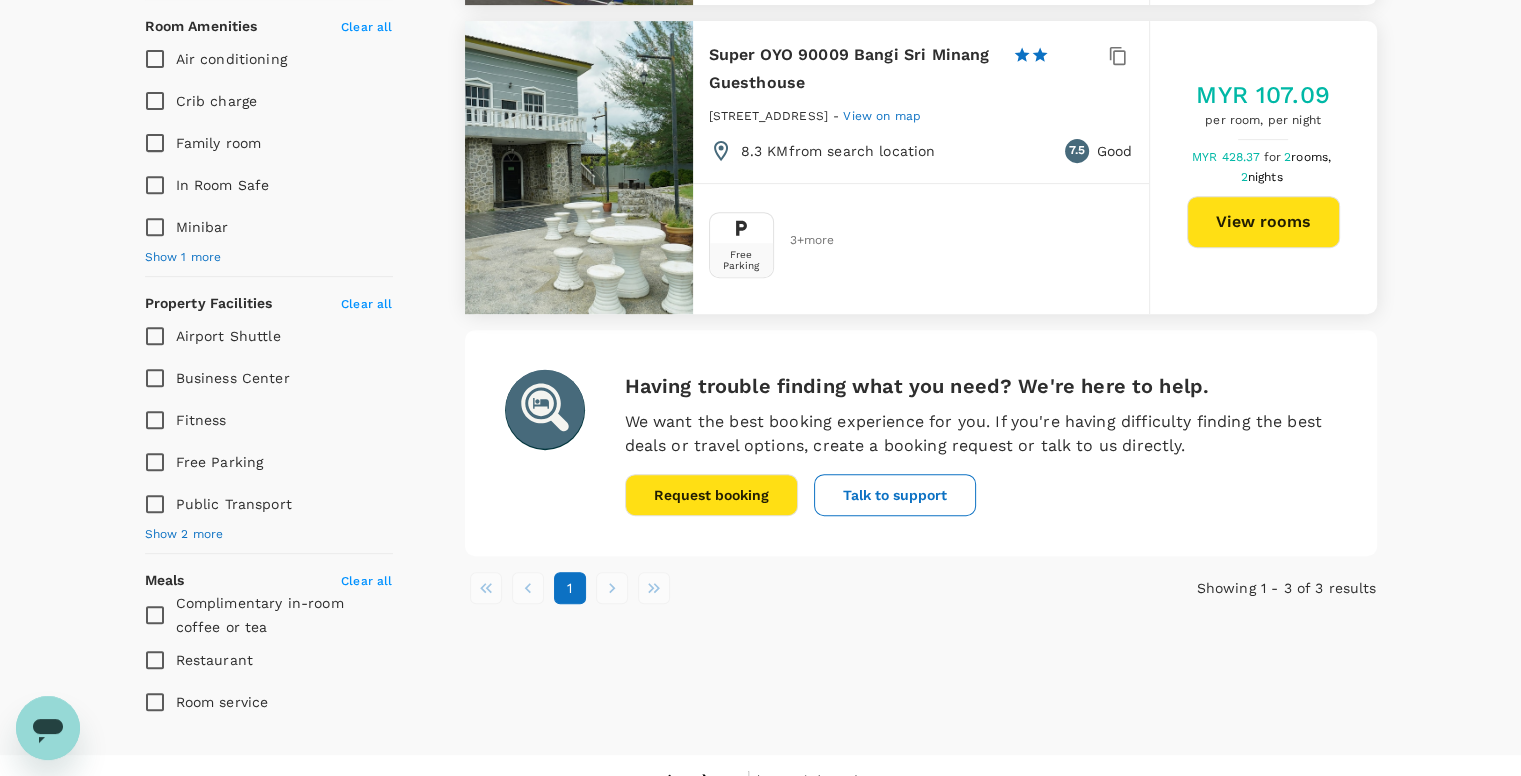 scroll, scrollTop: 805, scrollLeft: 0, axis: vertical 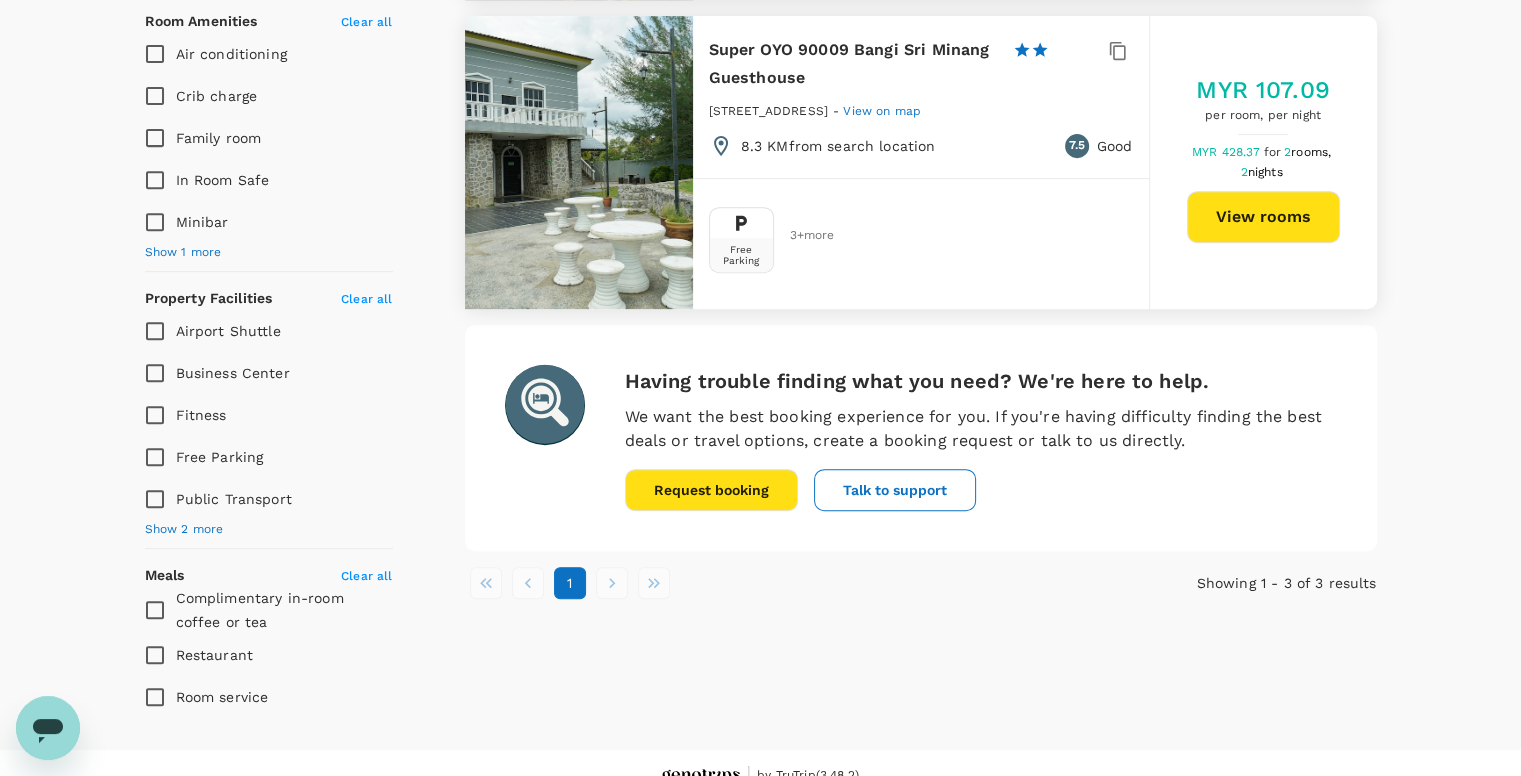 click at bounding box center (612, 583) 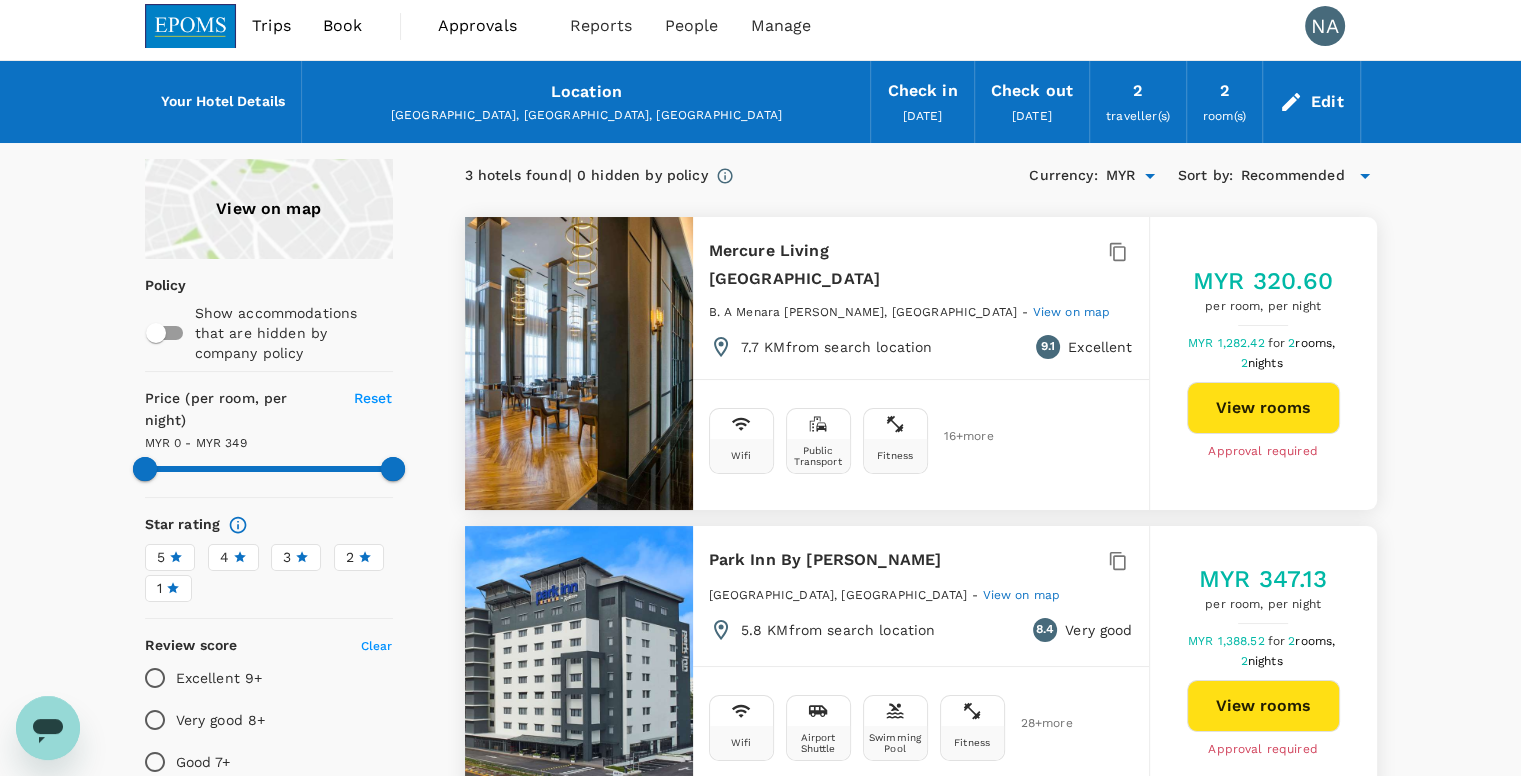 scroll, scrollTop: 0, scrollLeft: 0, axis: both 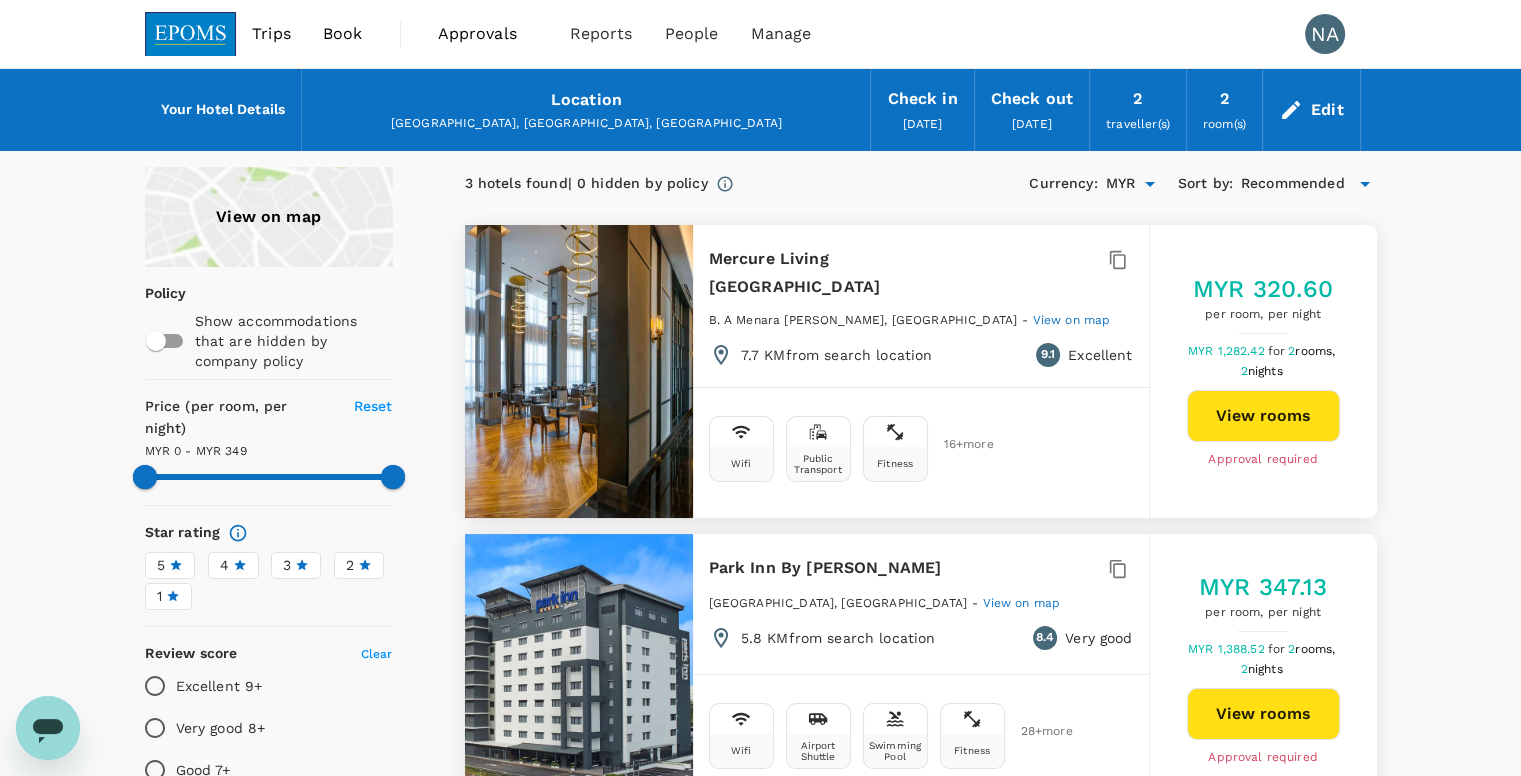 click on "Edit" at bounding box center (1311, 110) 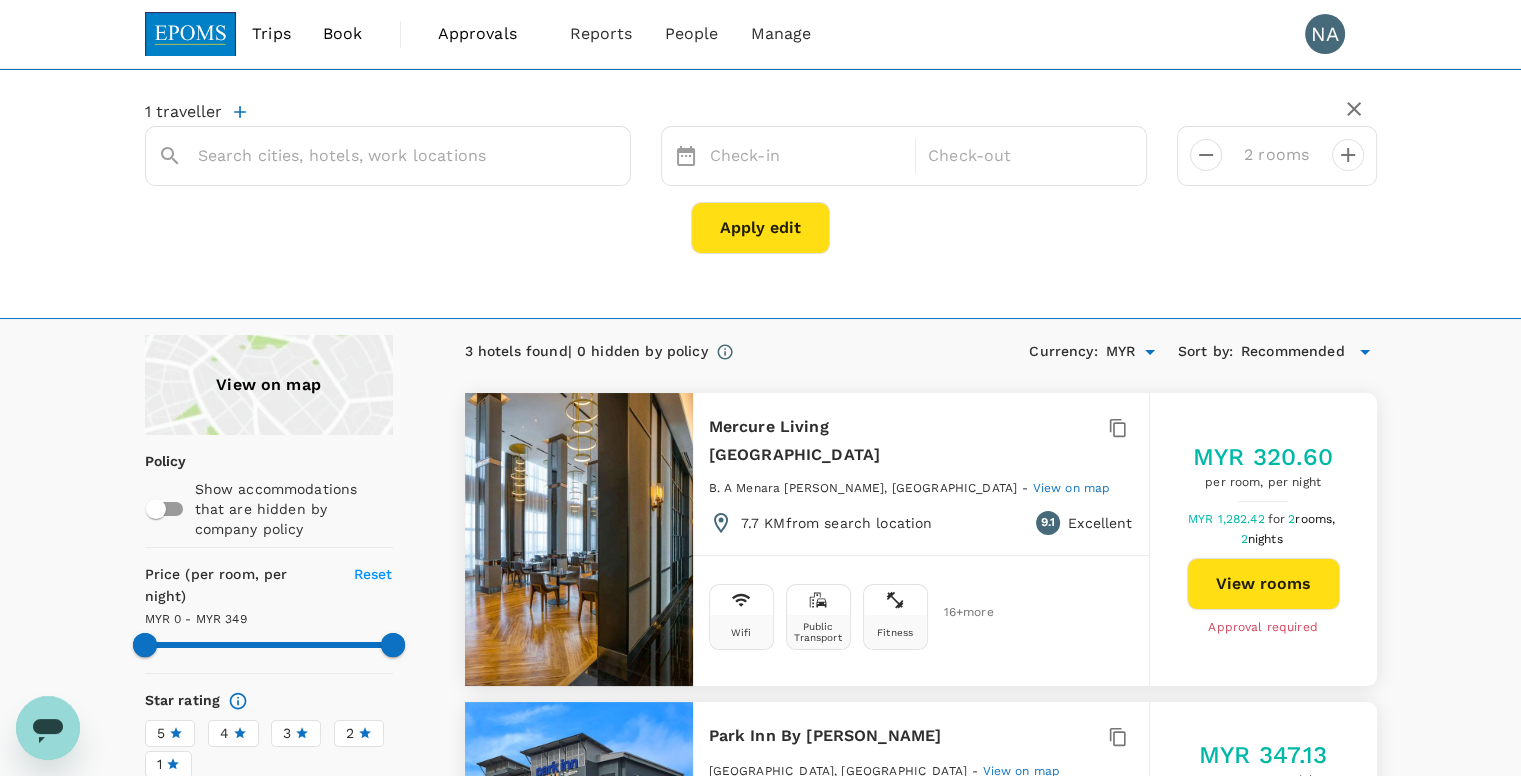 type on "Kajang" 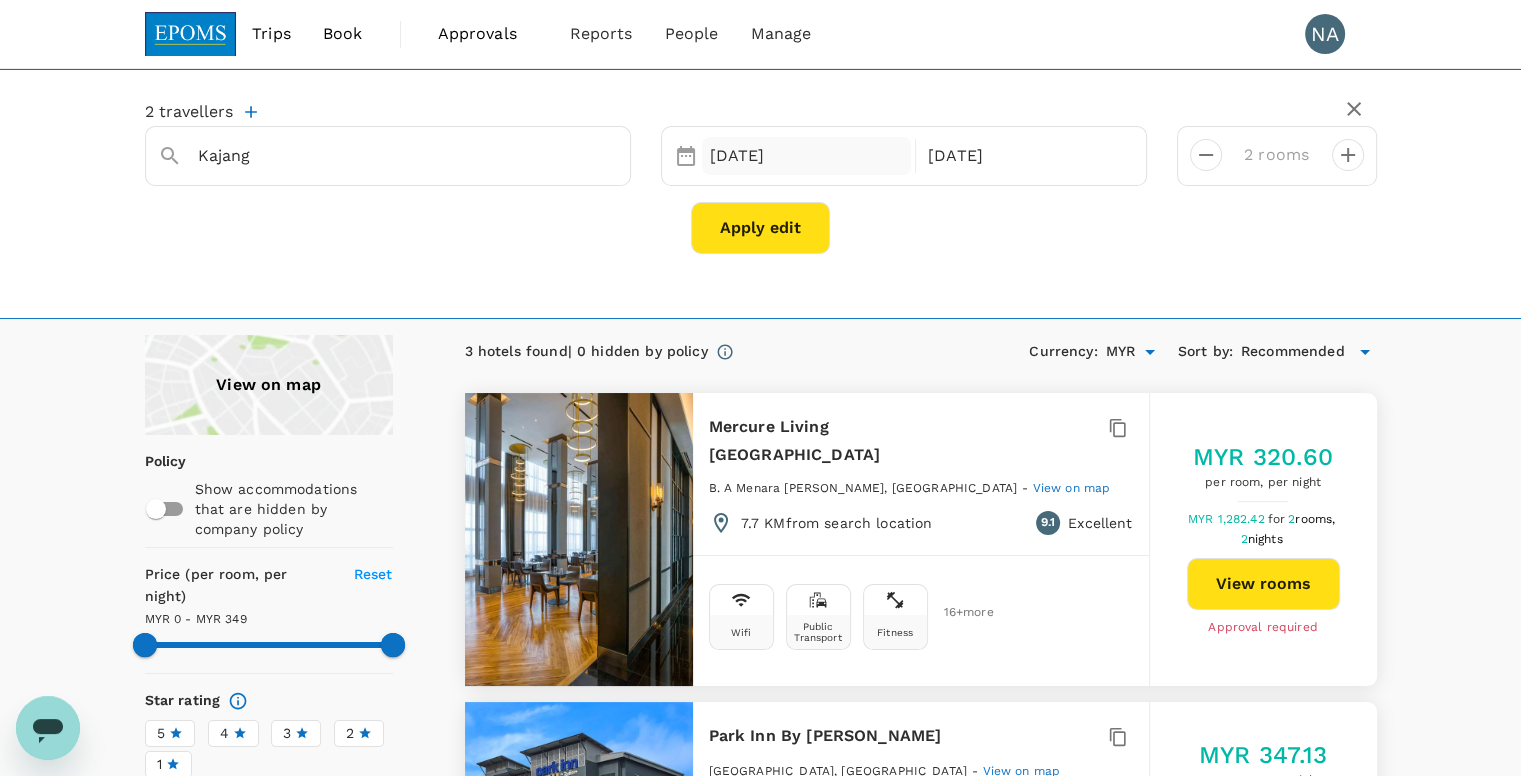 click on "07 Aug" at bounding box center [807, 156] 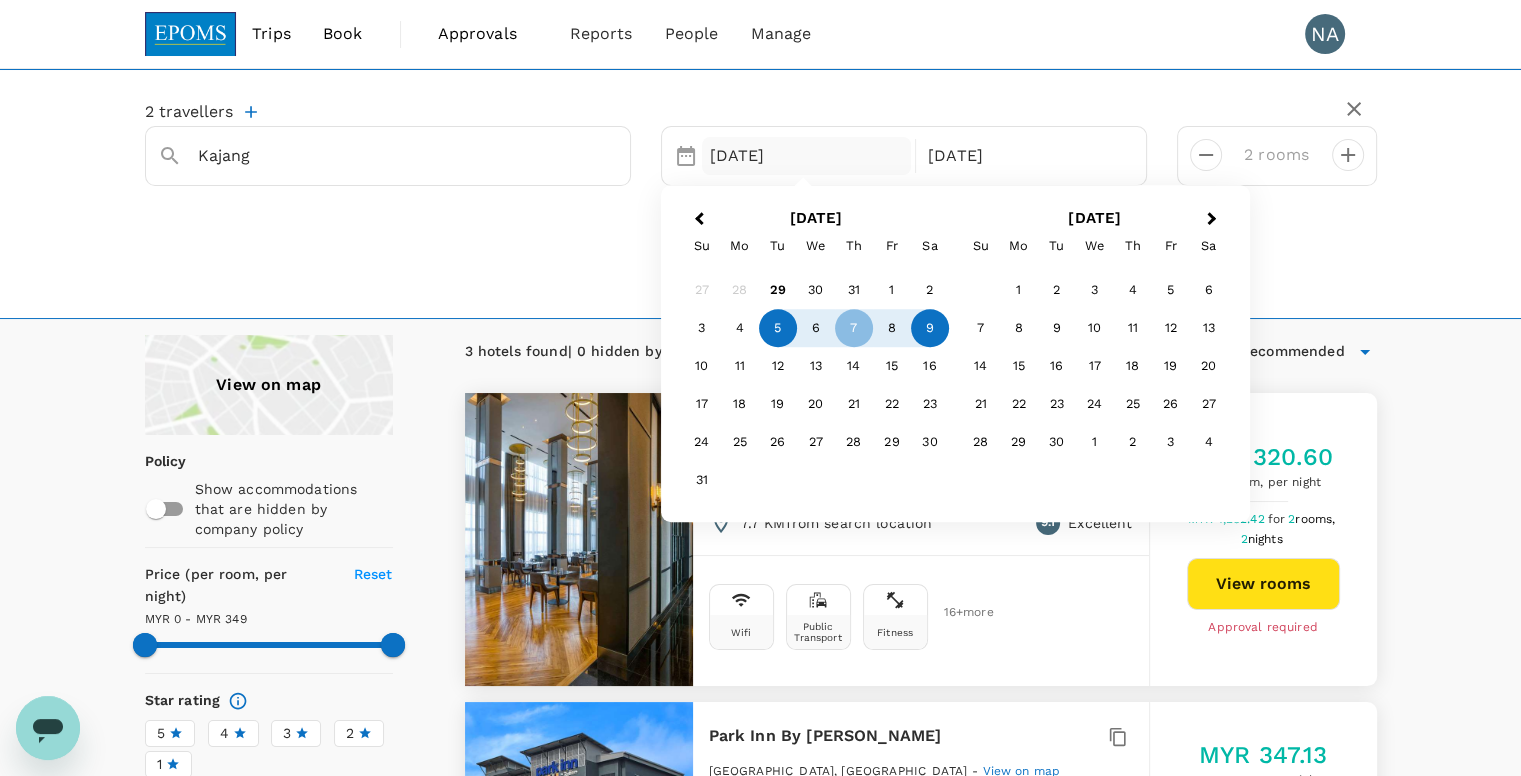 click on "5" at bounding box center (778, 329) 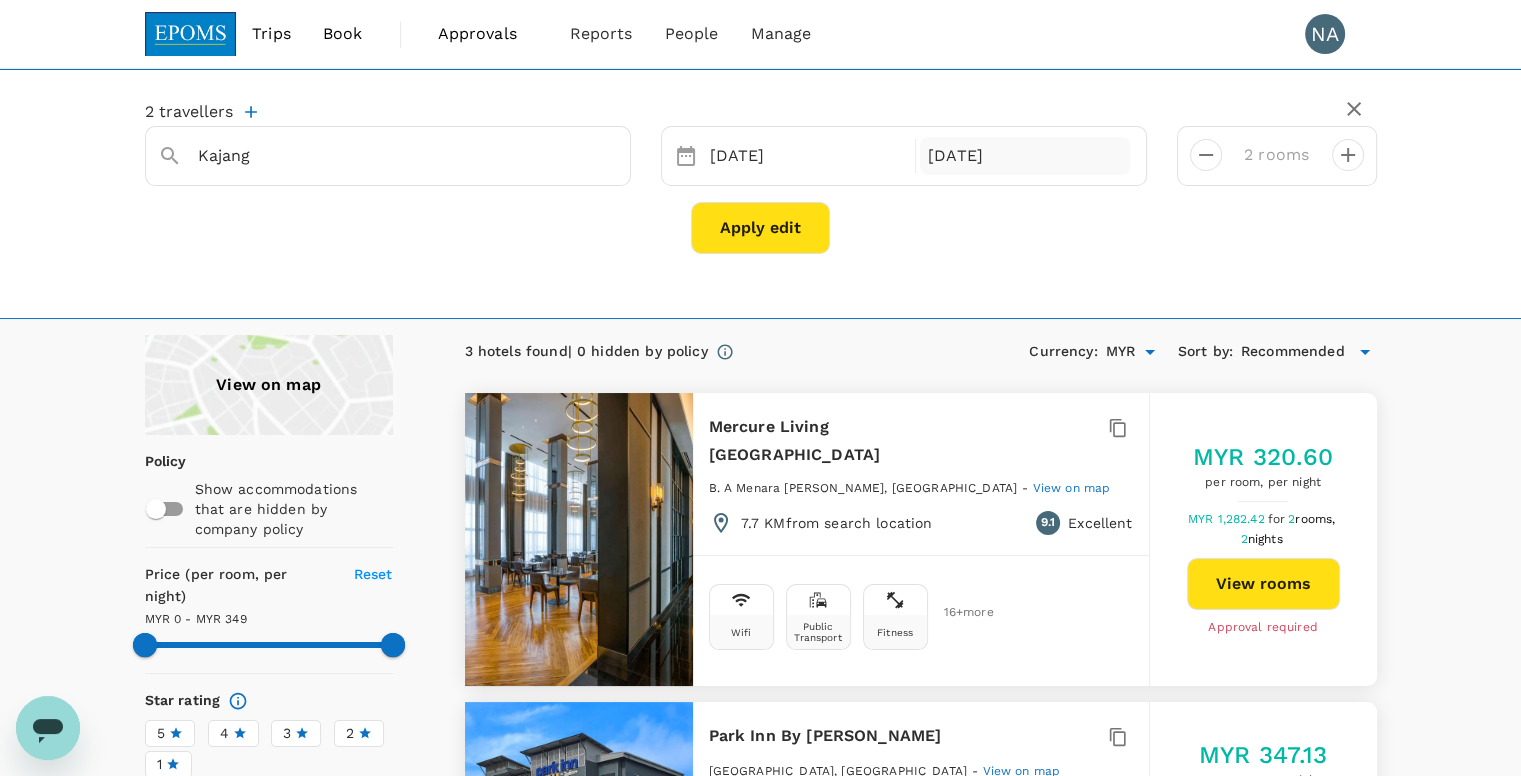 click on "09 Aug" at bounding box center [1025, 156] 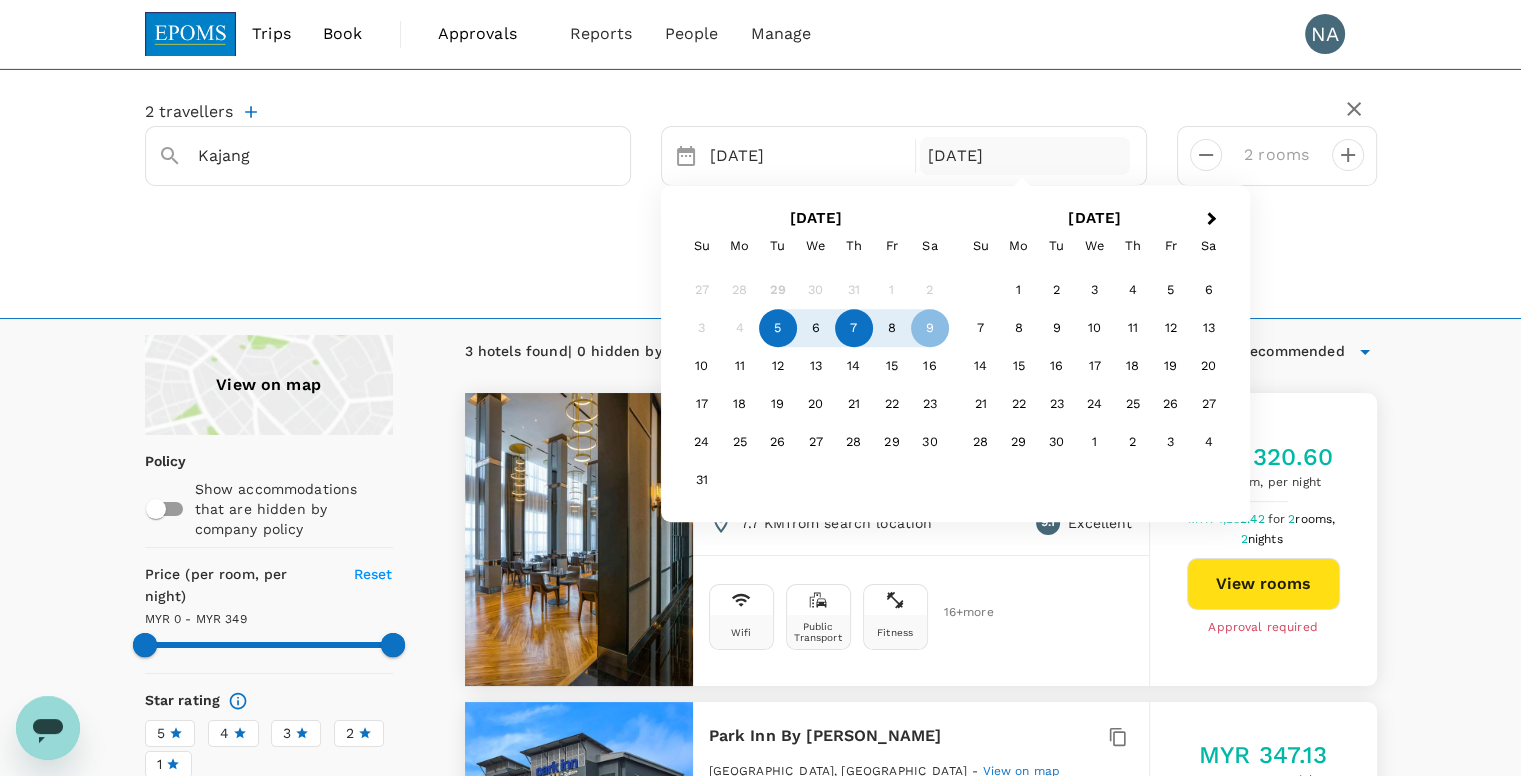 click on "7" at bounding box center (854, 329) 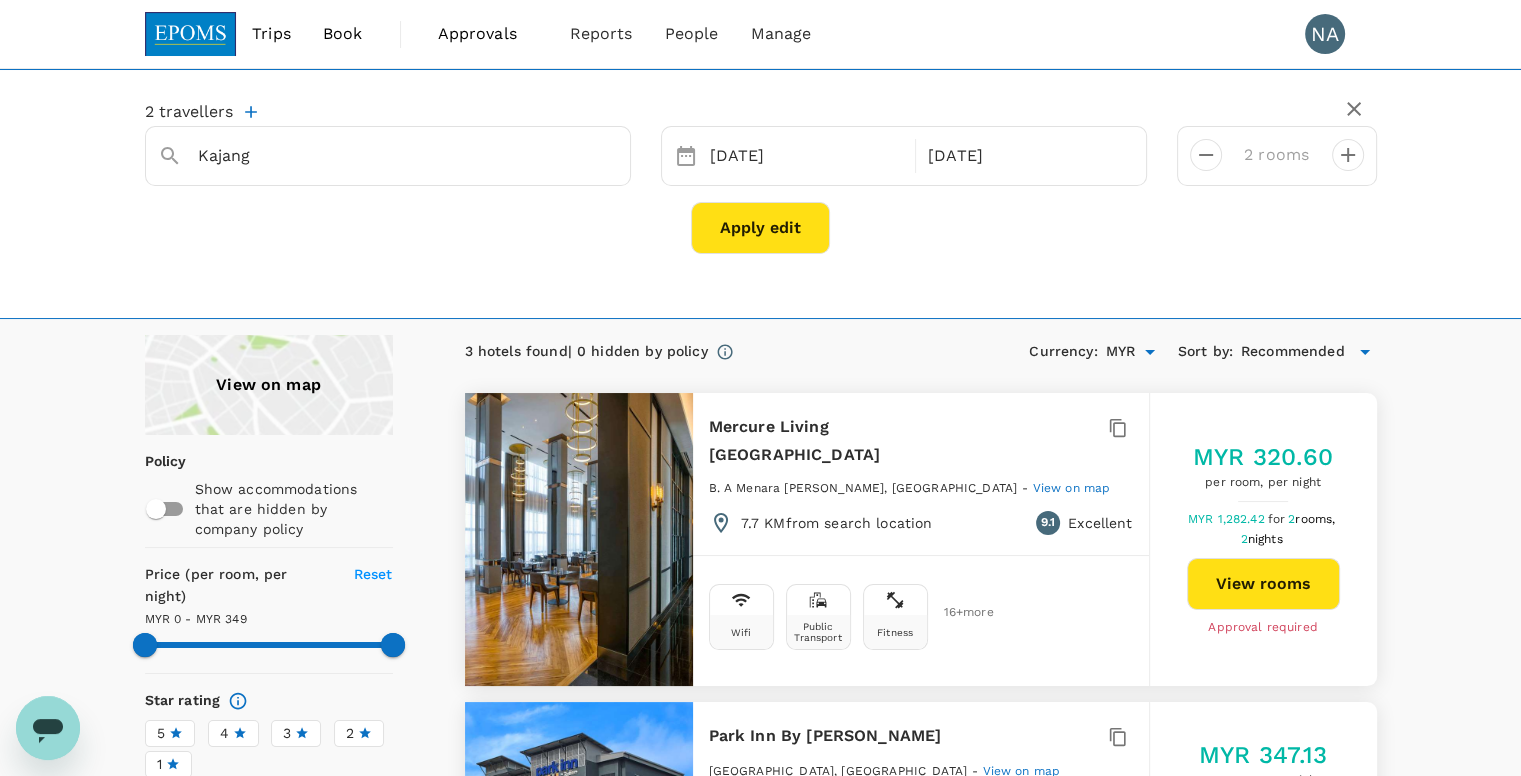 click on "Apply edit" at bounding box center (760, 228) 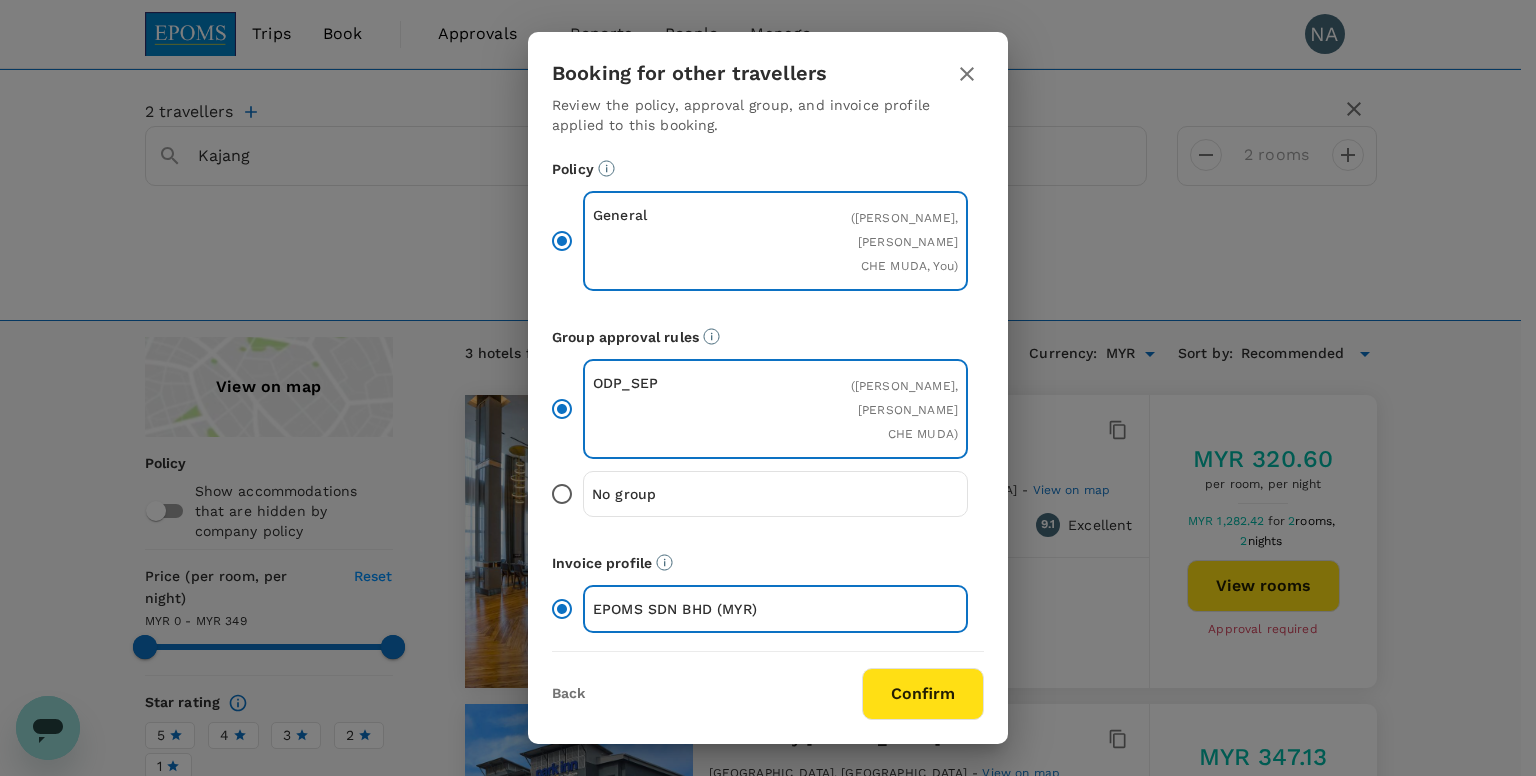 click on "Confirm" at bounding box center [923, 694] 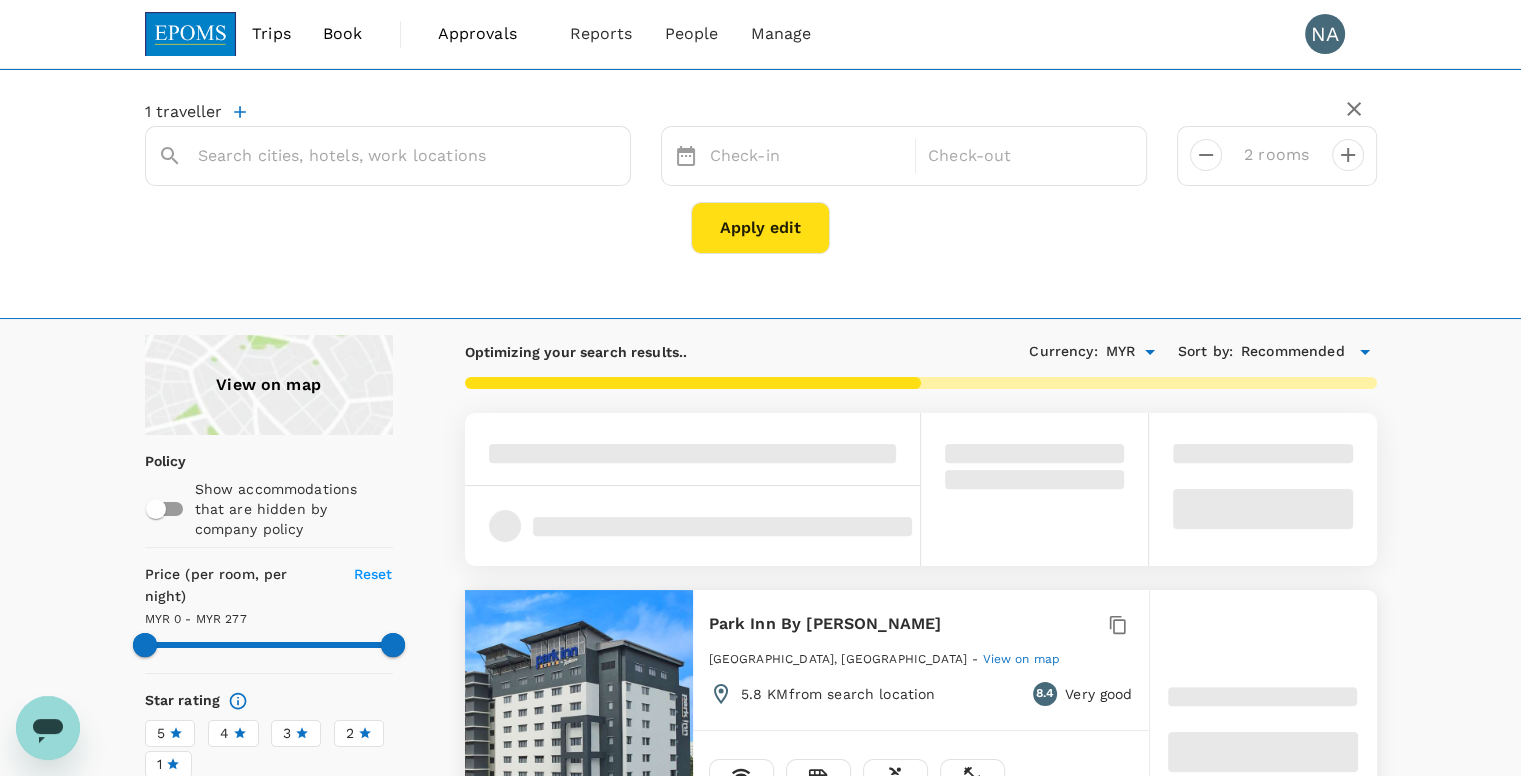 type on "Kajang" 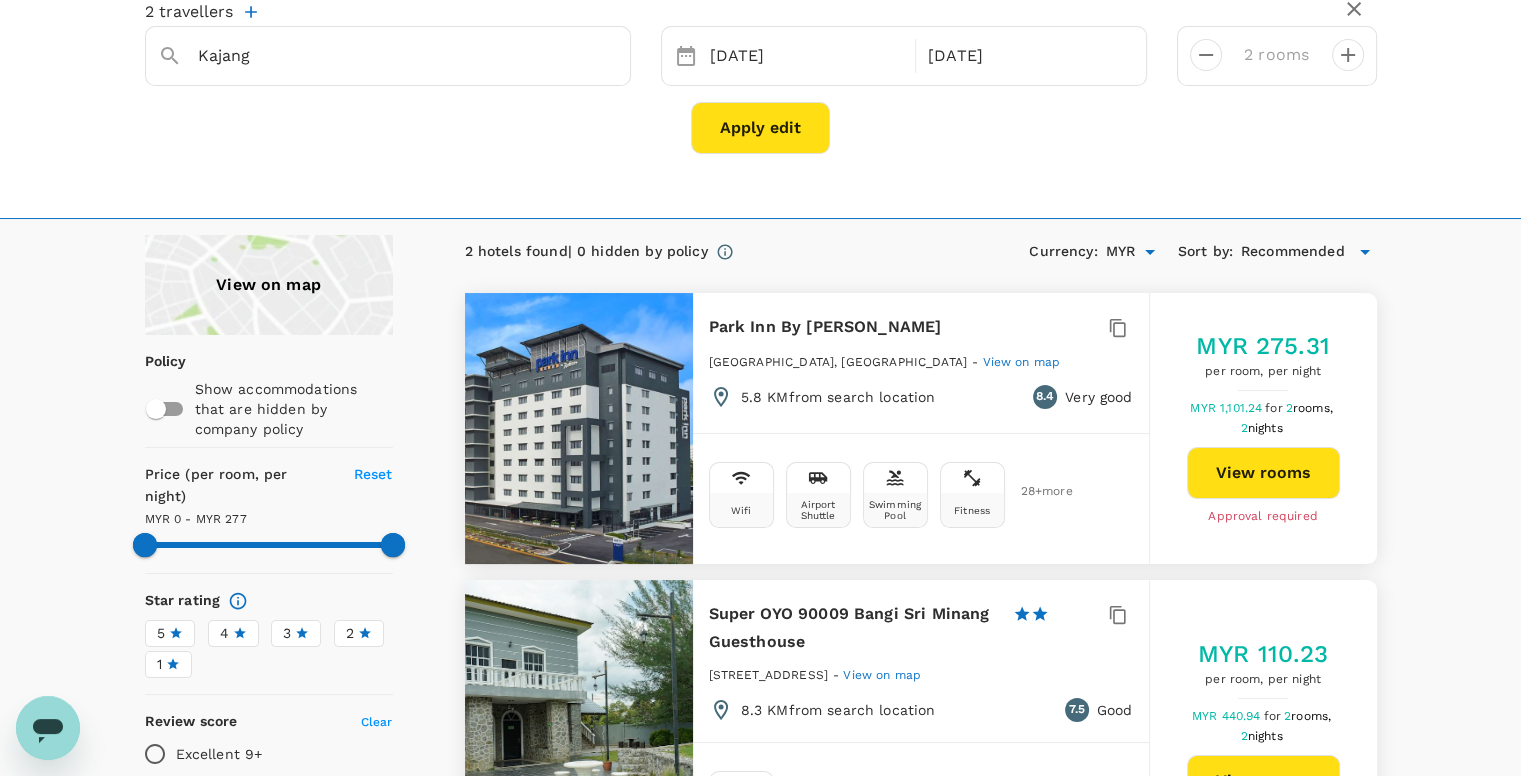 scroll, scrollTop: 0, scrollLeft: 0, axis: both 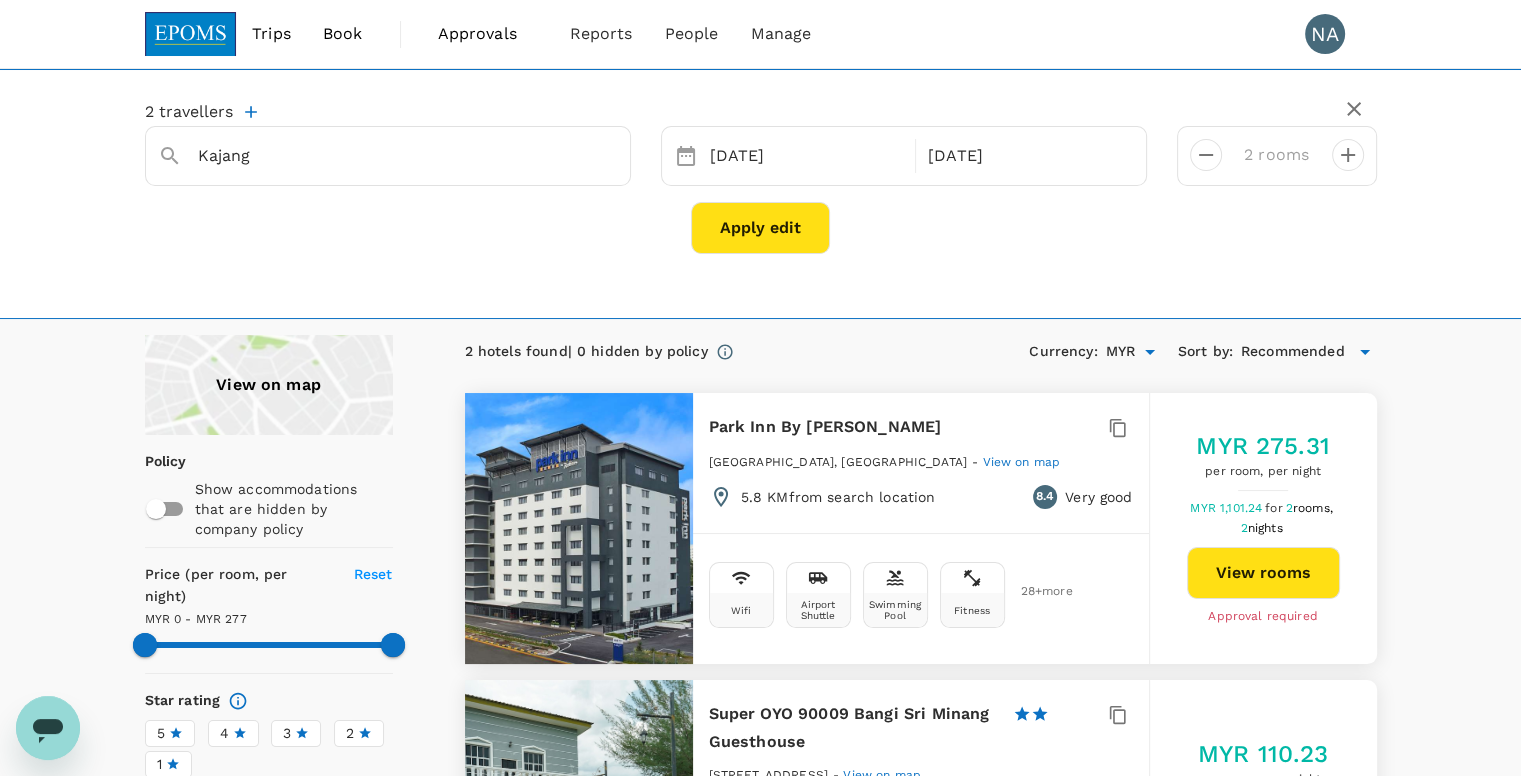 type on "276" 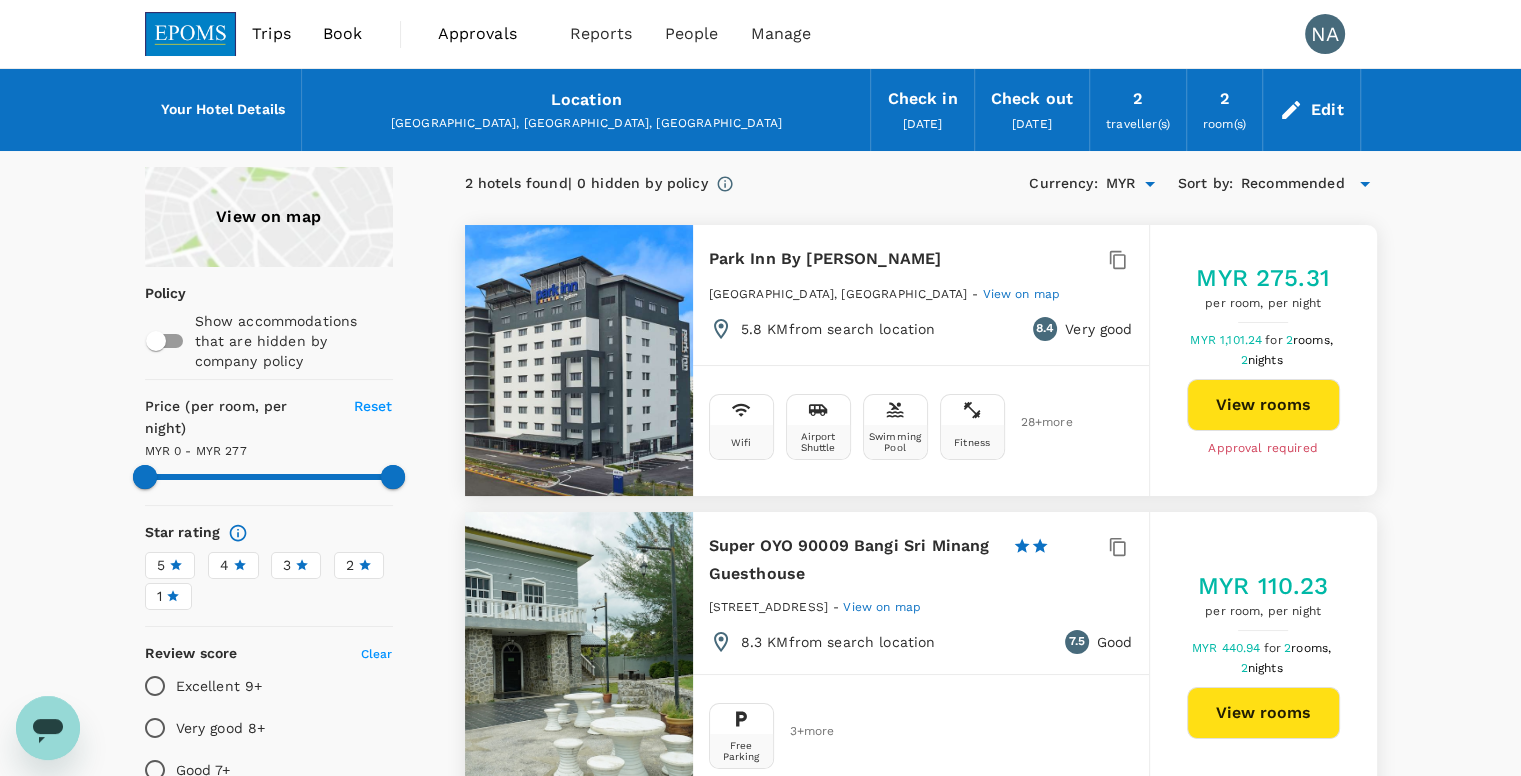 click on "Book" at bounding box center [343, 34] 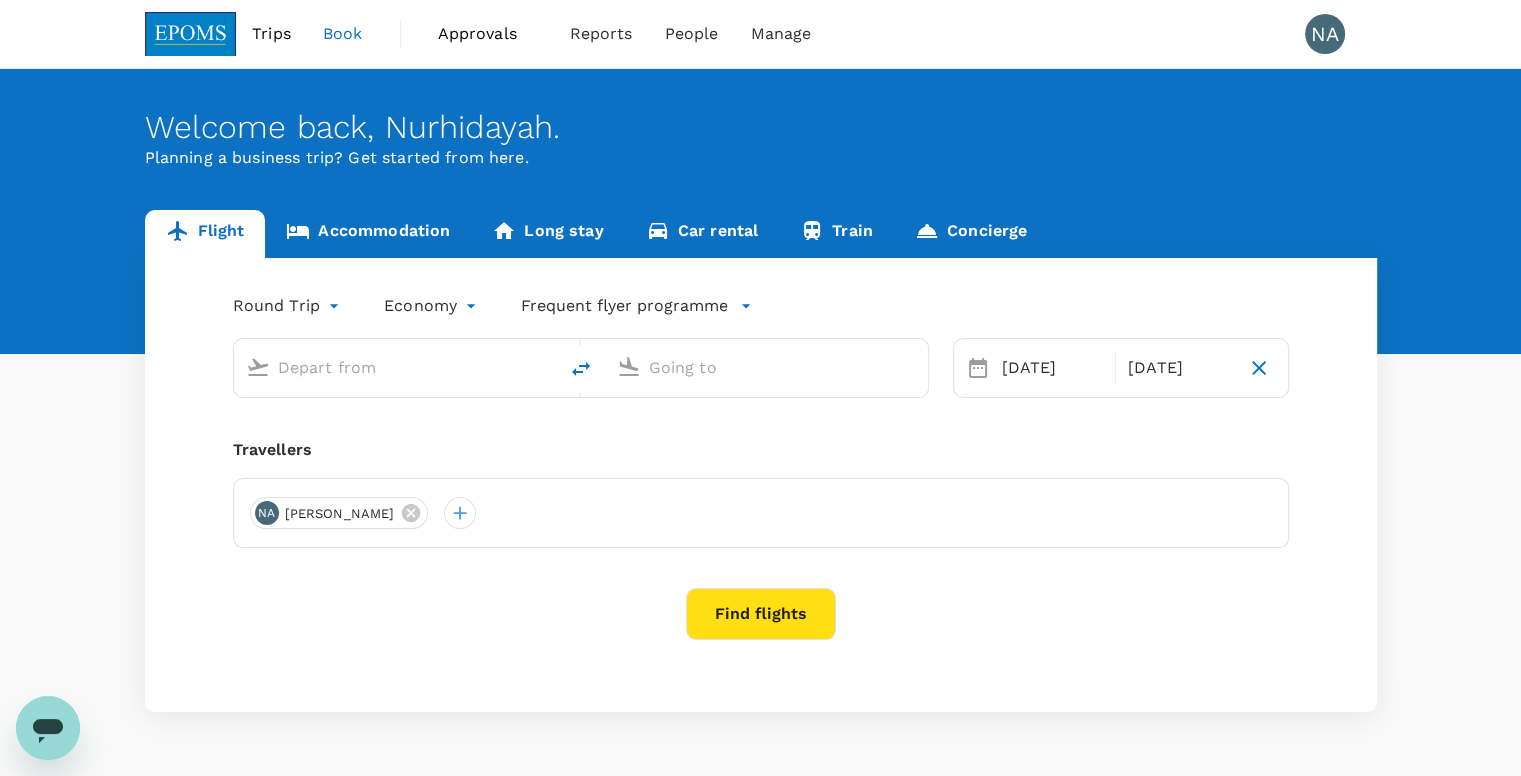 click on "Accommodation" at bounding box center [368, 234] 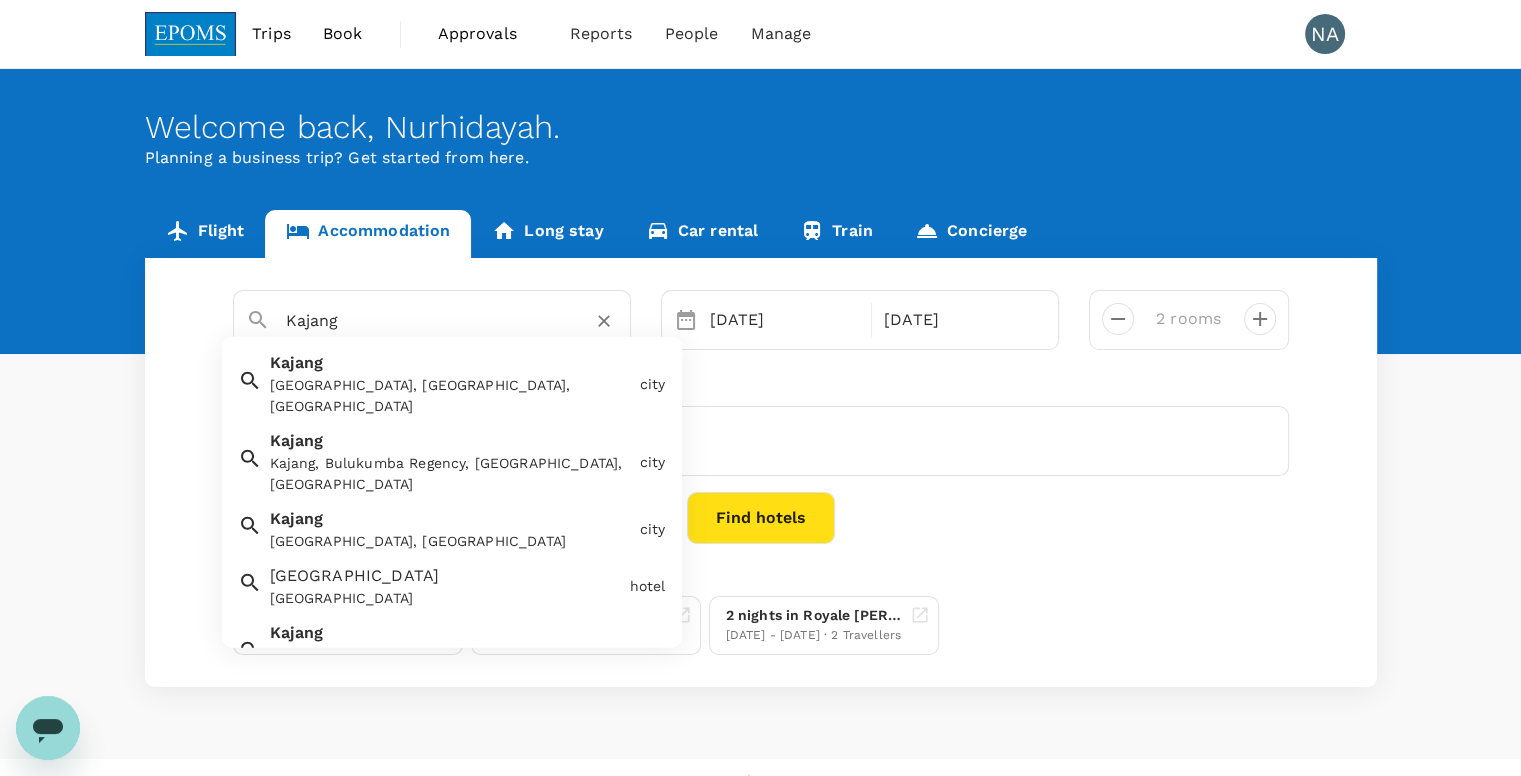 click on "Kajang" at bounding box center (424, 320) 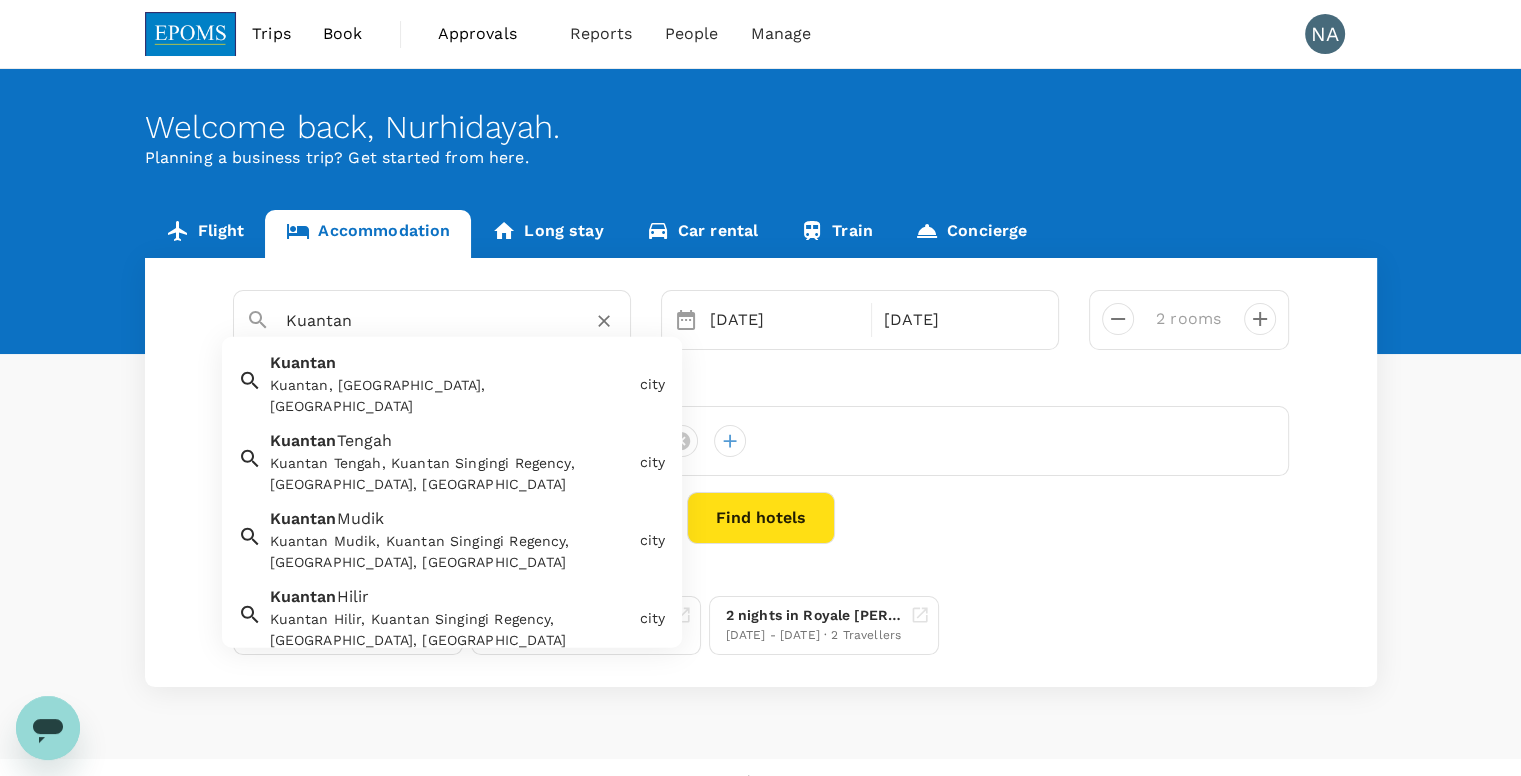 click on "Kuantan Kuantan, Pahang, Malaysia" at bounding box center [447, 380] 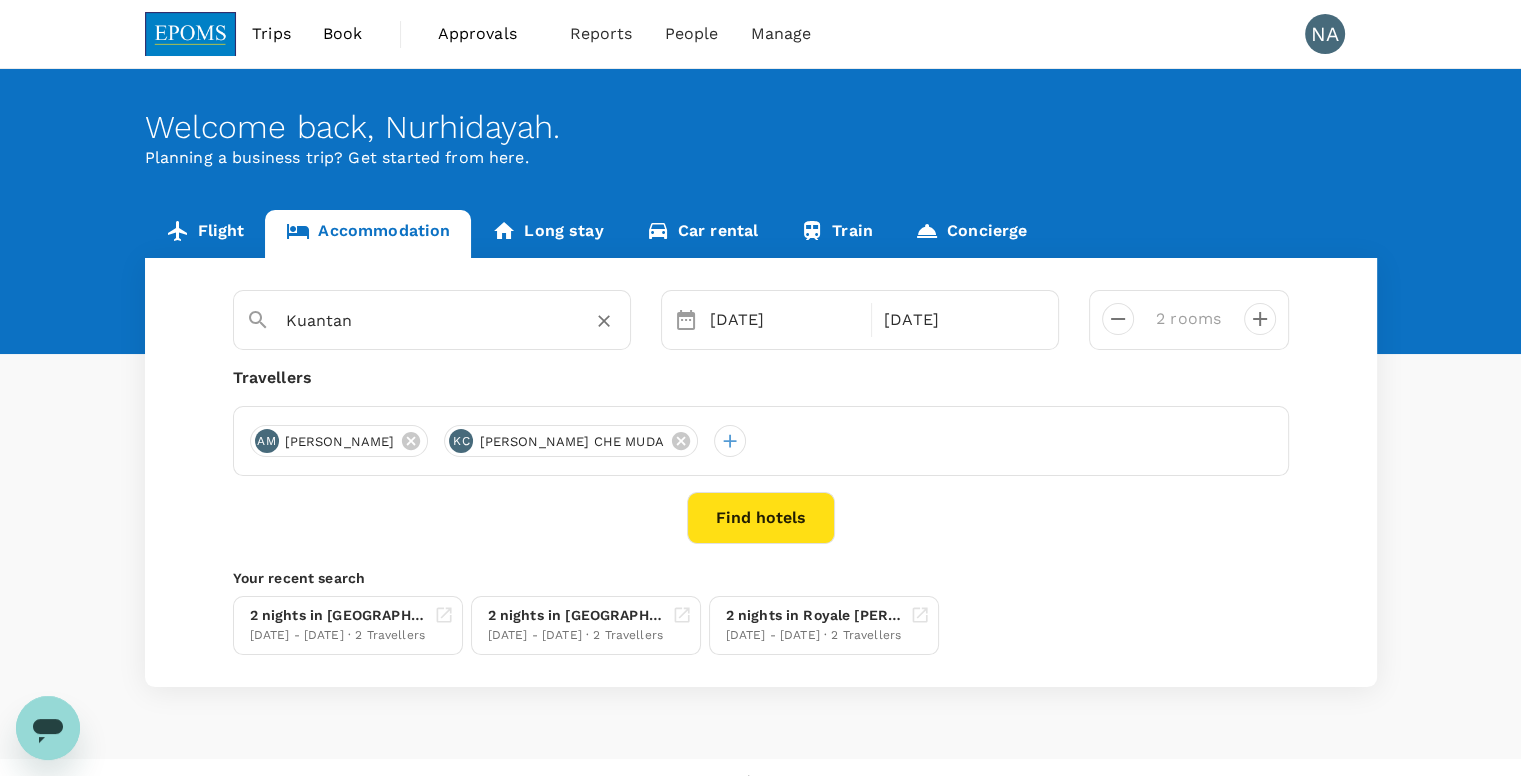 type on "Kuantan" 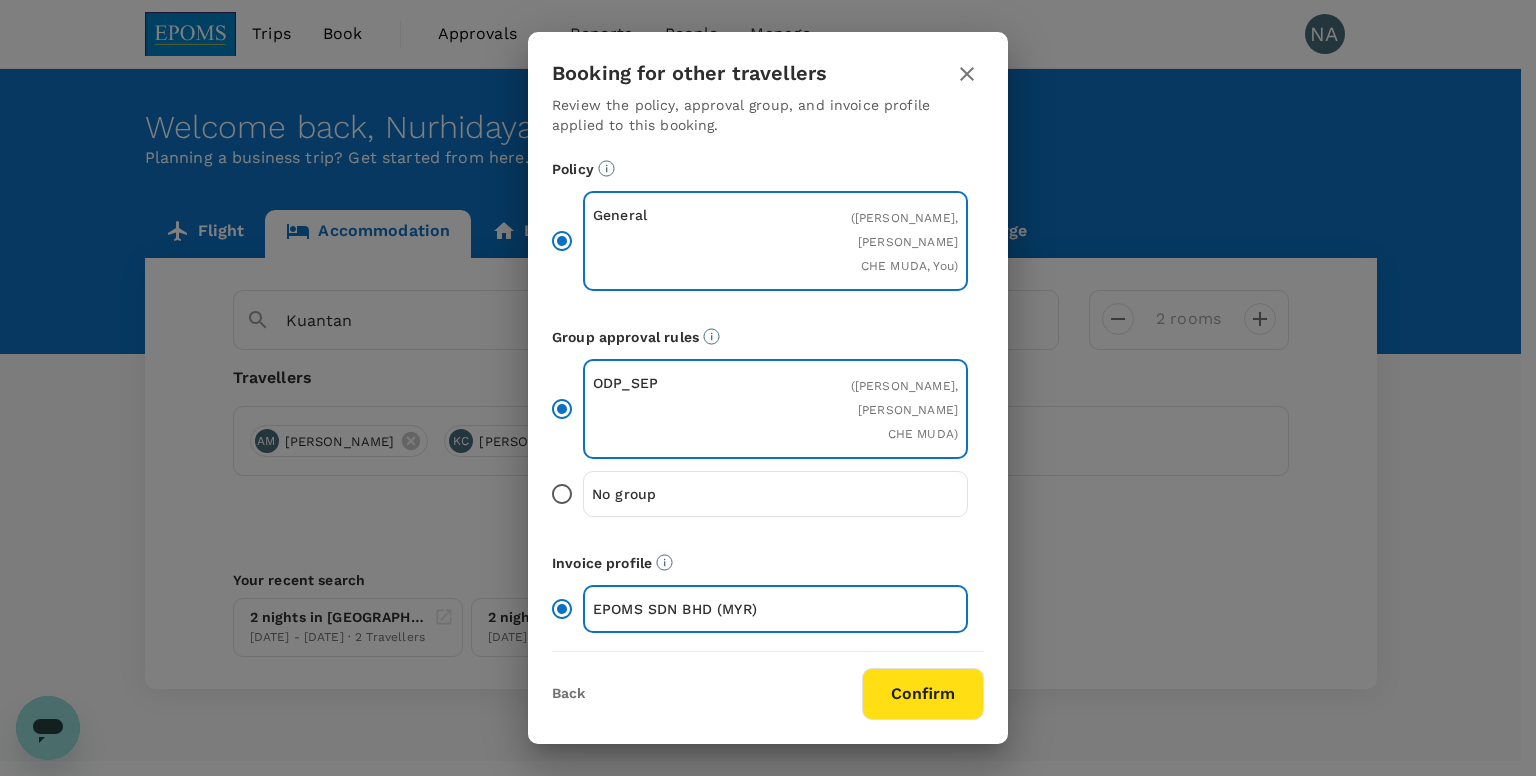 click on "Confirm" at bounding box center [923, 694] 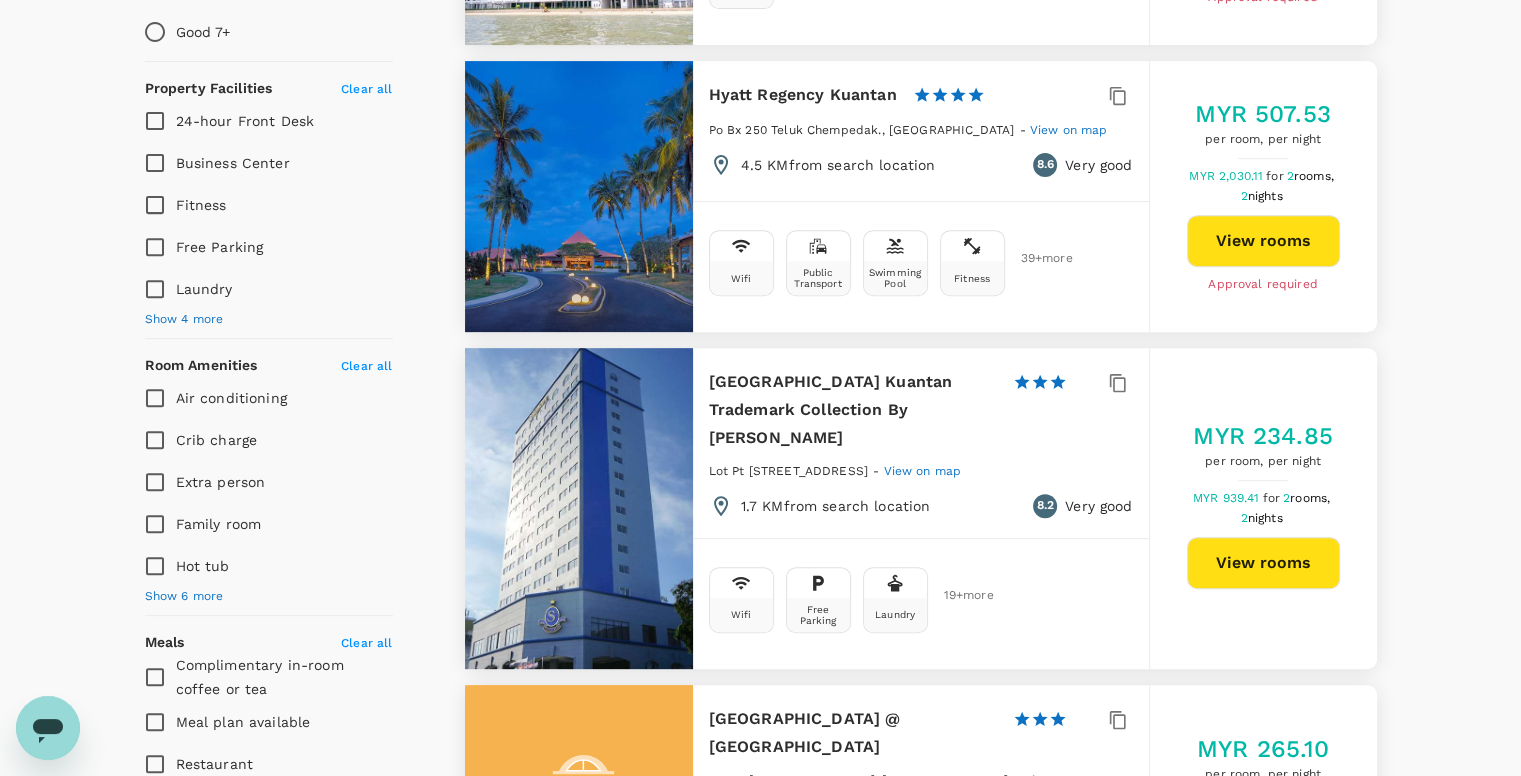 scroll, scrollTop: 900, scrollLeft: 0, axis: vertical 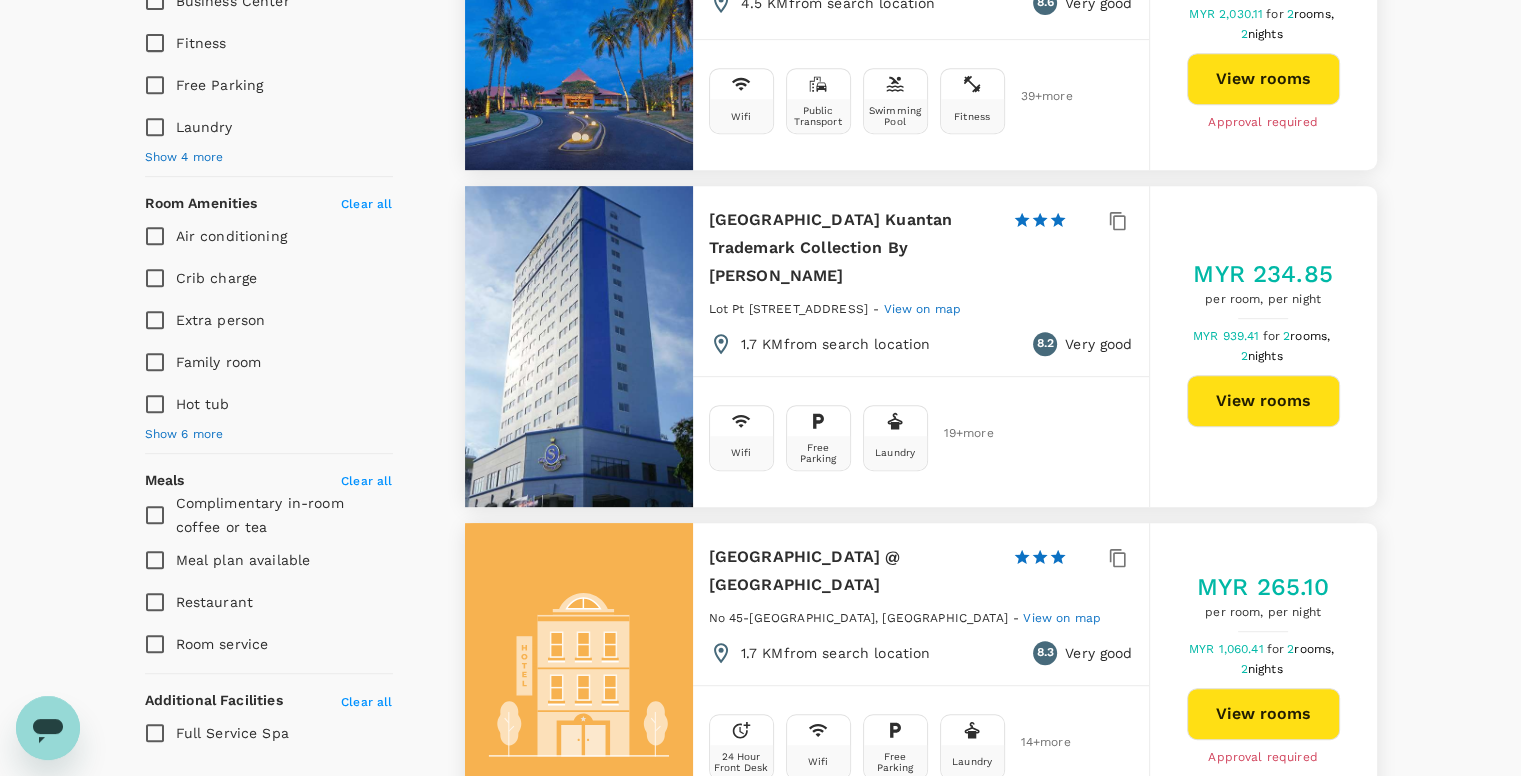 click on "View rooms" at bounding box center (1263, 401) 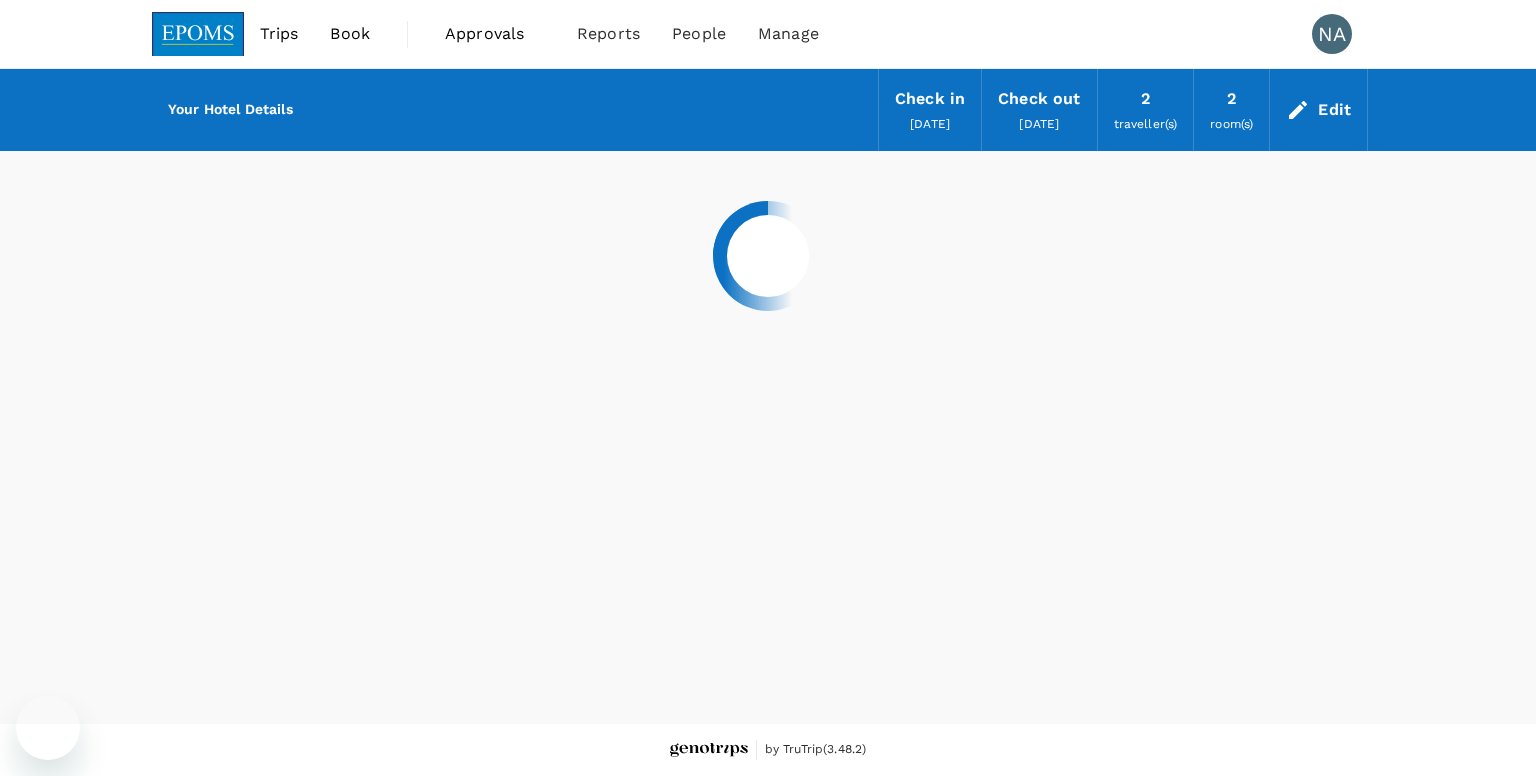 scroll, scrollTop: 0, scrollLeft: 0, axis: both 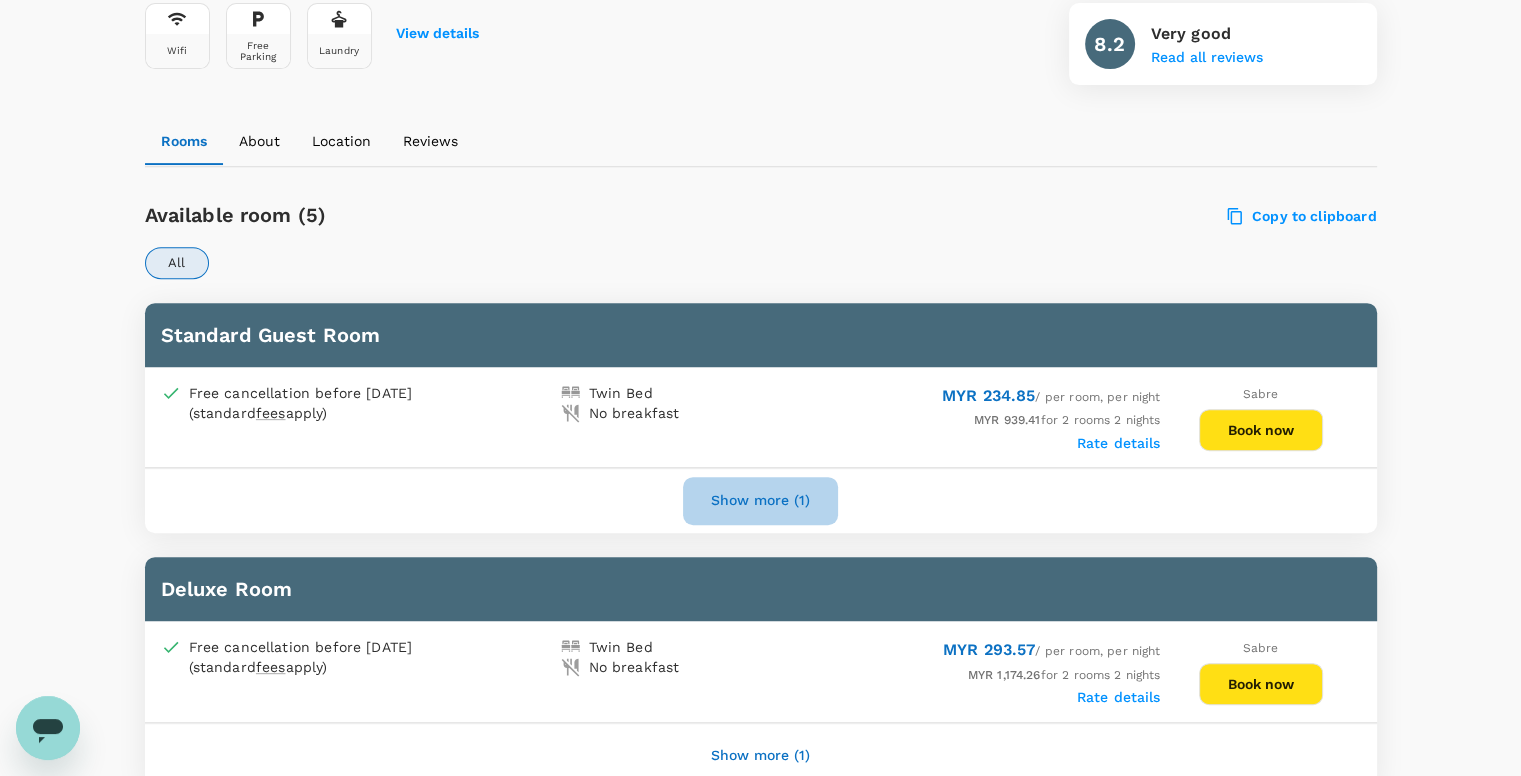 click on "Show more (1)" at bounding box center [760, 501] 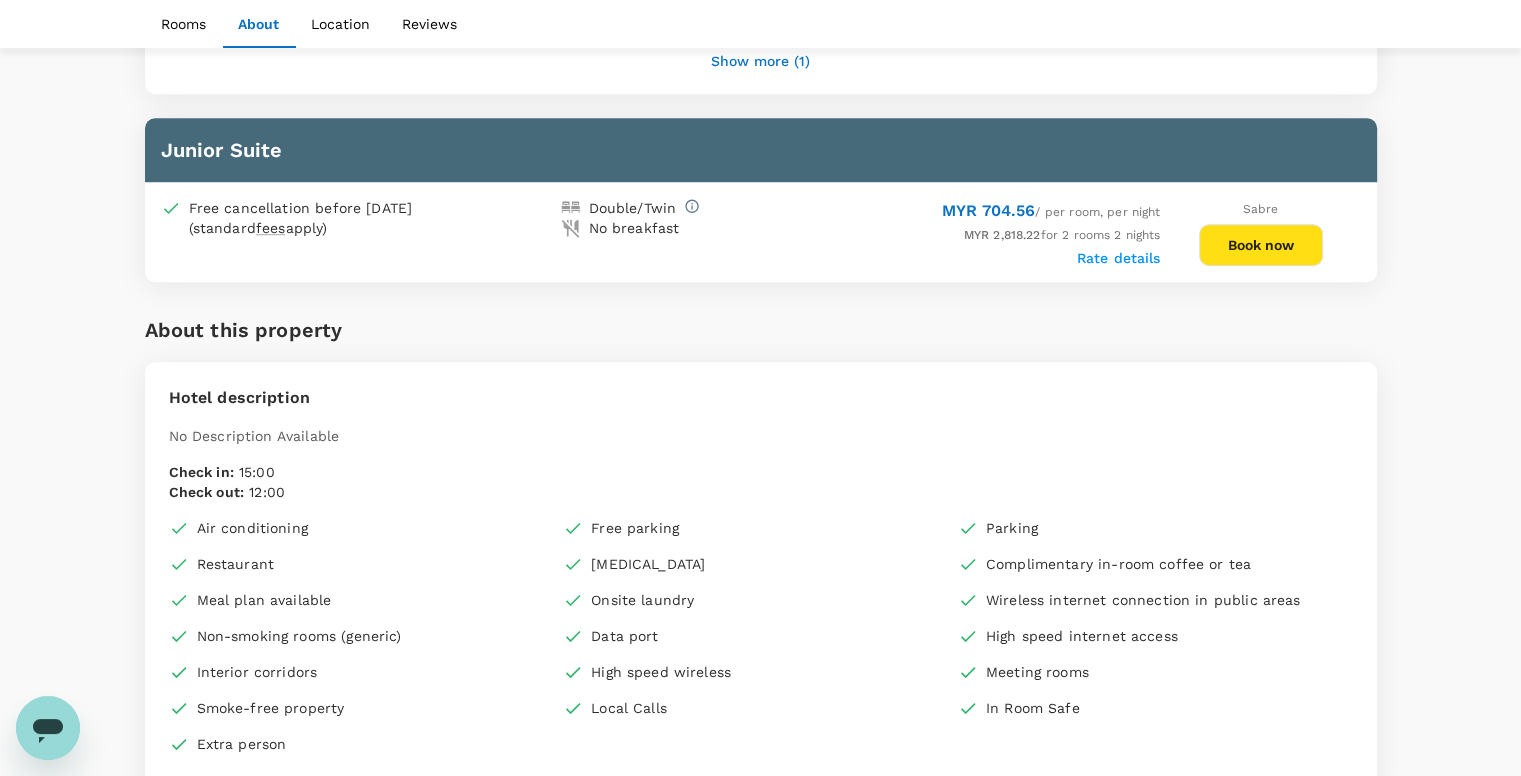scroll, scrollTop: 1179, scrollLeft: 0, axis: vertical 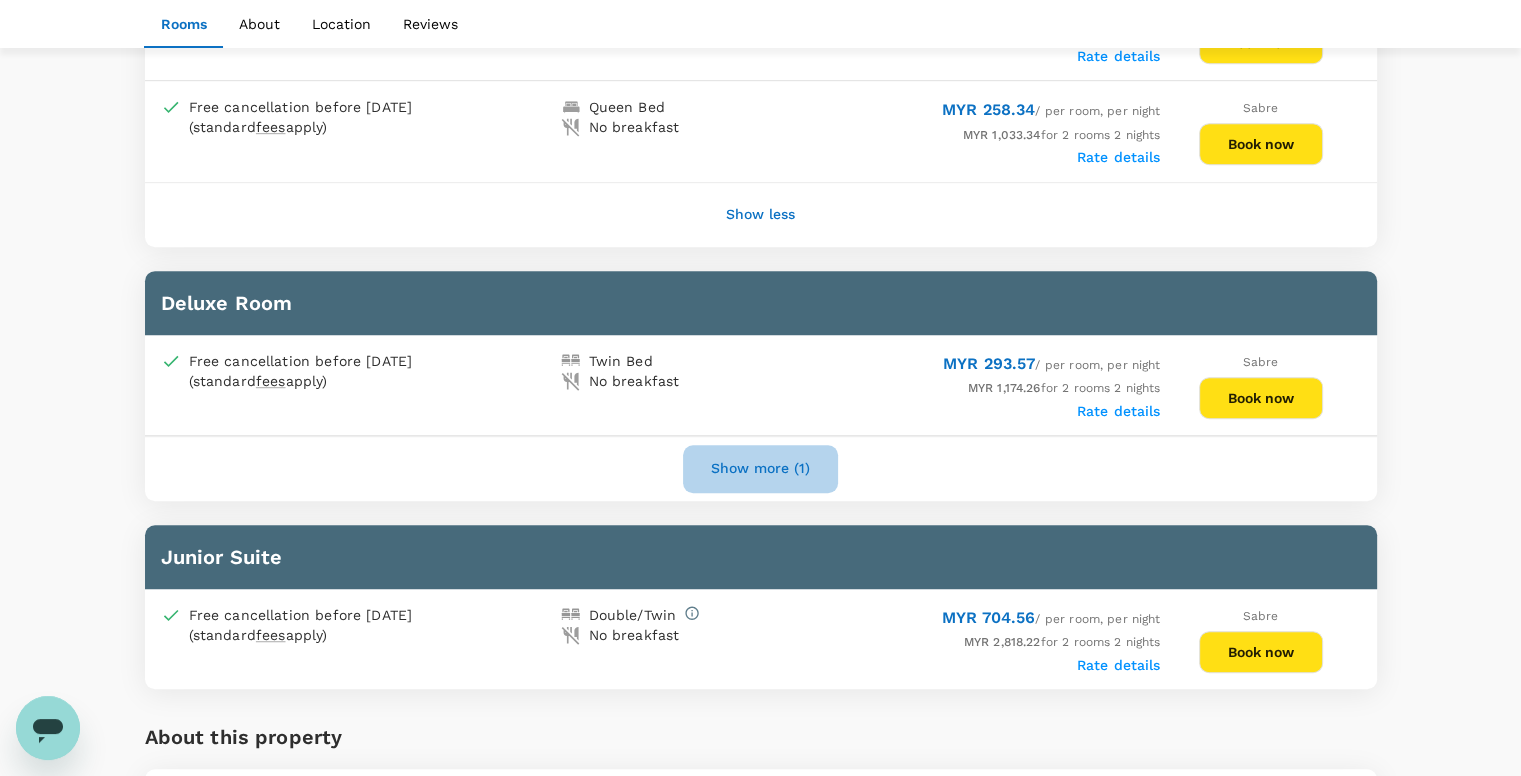 click on "Show more (1)" at bounding box center [760, 469] 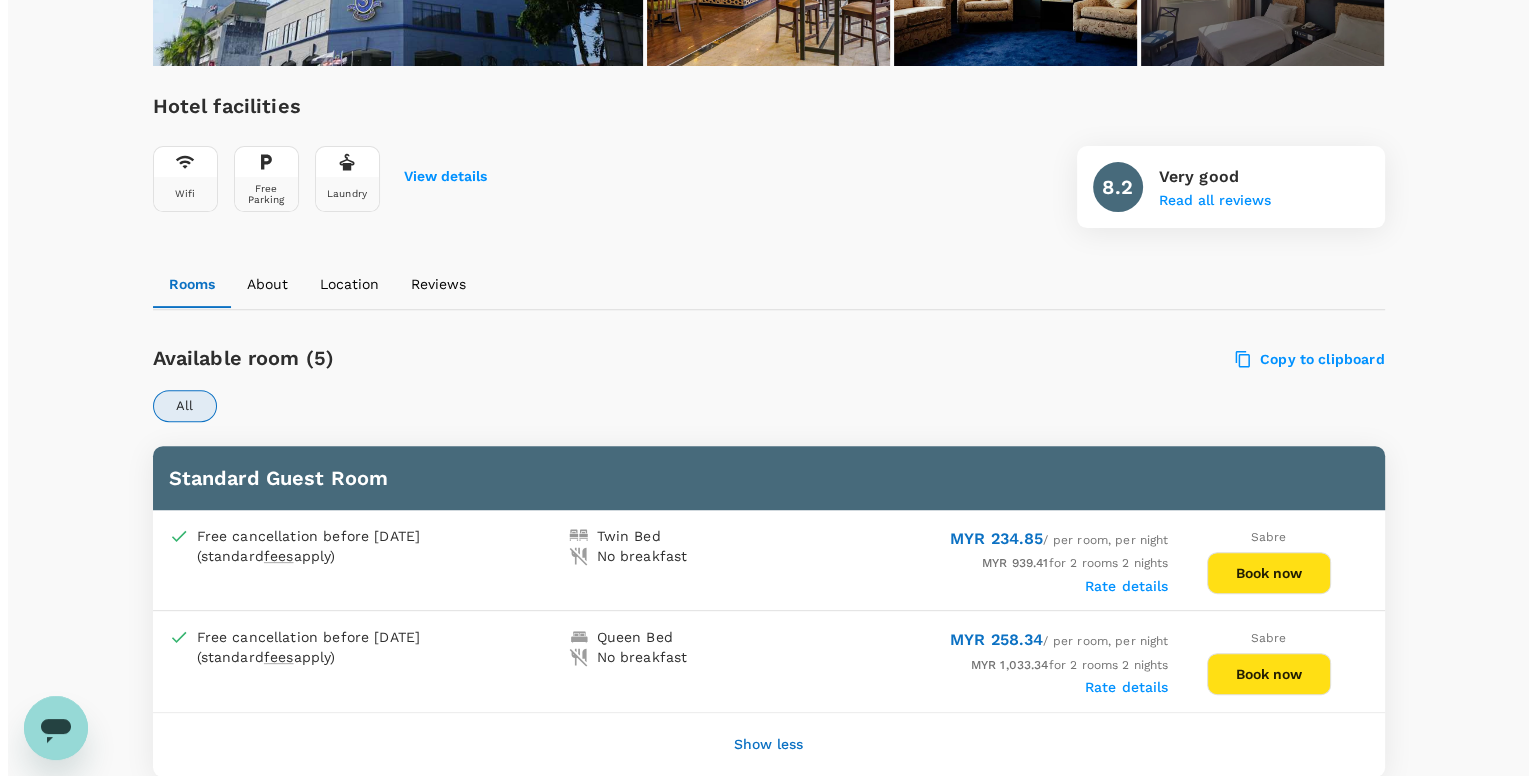 scroll, scrollTop: 679, scrollLeft: 0, axis: vertical 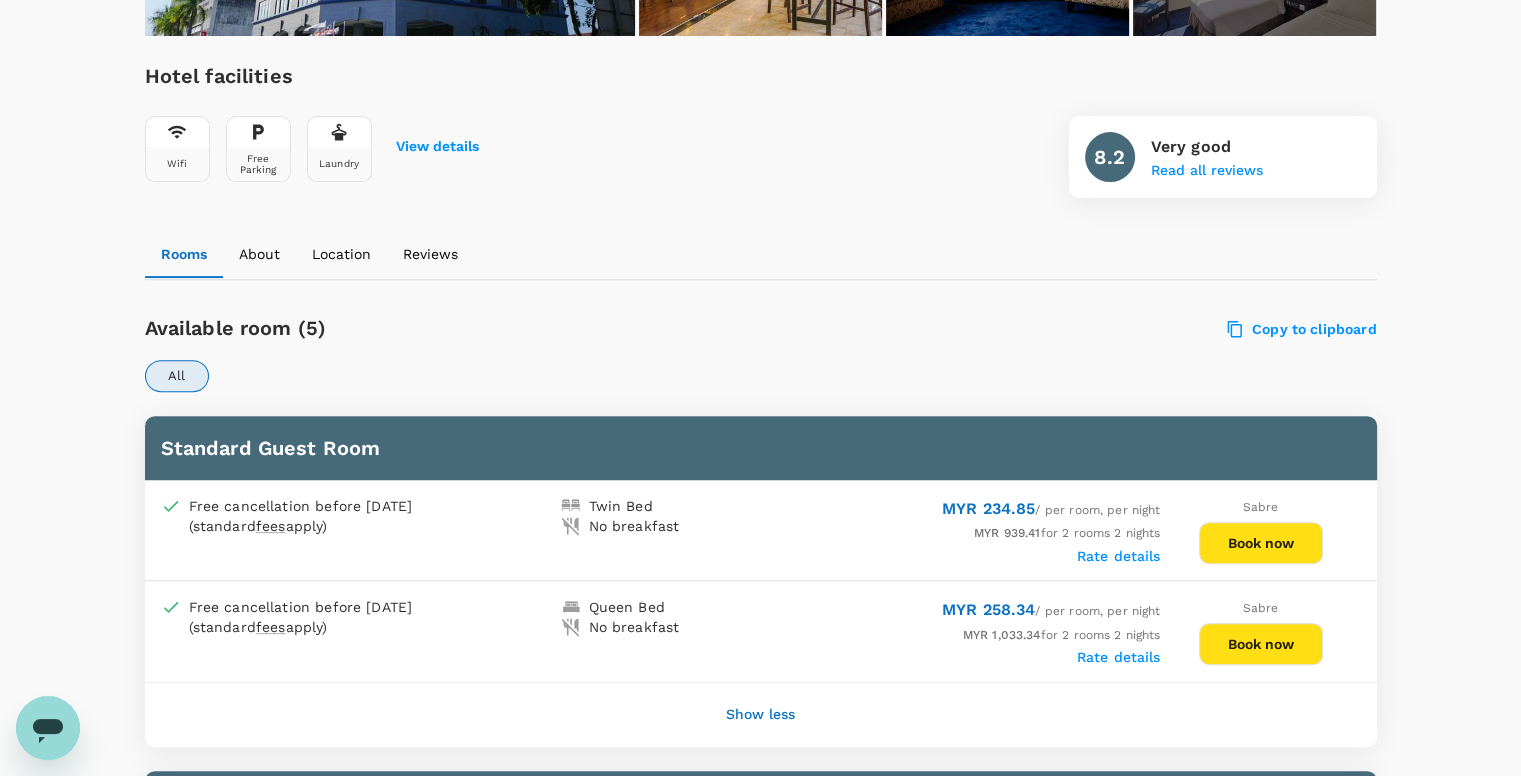 click on "Book now" at bounding box center (1261, 543) 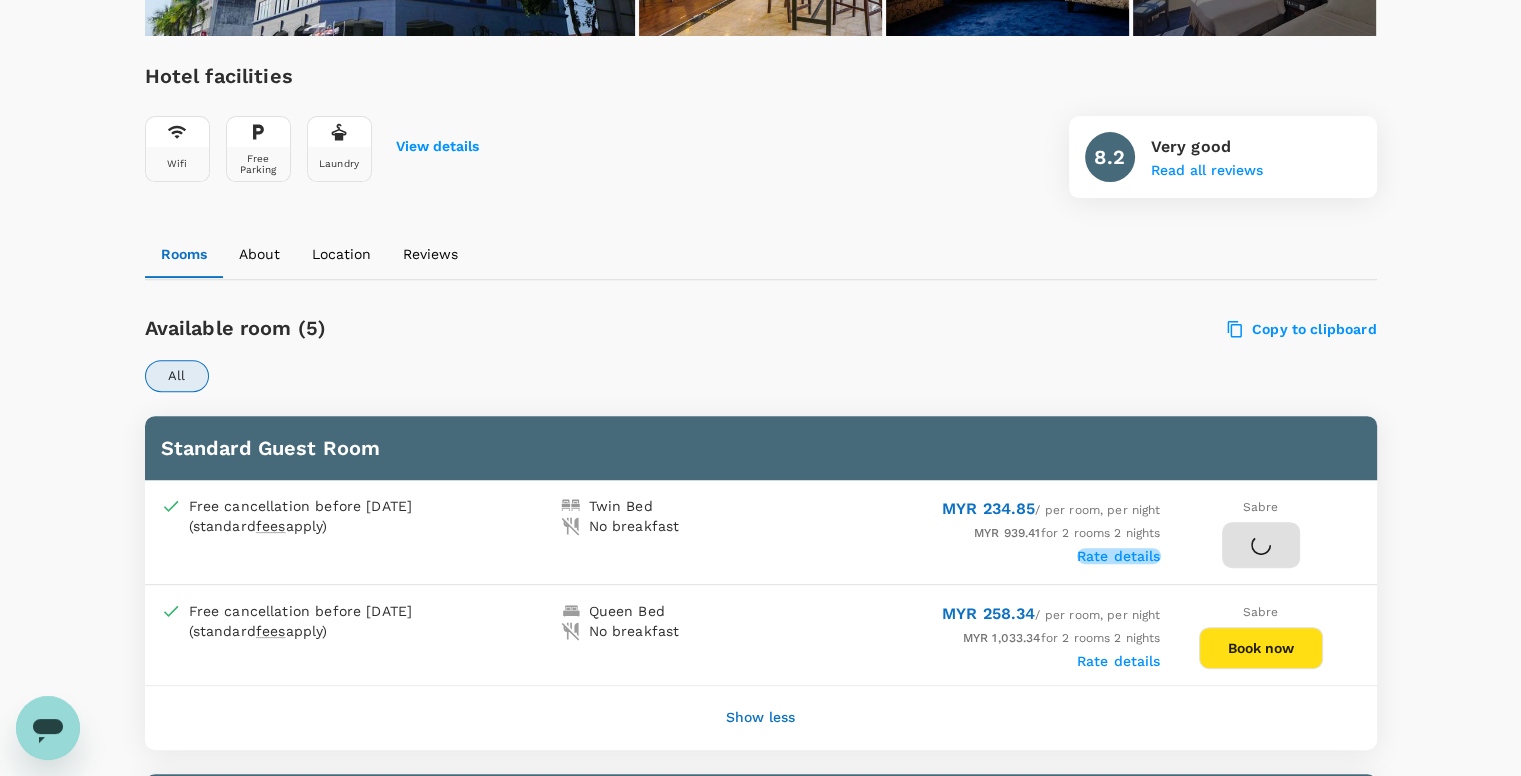 click on "Rate details" at bounding box center (1119, 556) 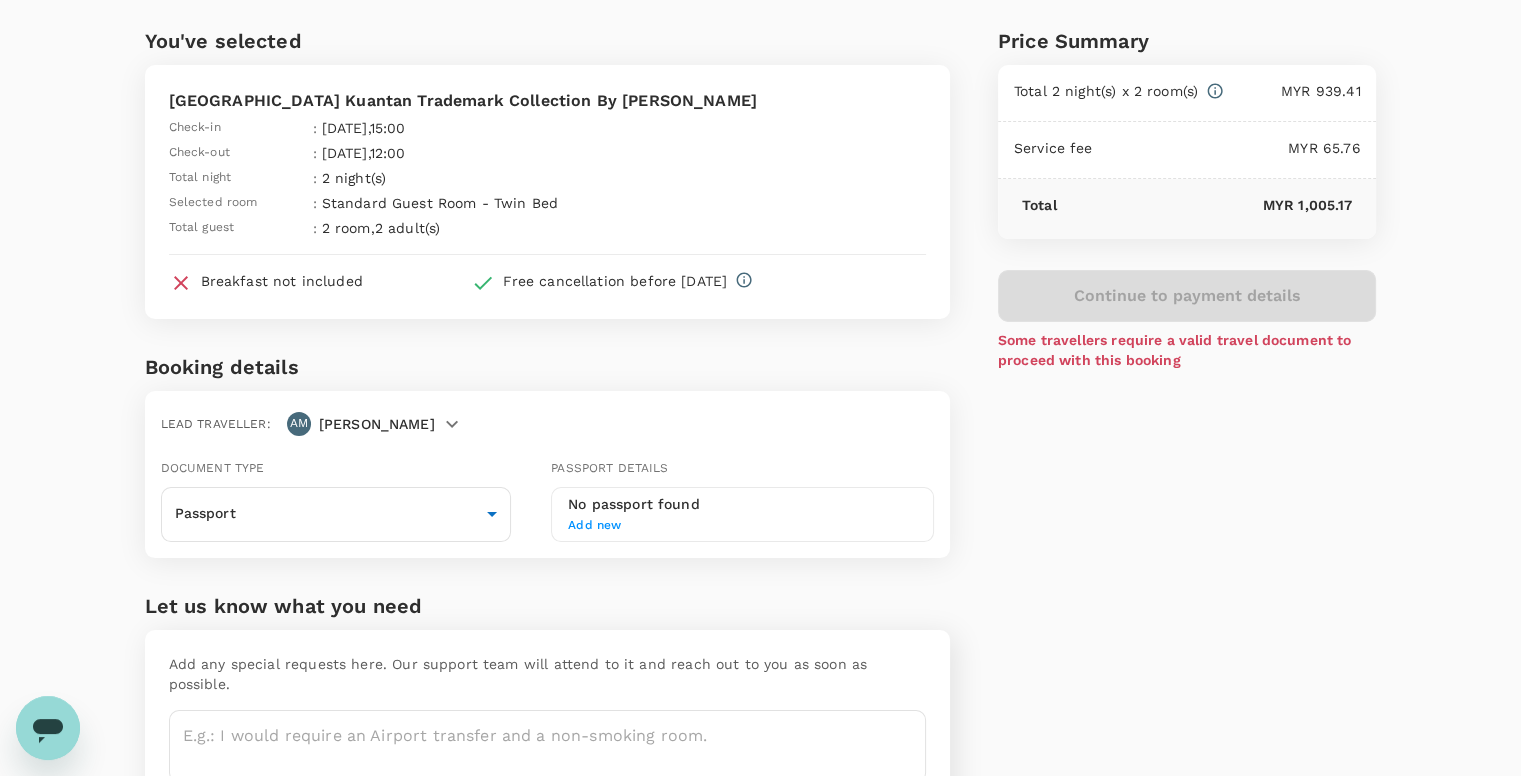 scroll, scrollTop: 0, scrollLeft: 0, axis: both 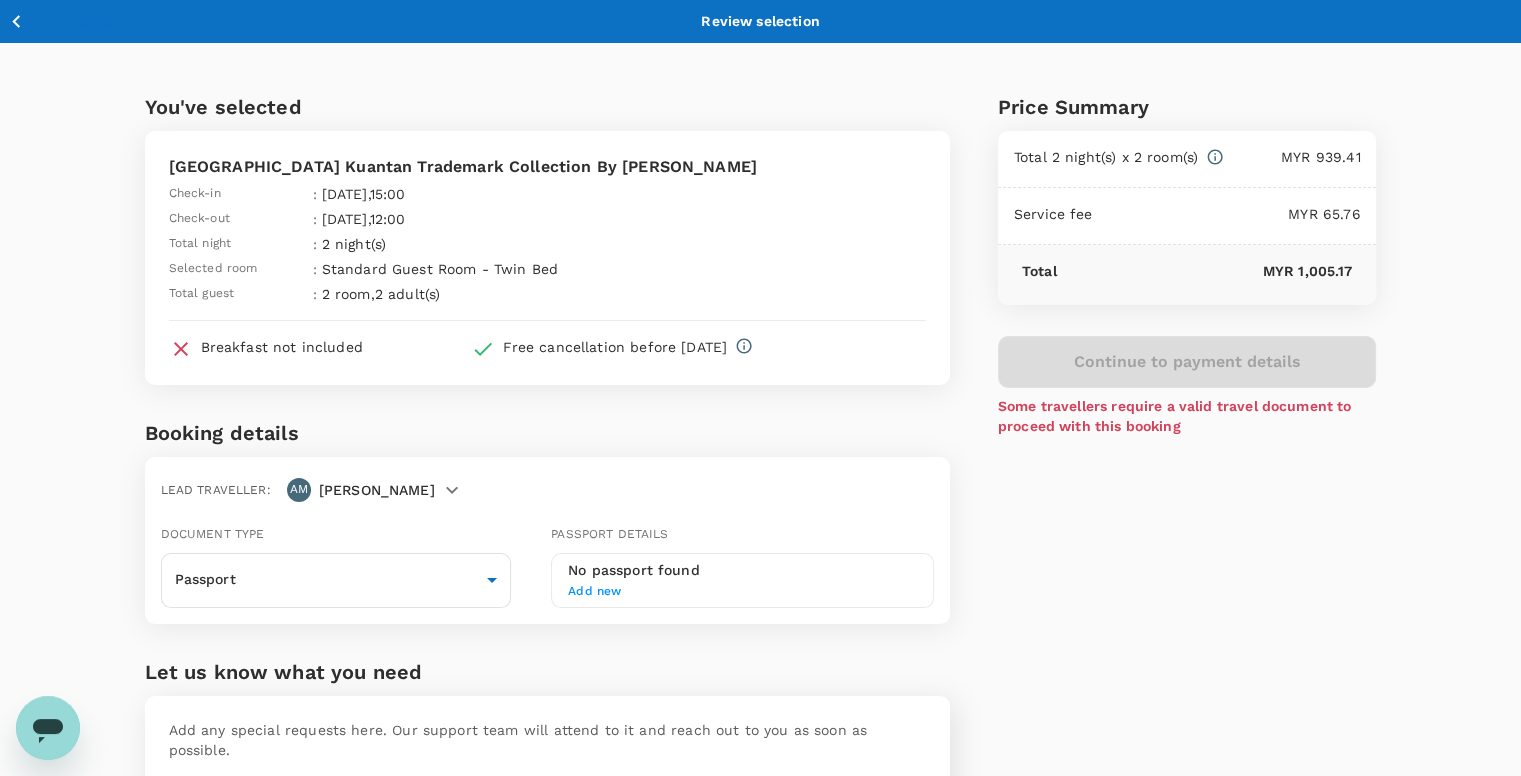 click 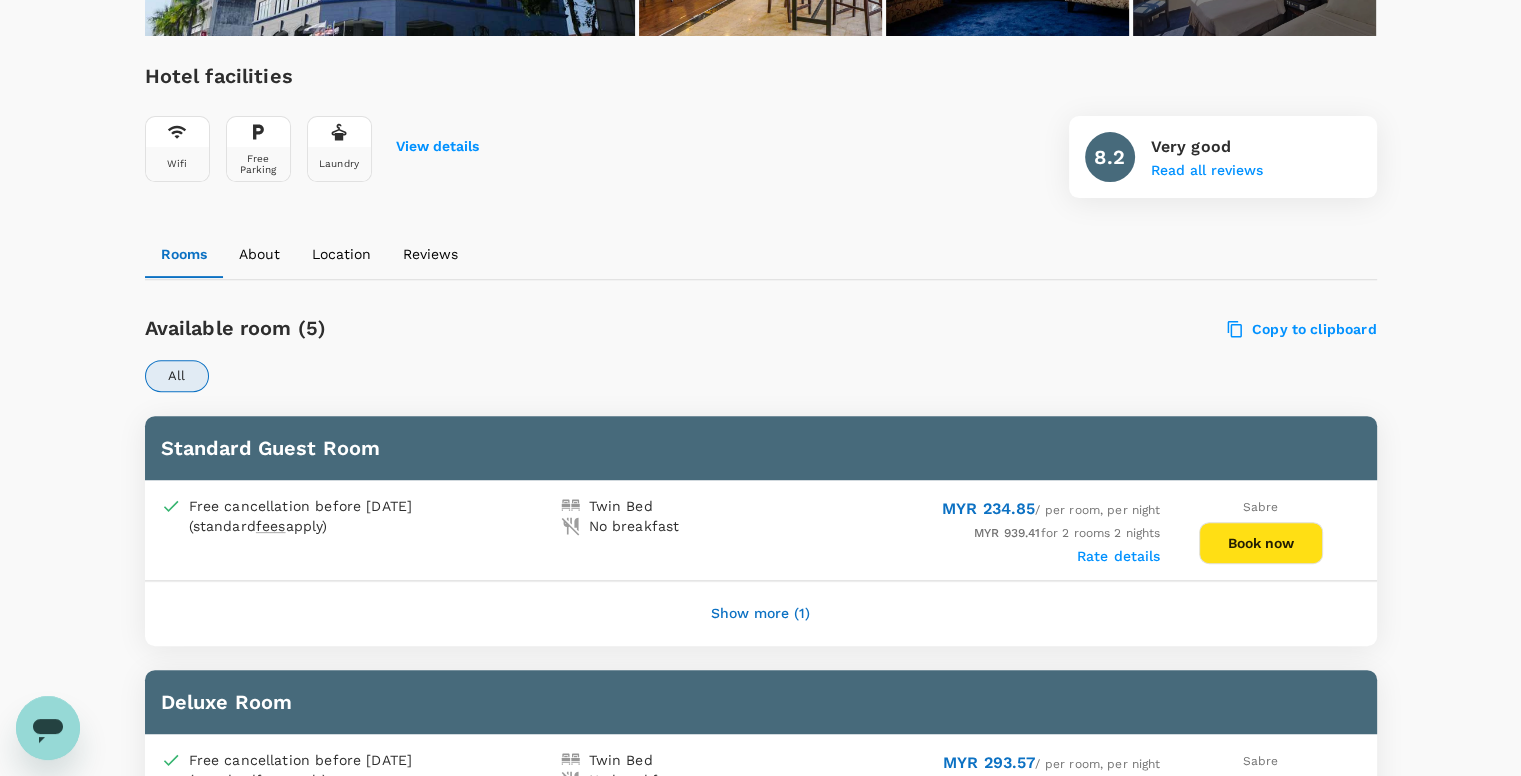 scroll, scrollTop: 671, scrollLeft: 0, axis: vertical 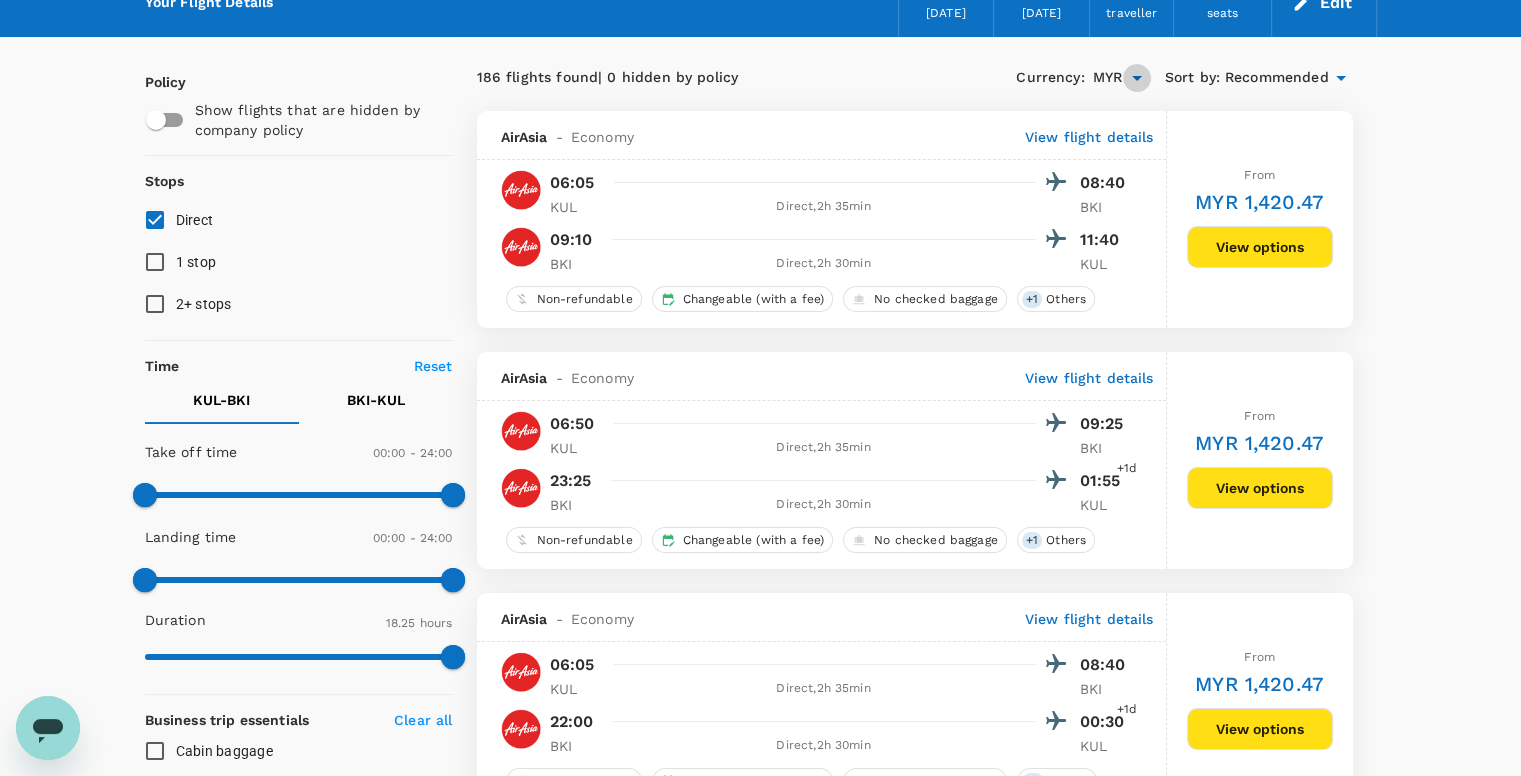 click 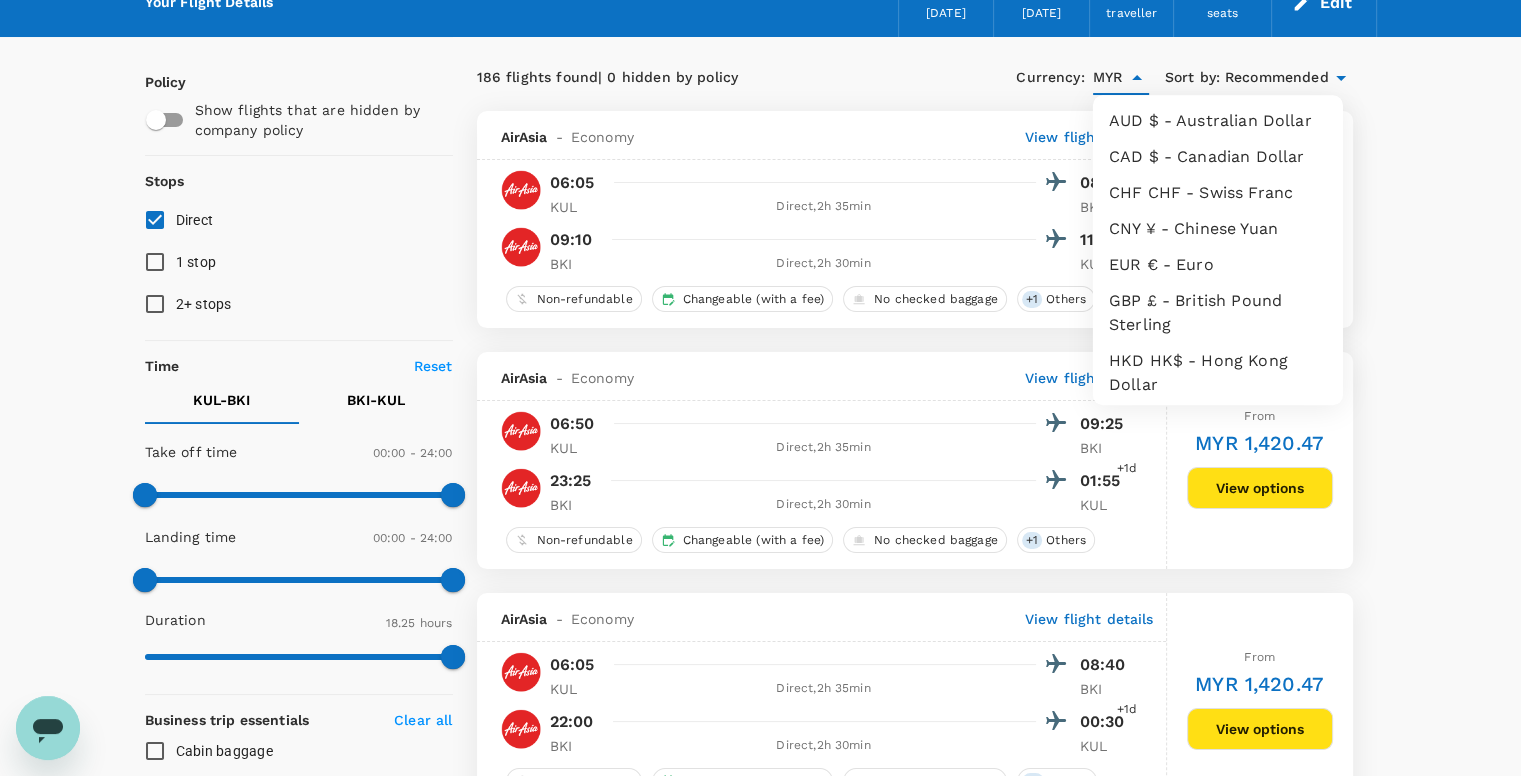 scroll, scrollTop: 310, scrollLeft: 0, axis: vertical 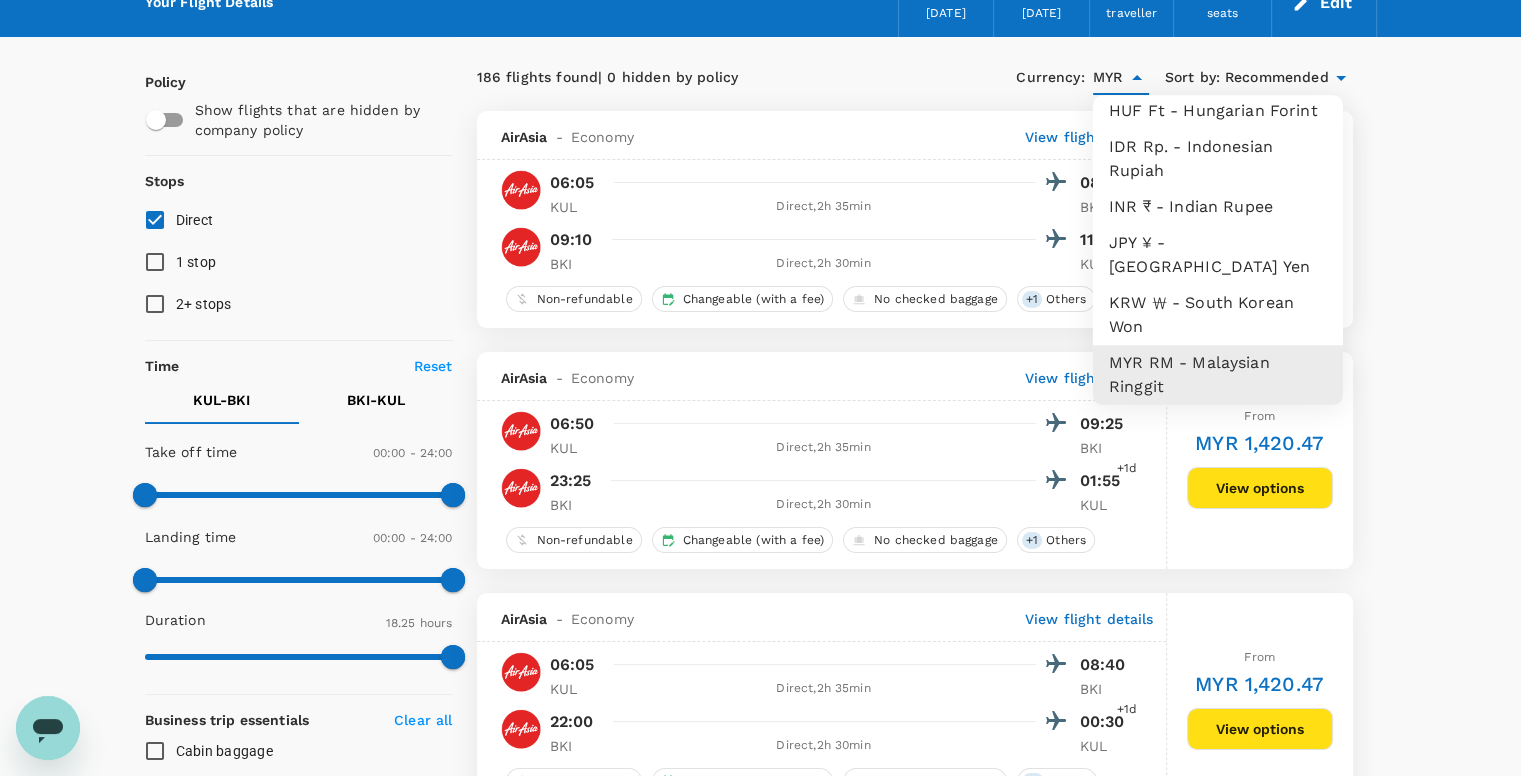 click 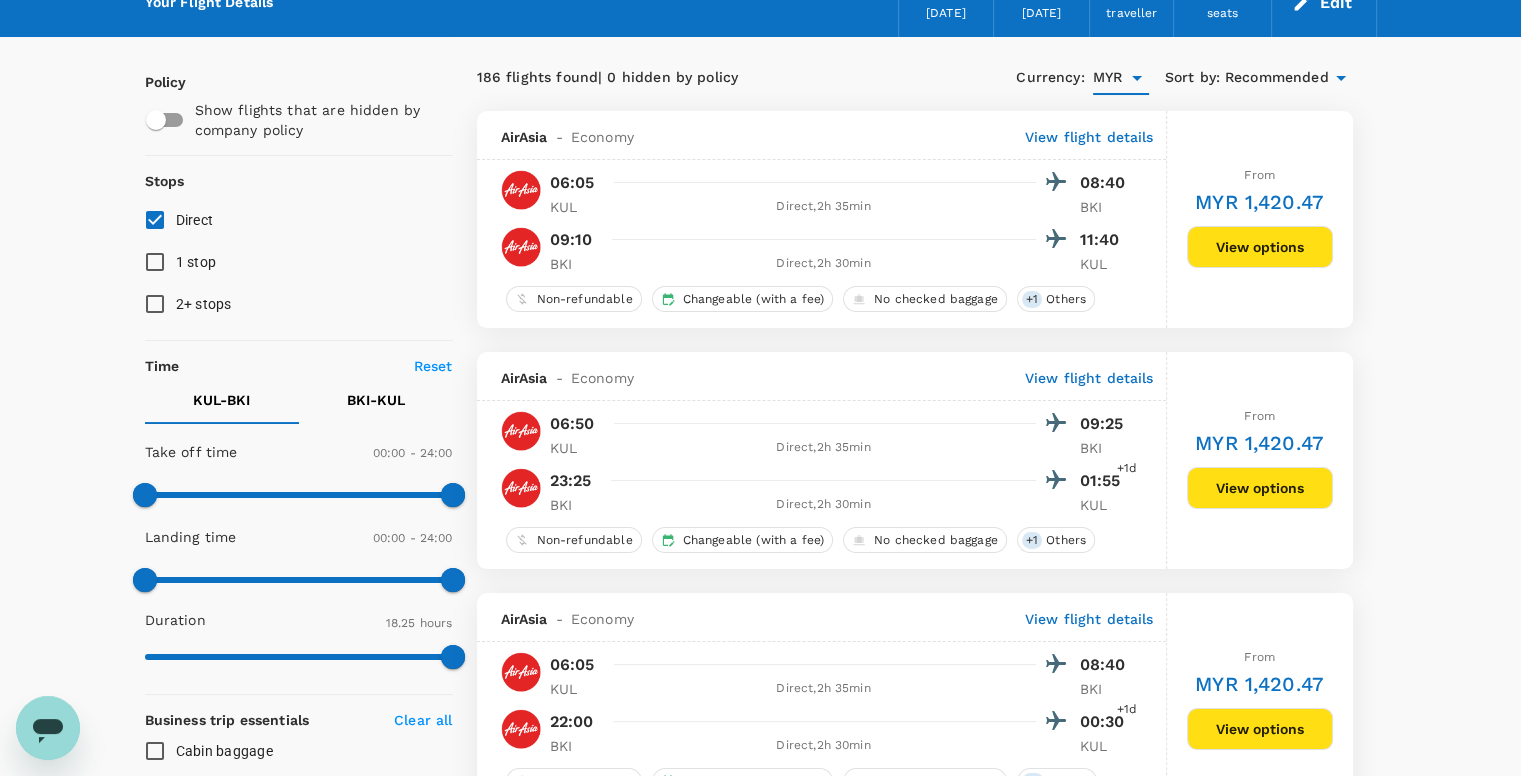 scroll, scrollTop: 0, scrollLeft: 0, axis: both 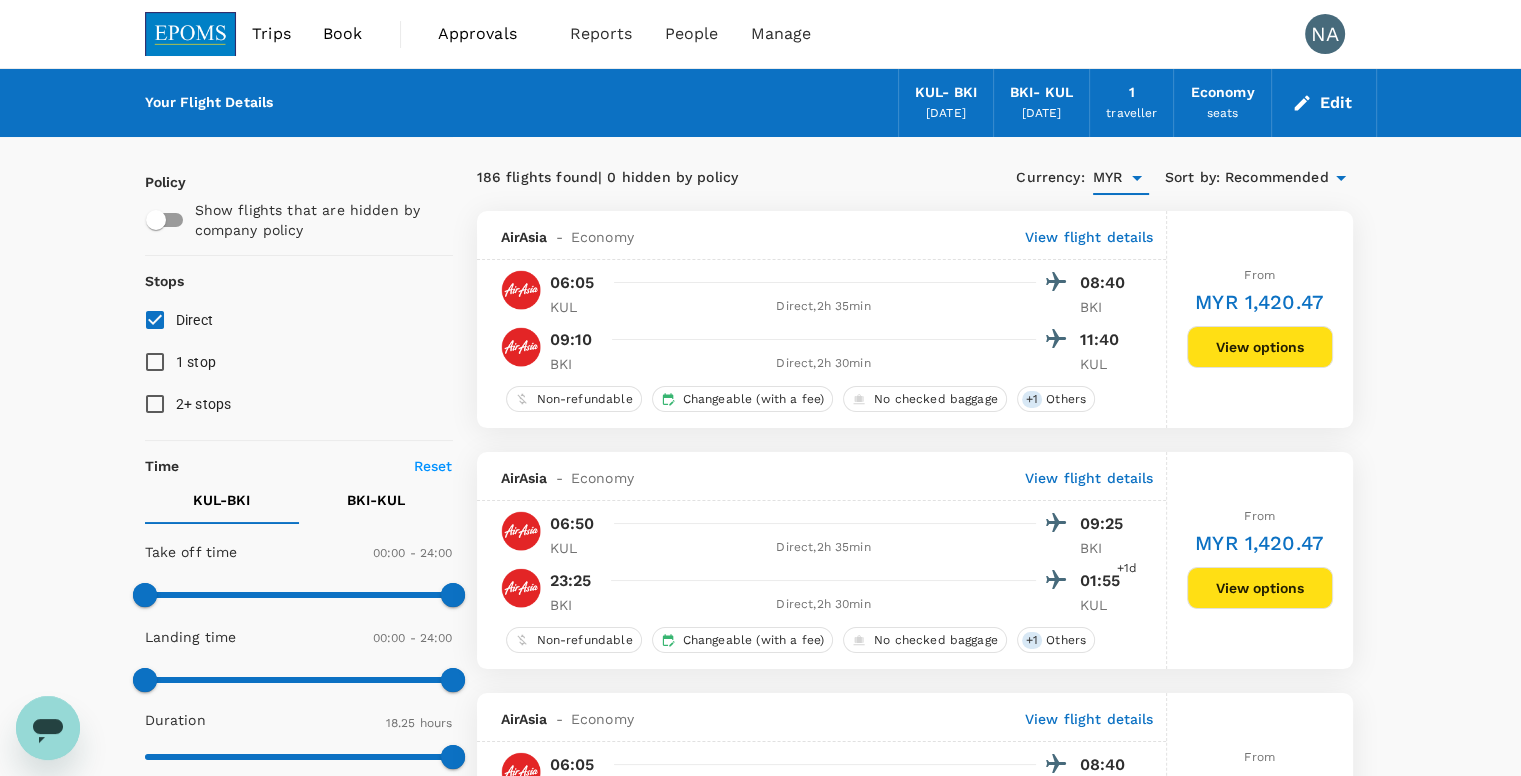 click 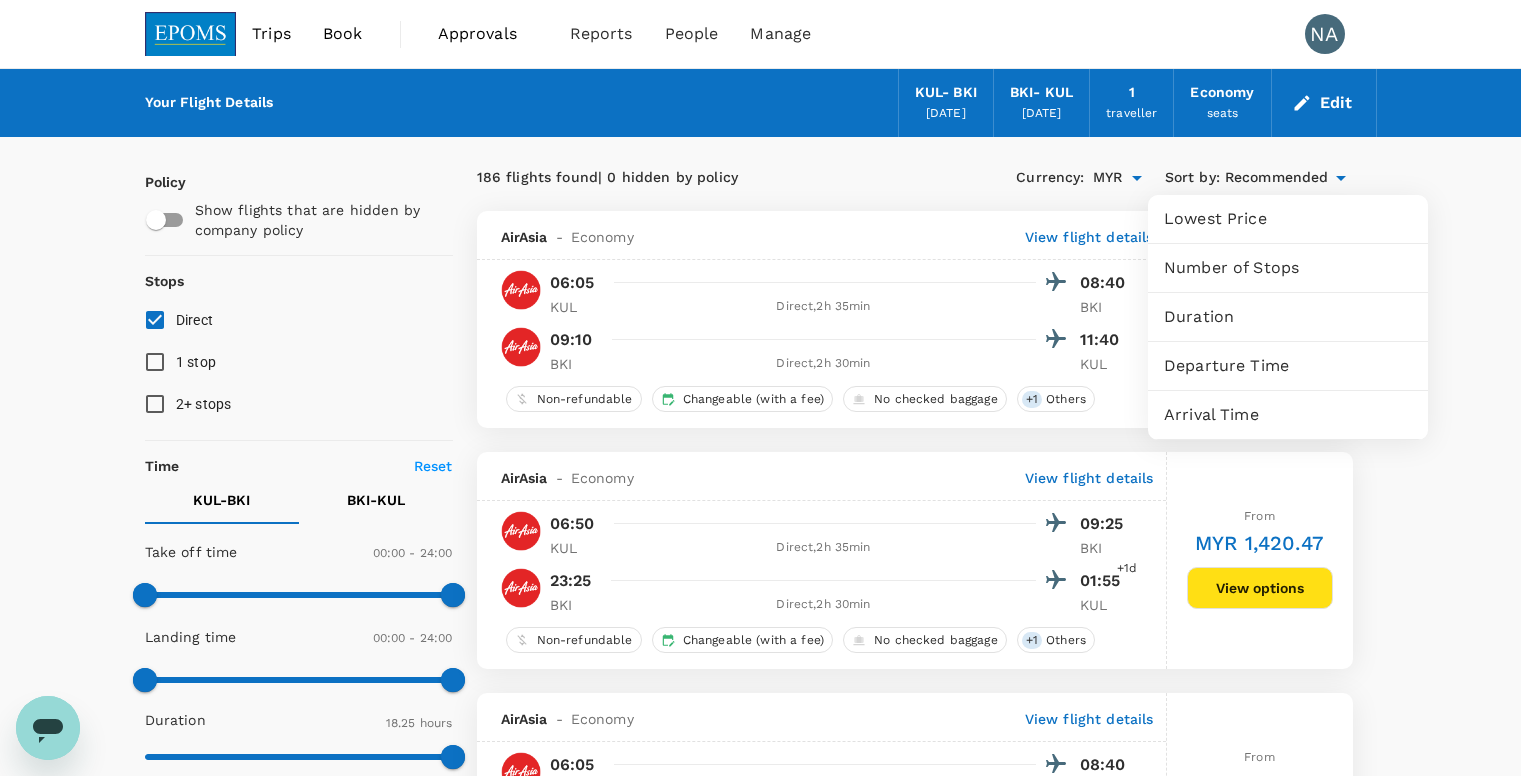click at bounding box center [768, 388] 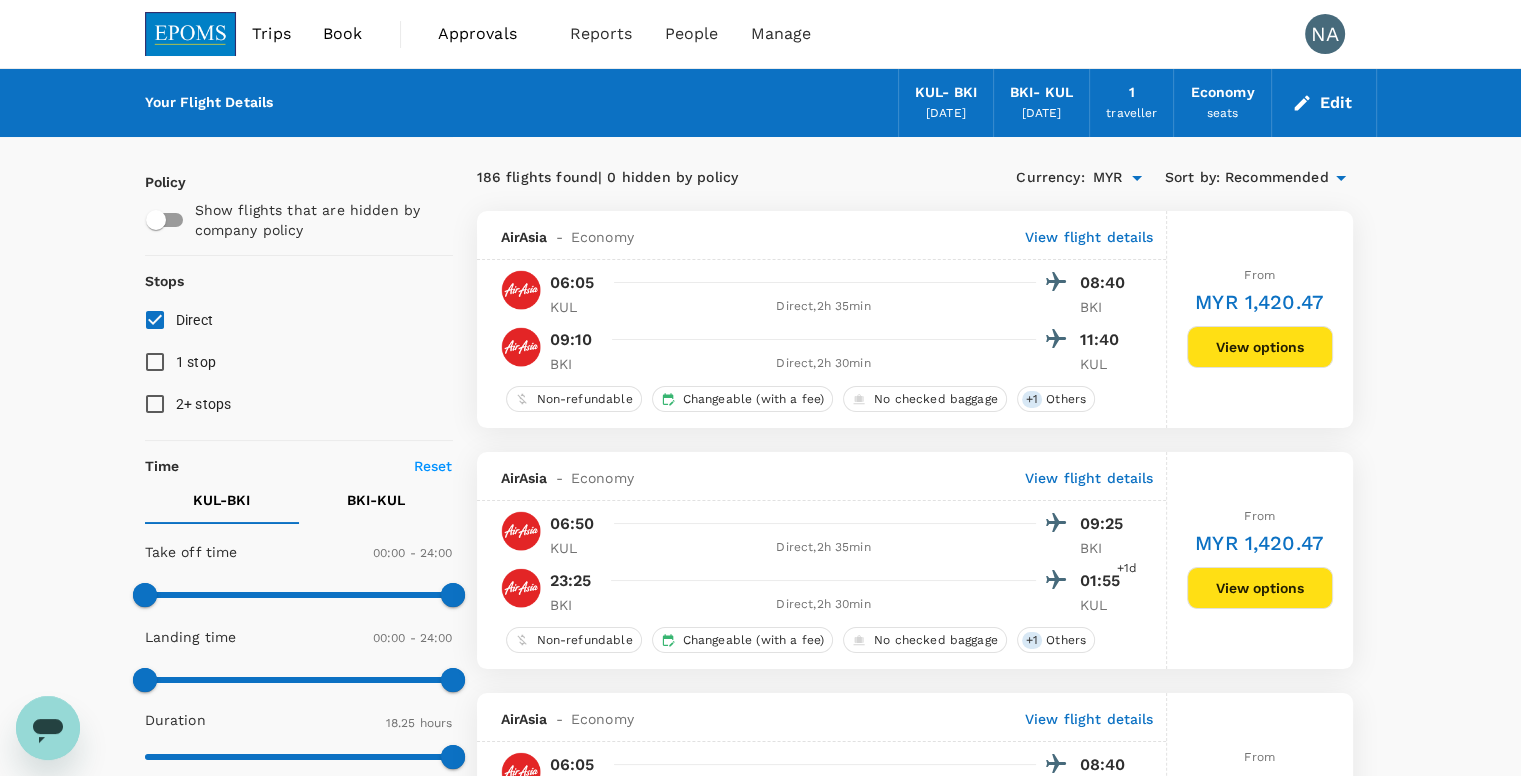 click 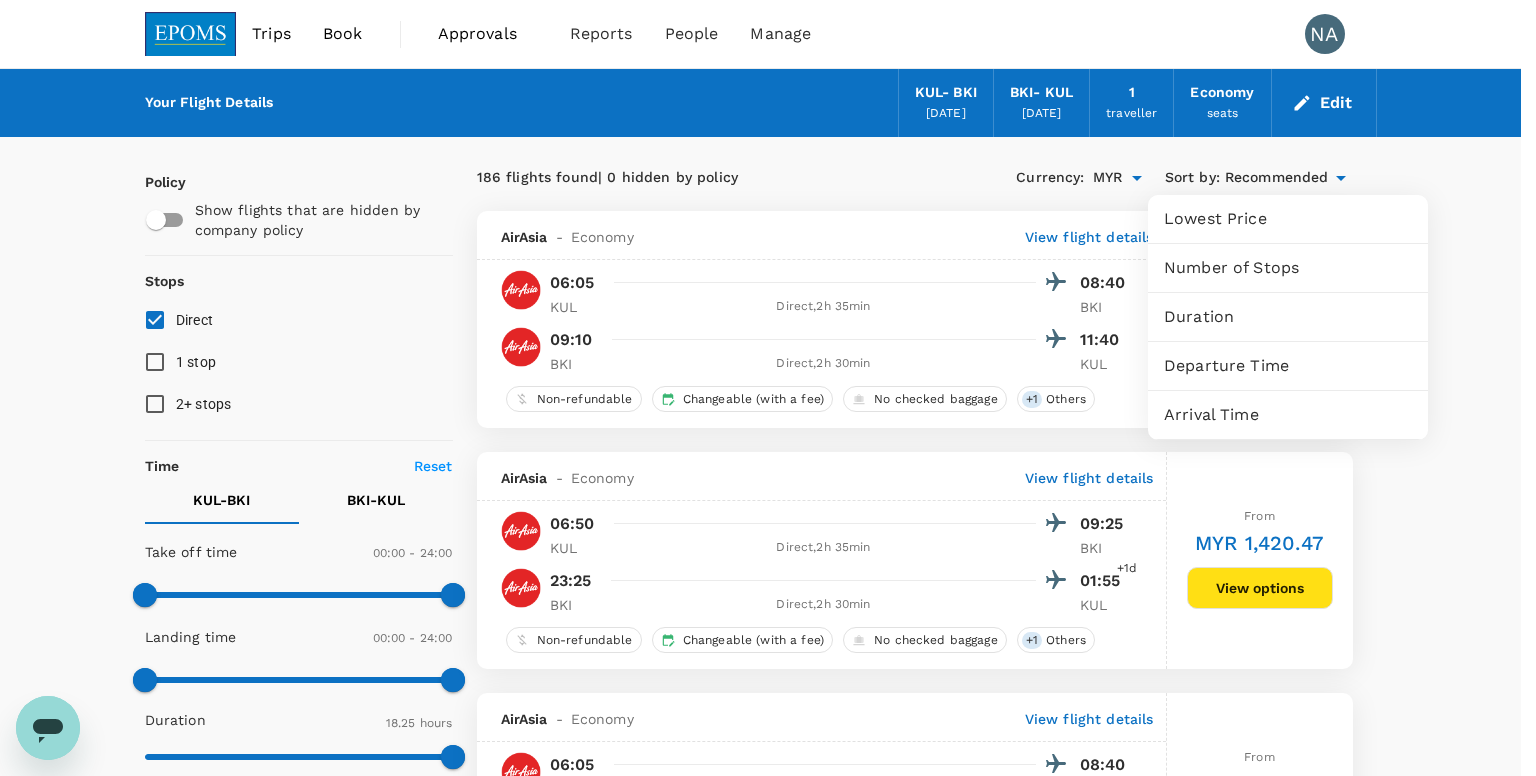 click at bounding box center [768, 388] 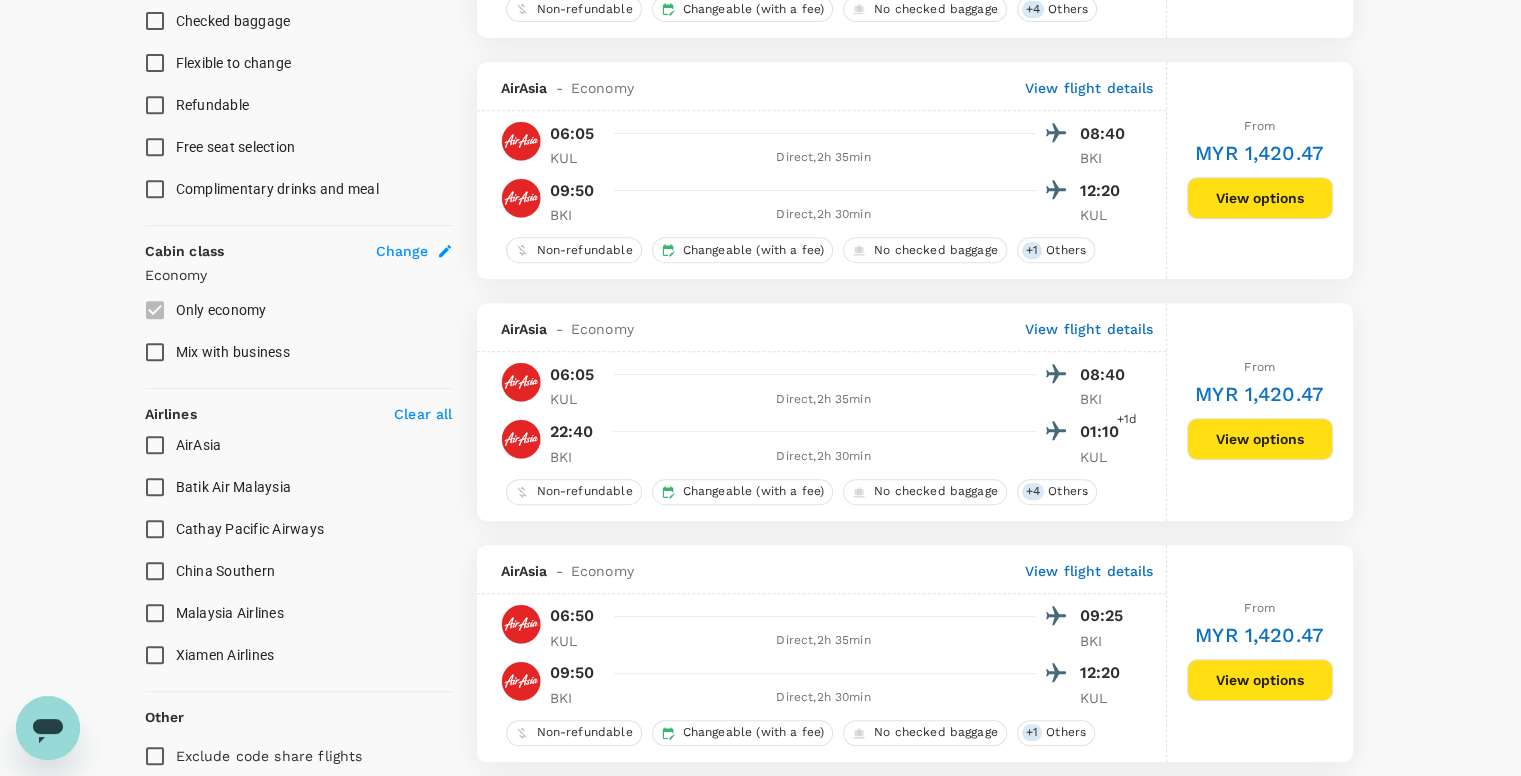 scroll, scrollTop: 1100, scrollLeft: 0, axis: vertical 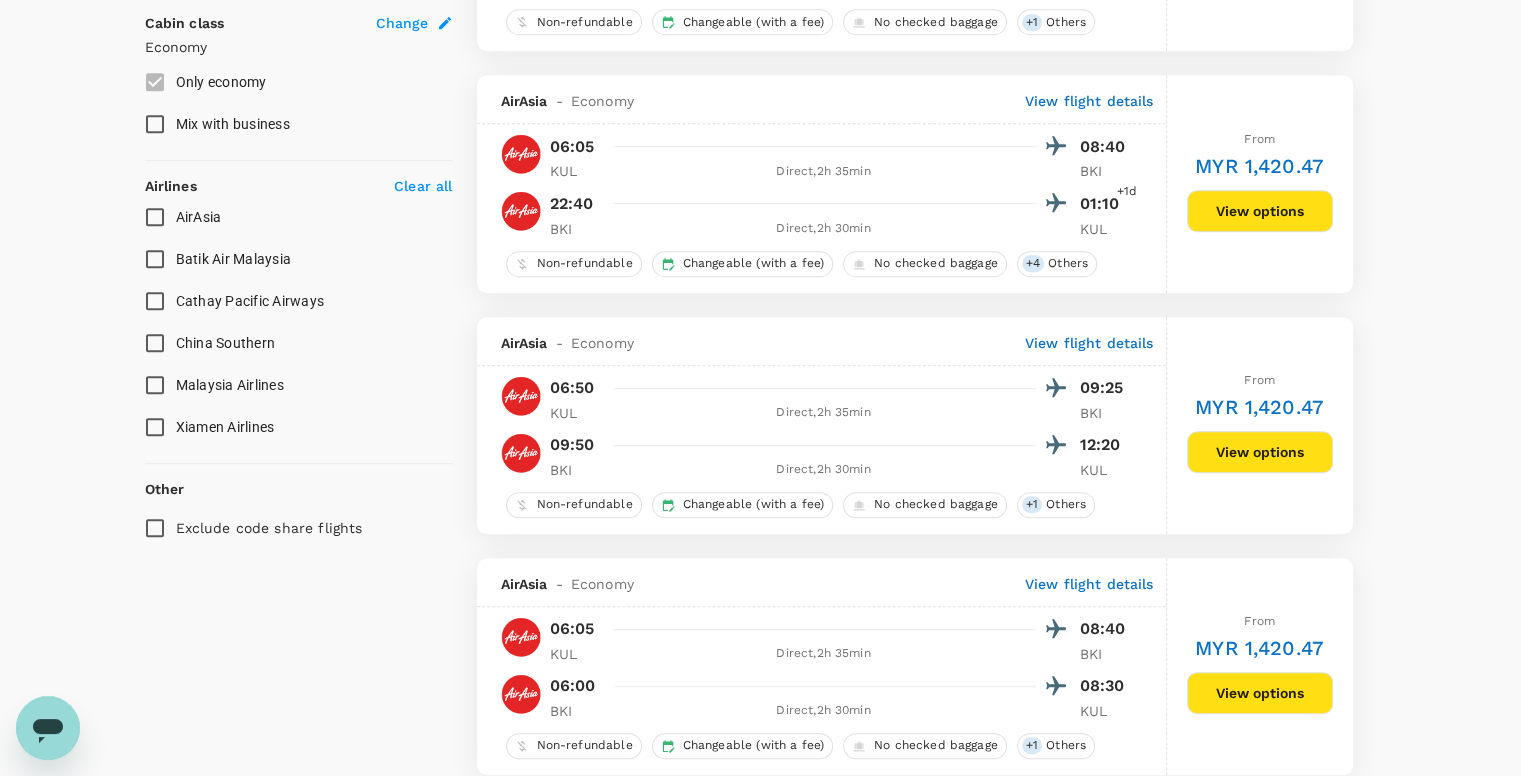 click on "Only economy" at bounding box center [285, 82] 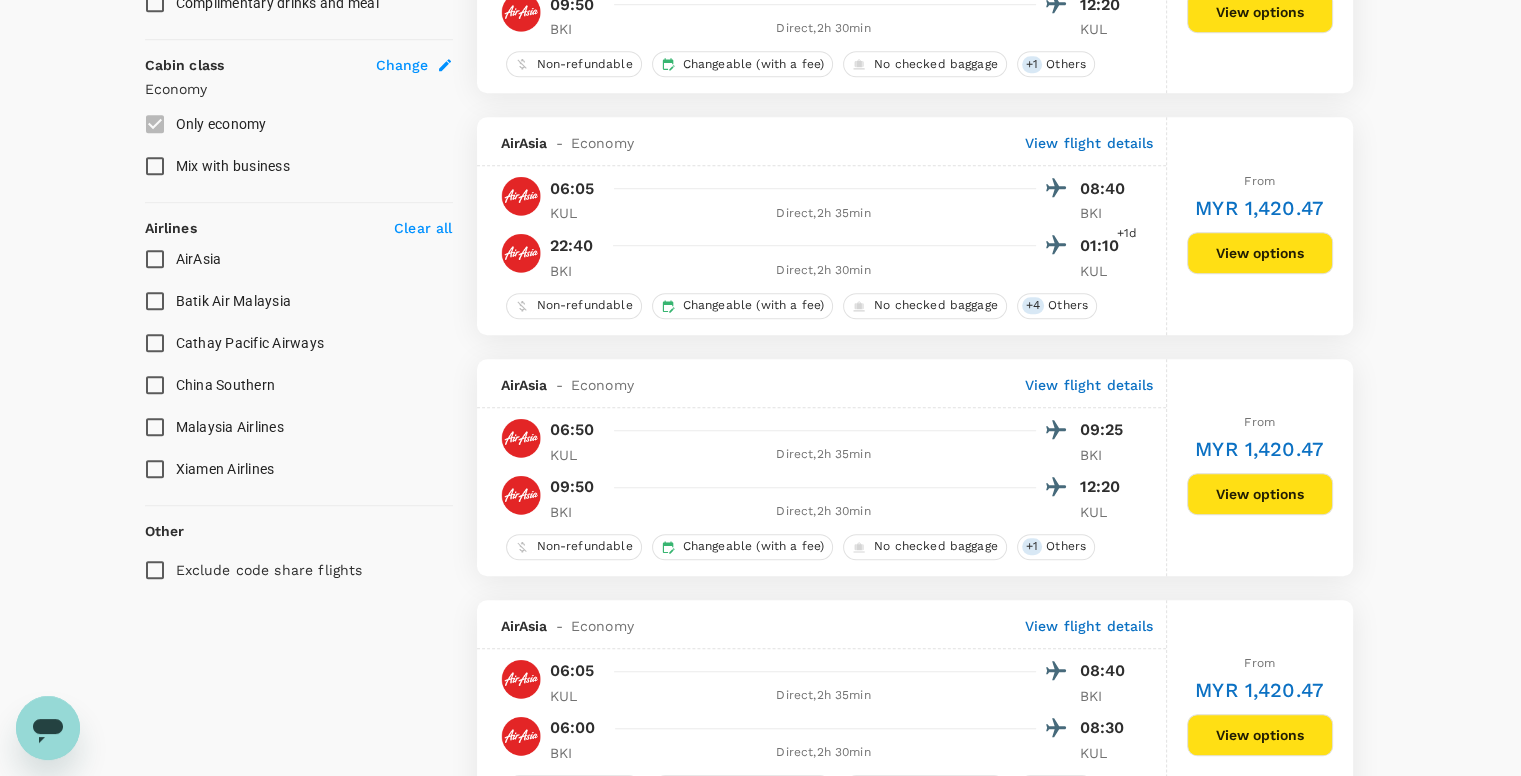 type 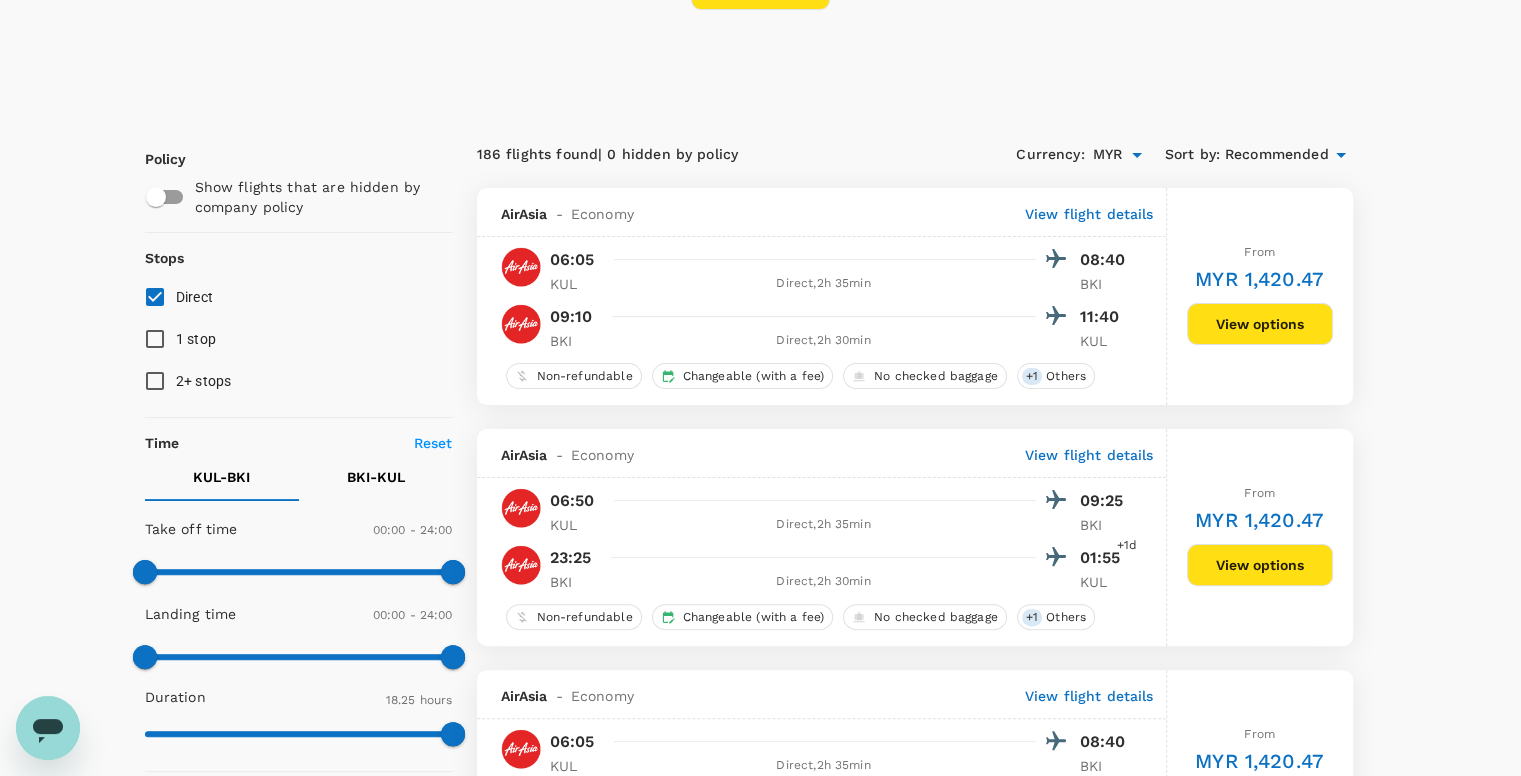 type on "Kuala Lumpur Intl ([GEOGRAPHIC_DATA])" 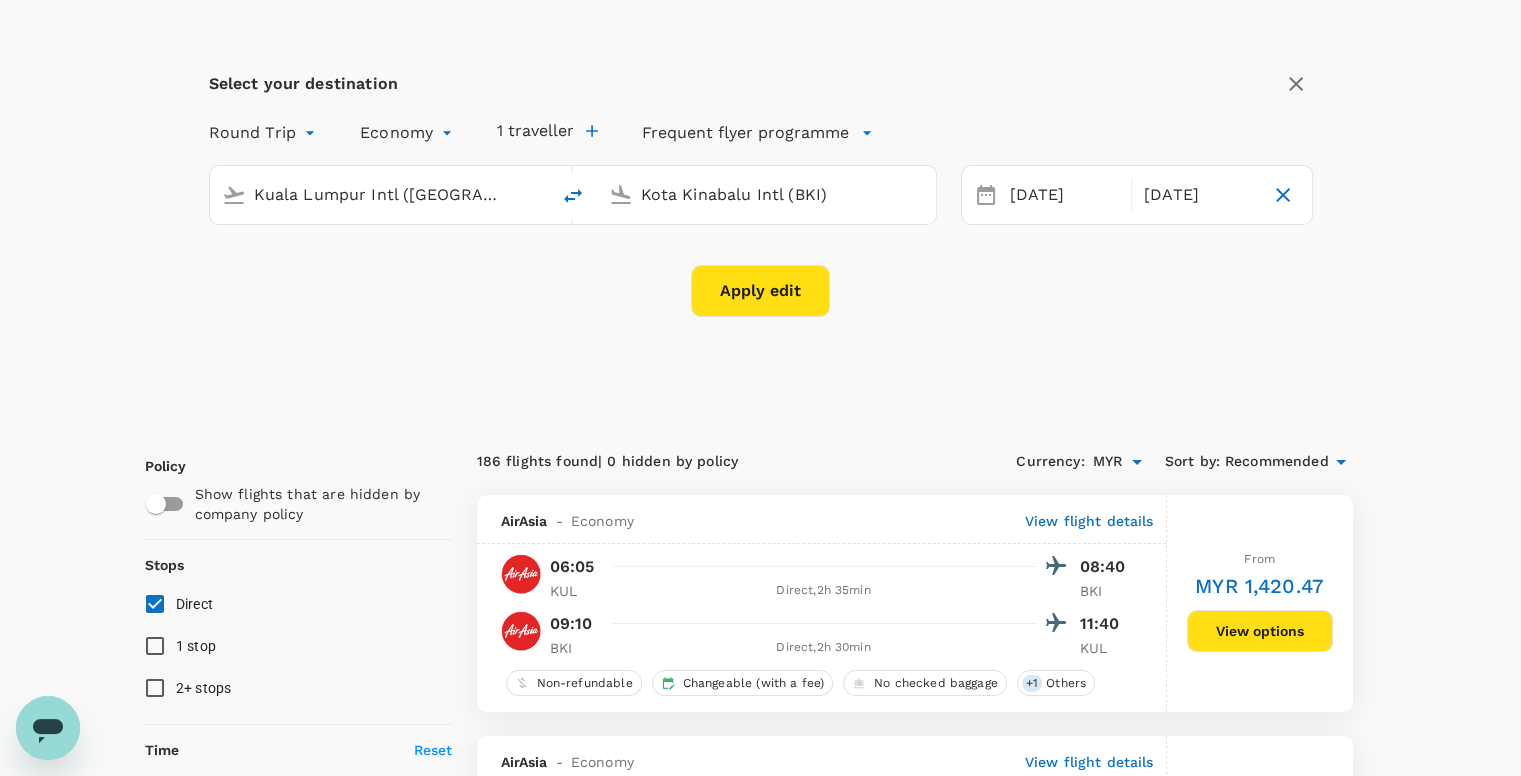 scroll, scrollTop: 0, scrollLeft: 0, axis: both 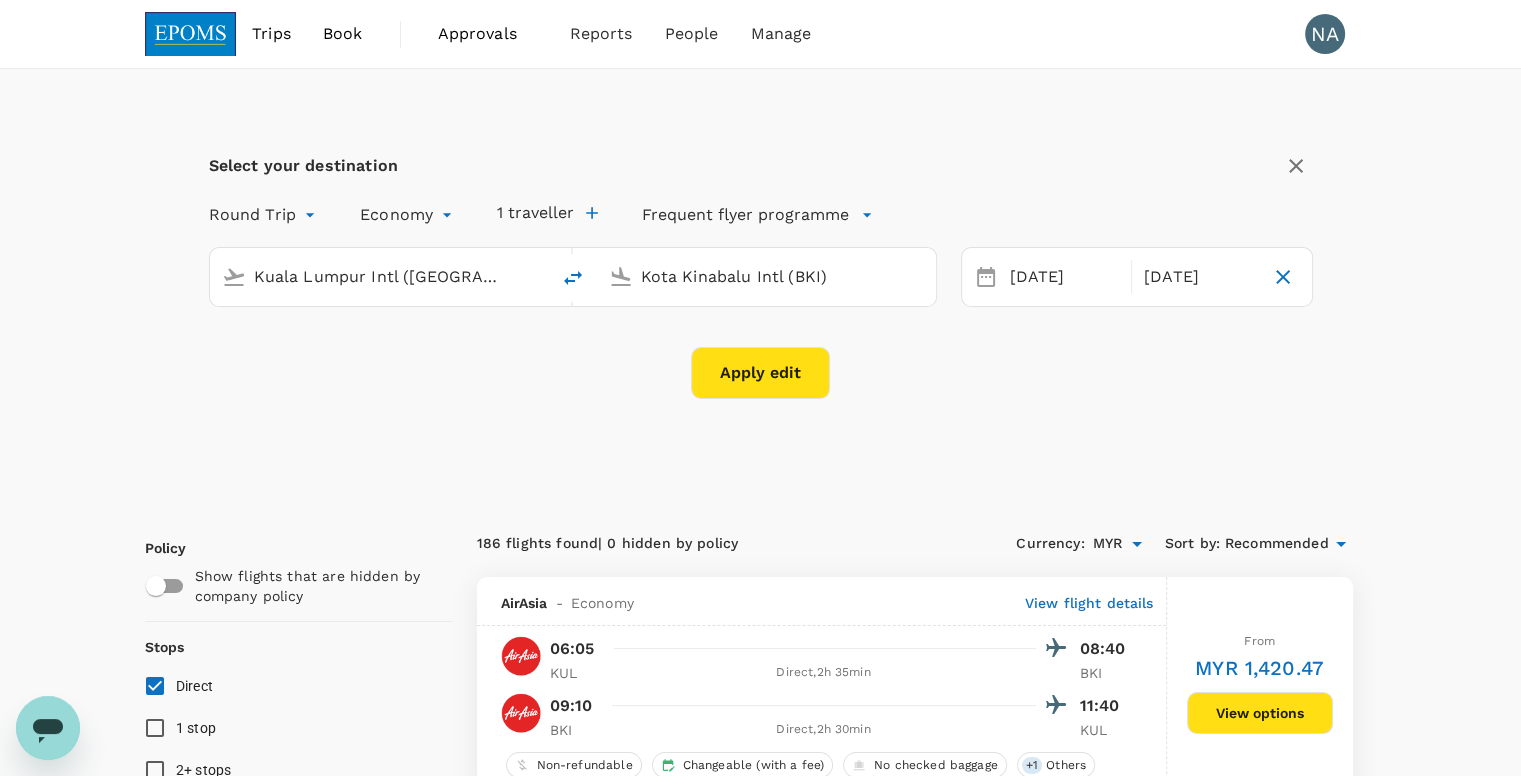 click on "Apply edit" at bounding box center (760, 373) 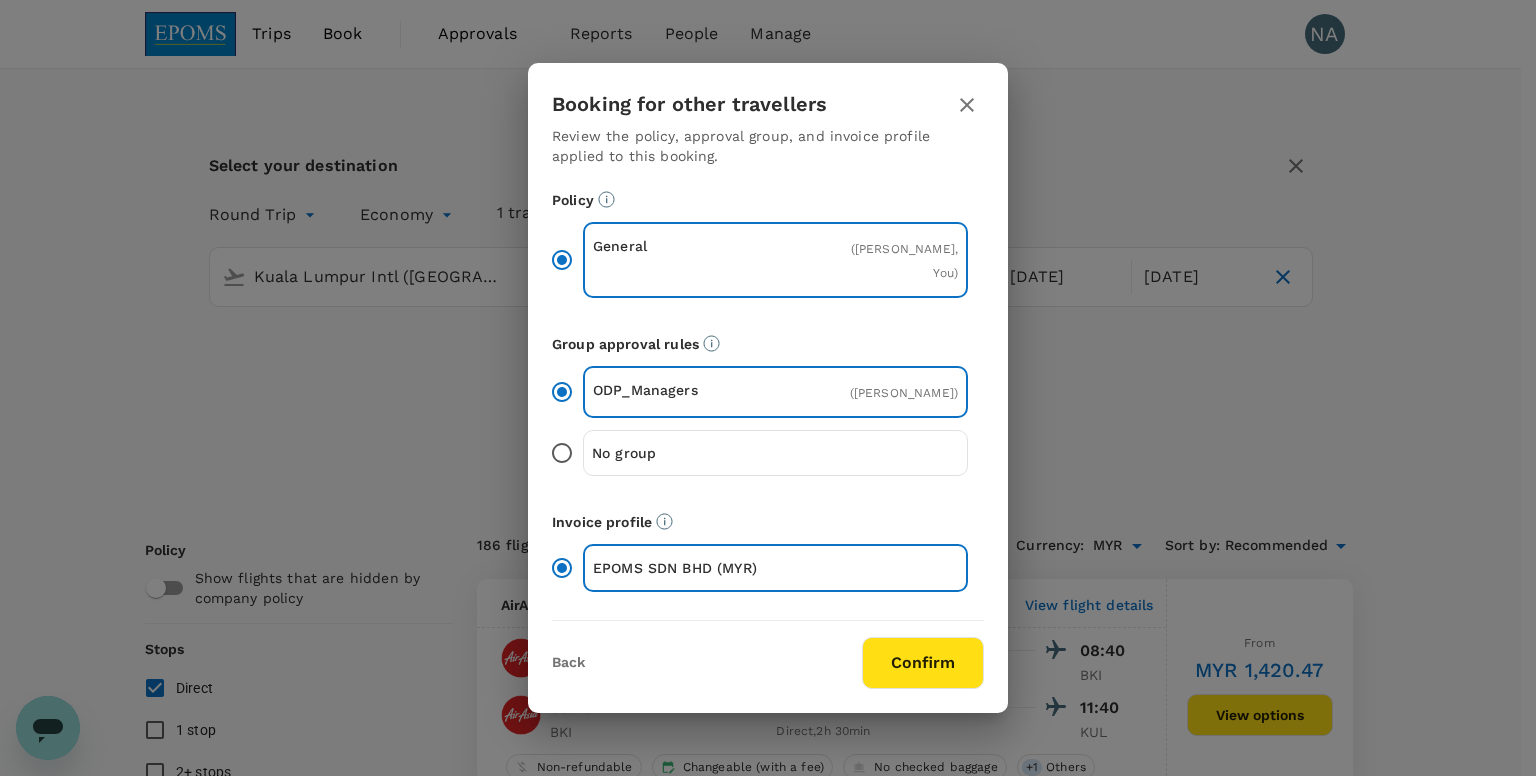click on "Confirm" at bounding box center [923, 663] 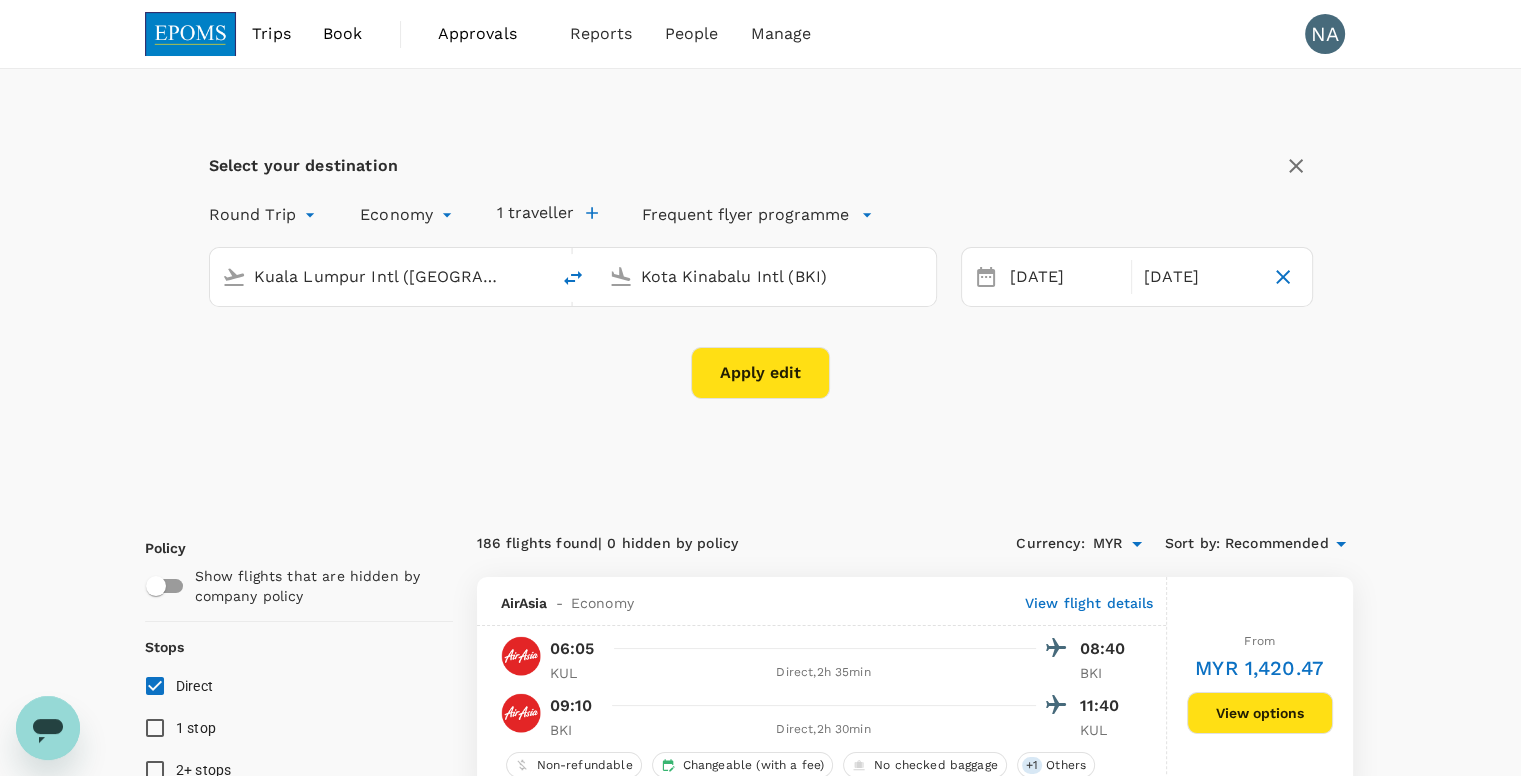 checkbox on "false" 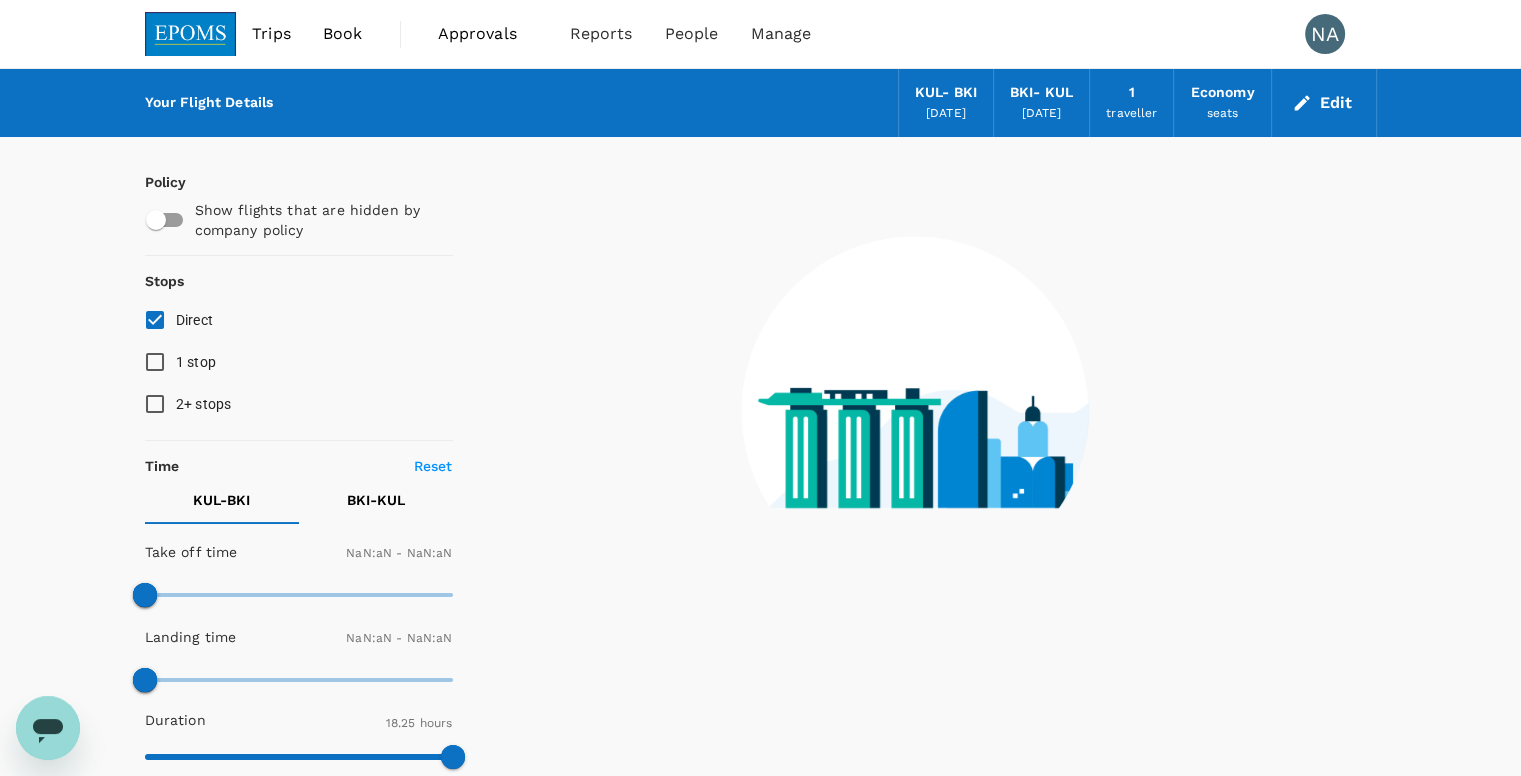 type on "1440" 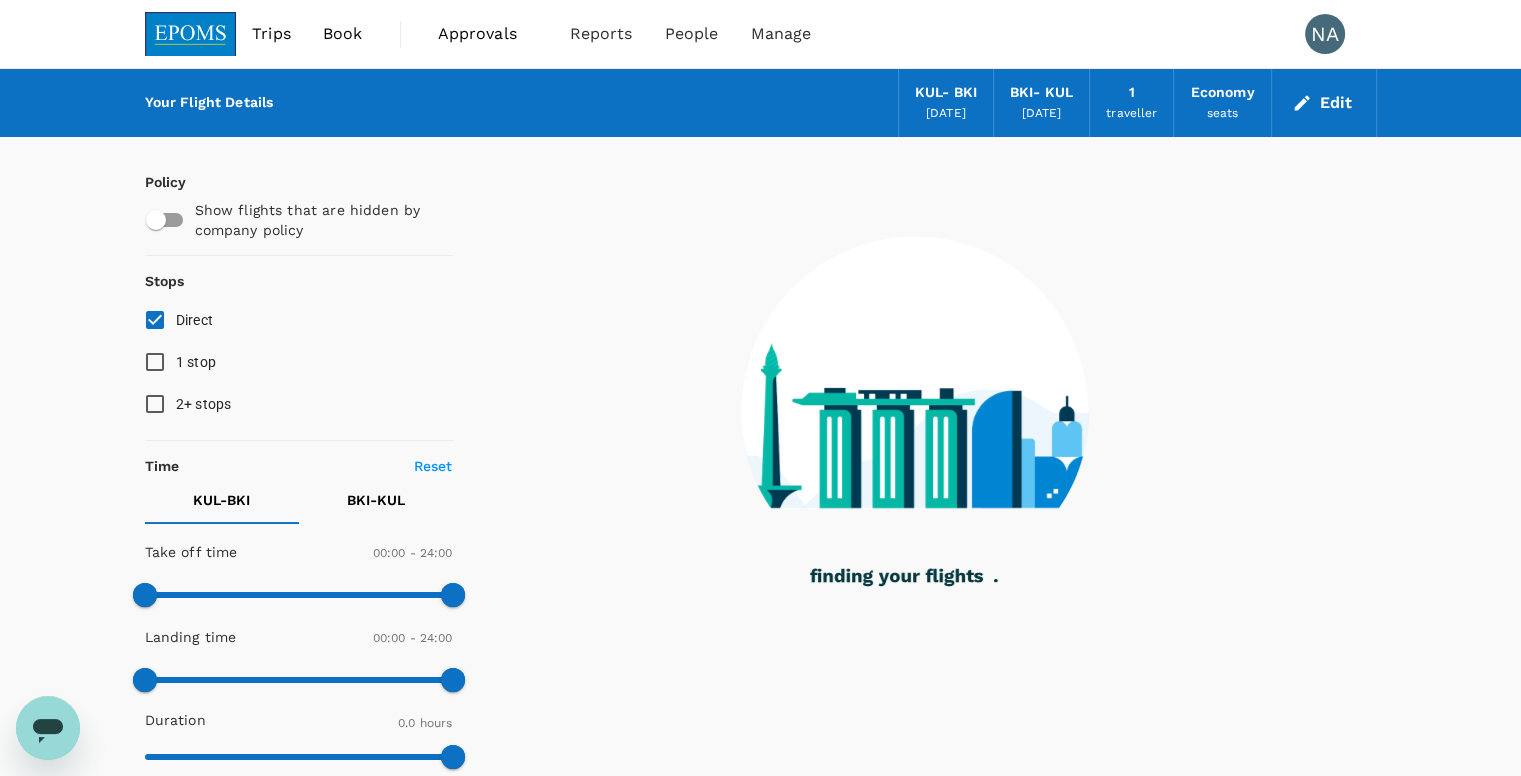 checkbox on "true" 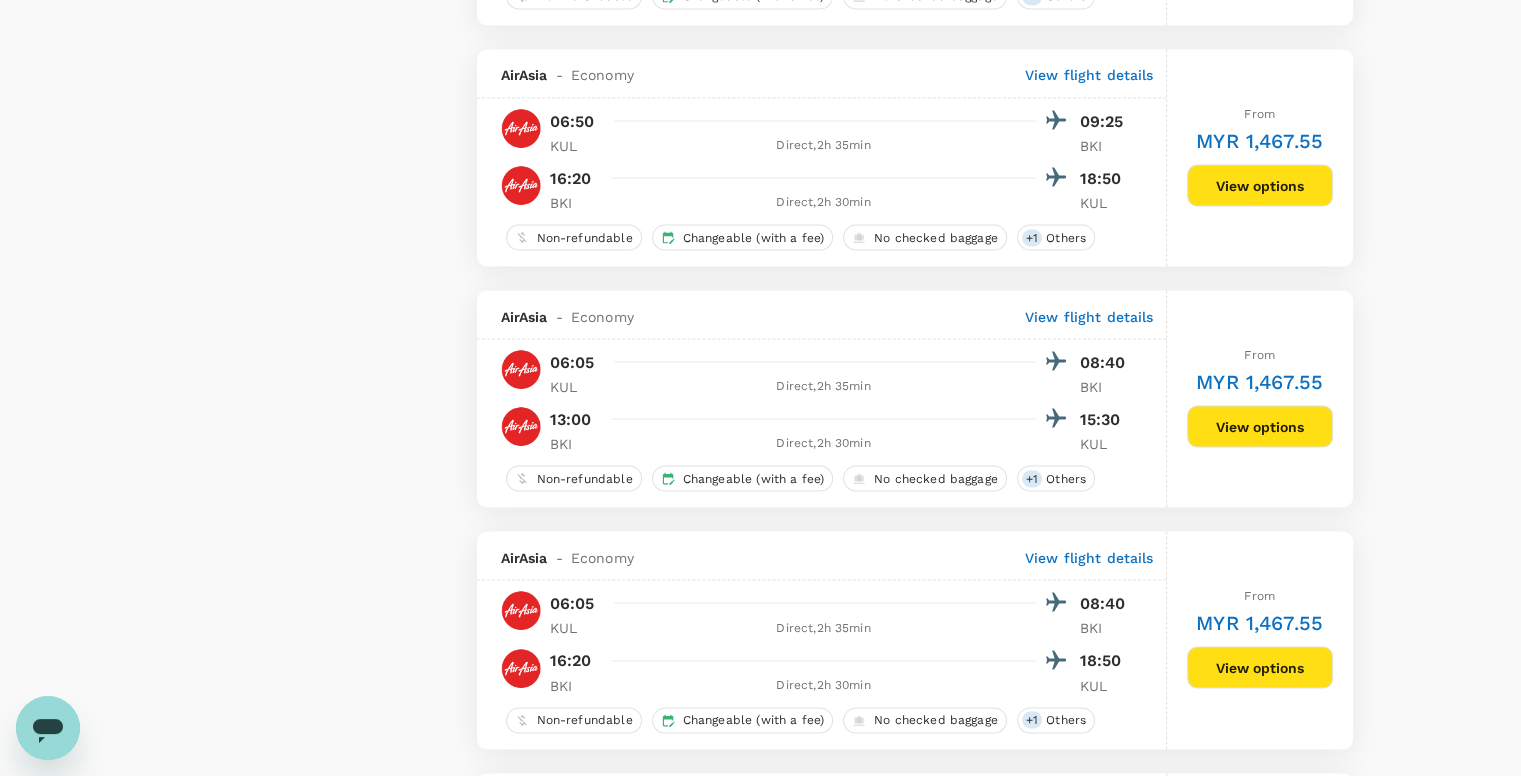 scroll, scrollTop: 4500, scrollLeft: 0, axis: vertical 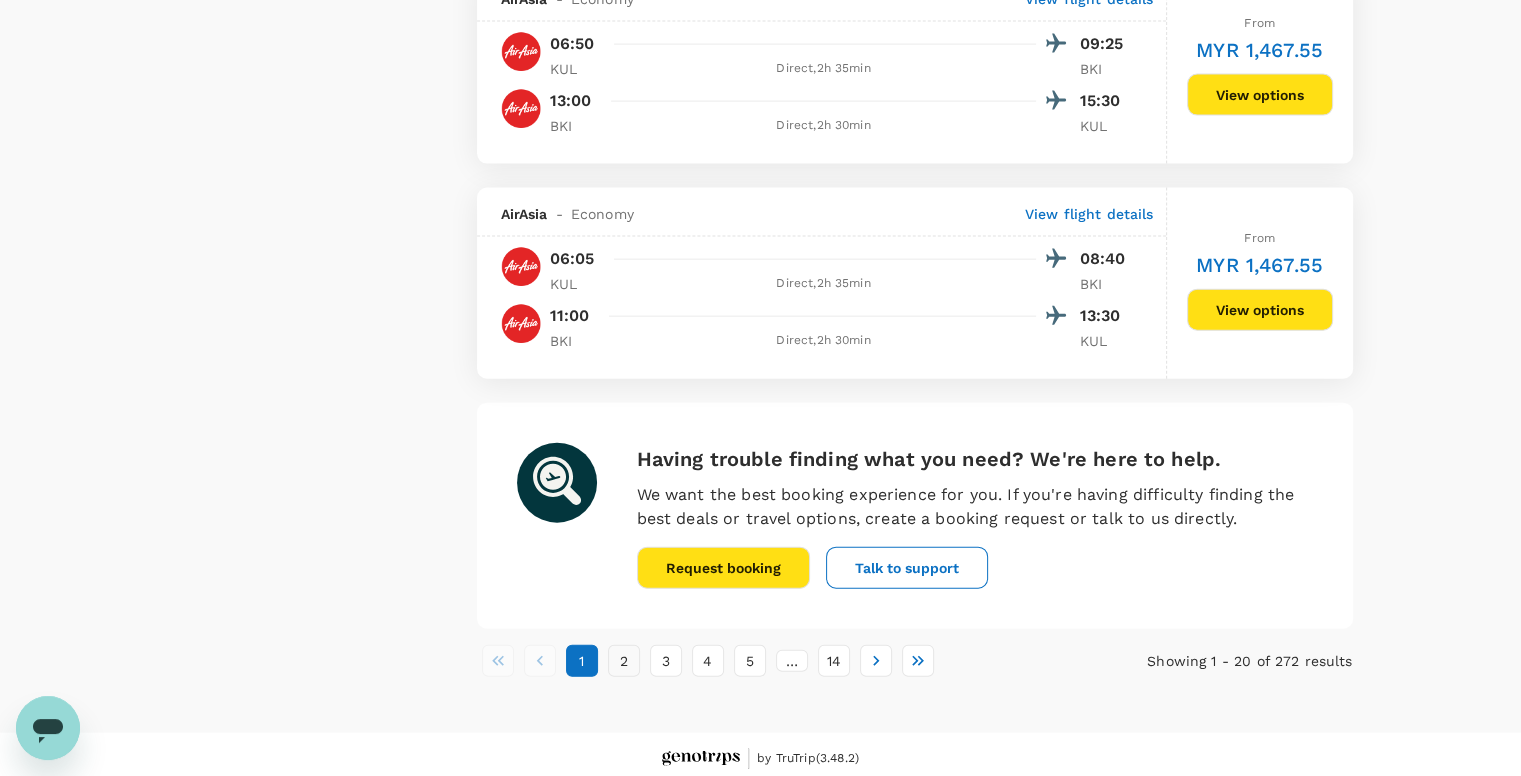 click on "2" at bounding box center [624, 661] 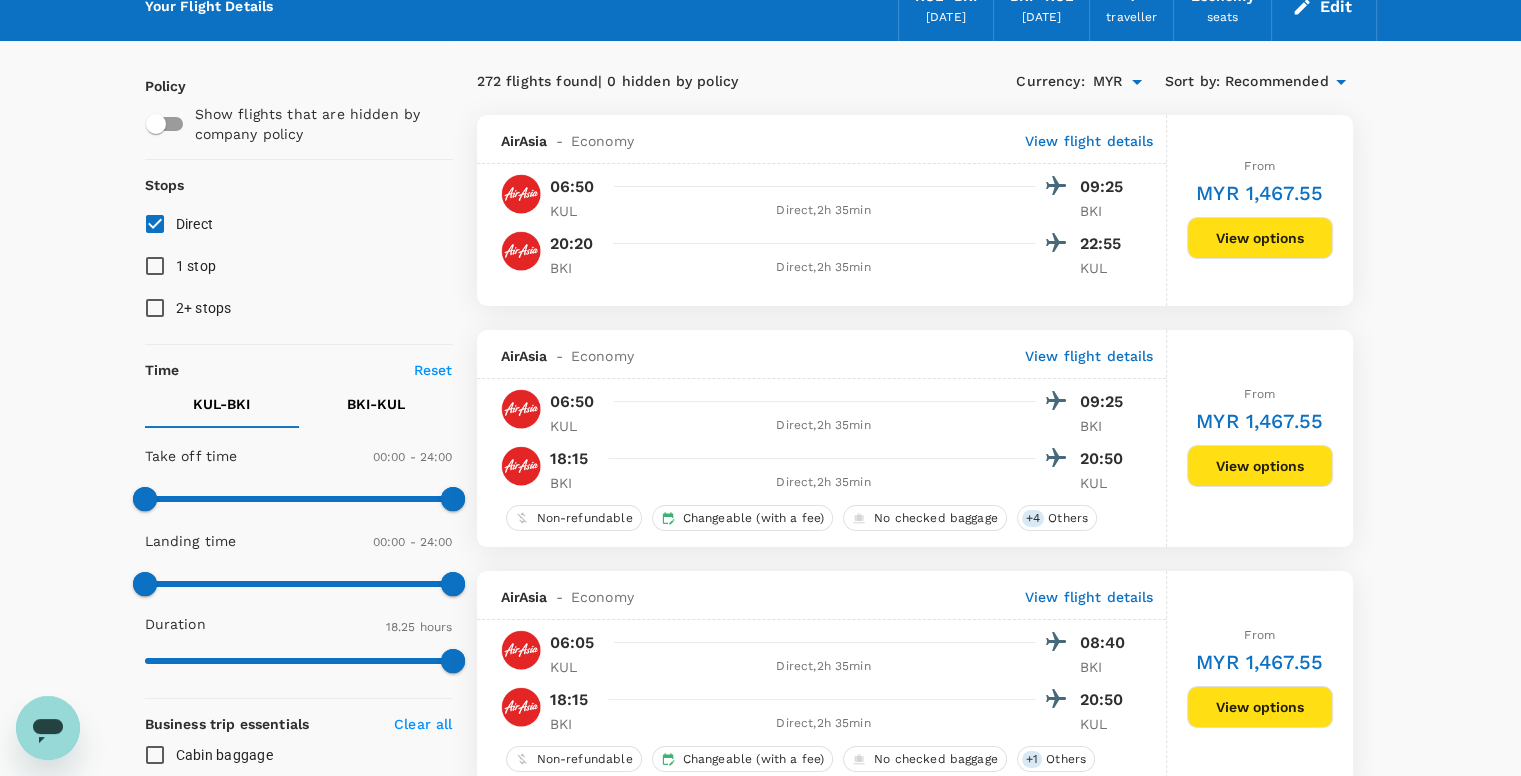 scroll, scrollTop: 200, scrollLeft: 0, axis: vertical 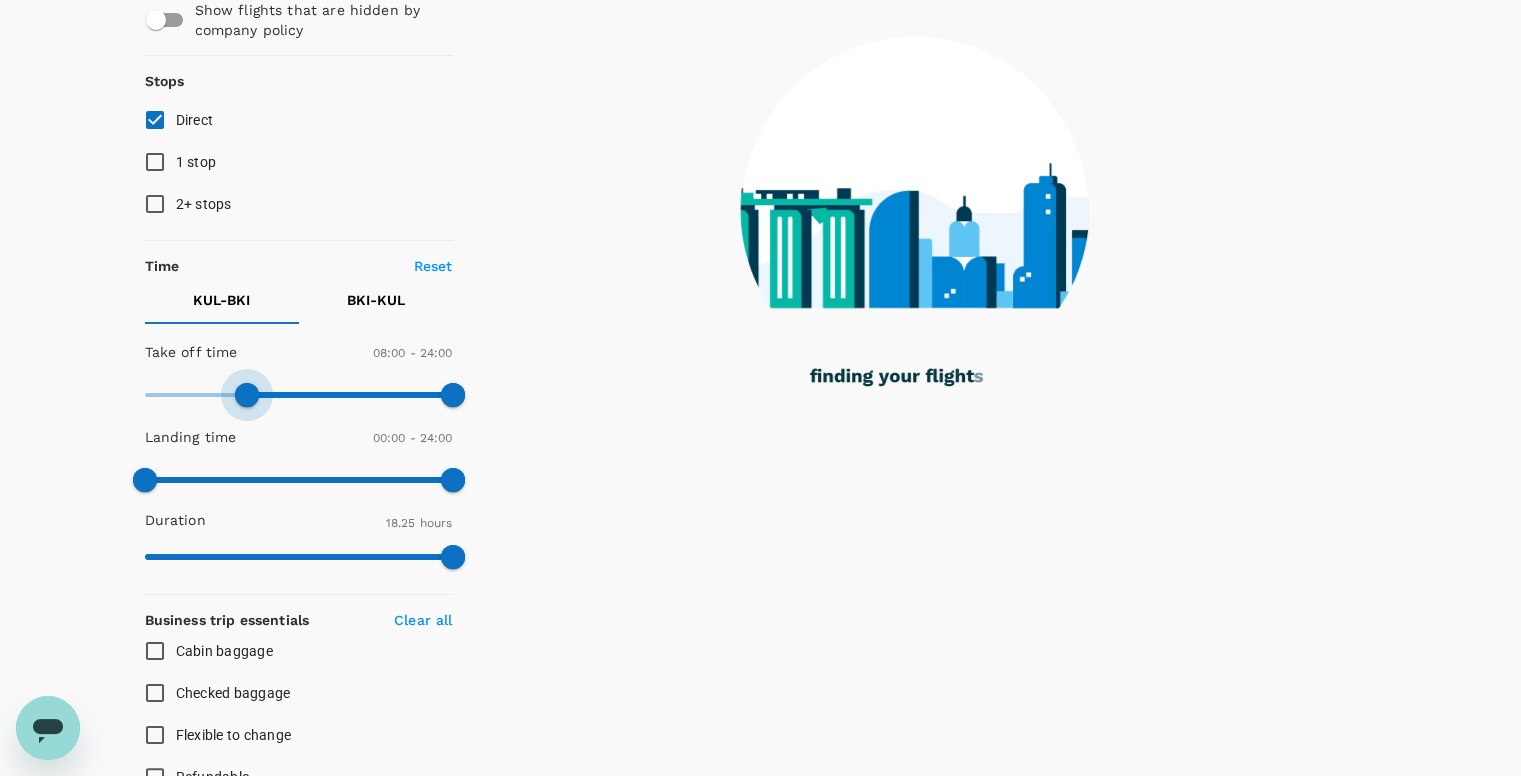 drag, startPoint x: 148, startPoint y: 397, endPoint x: 247, endPoint y: 401, distance: 99.08077 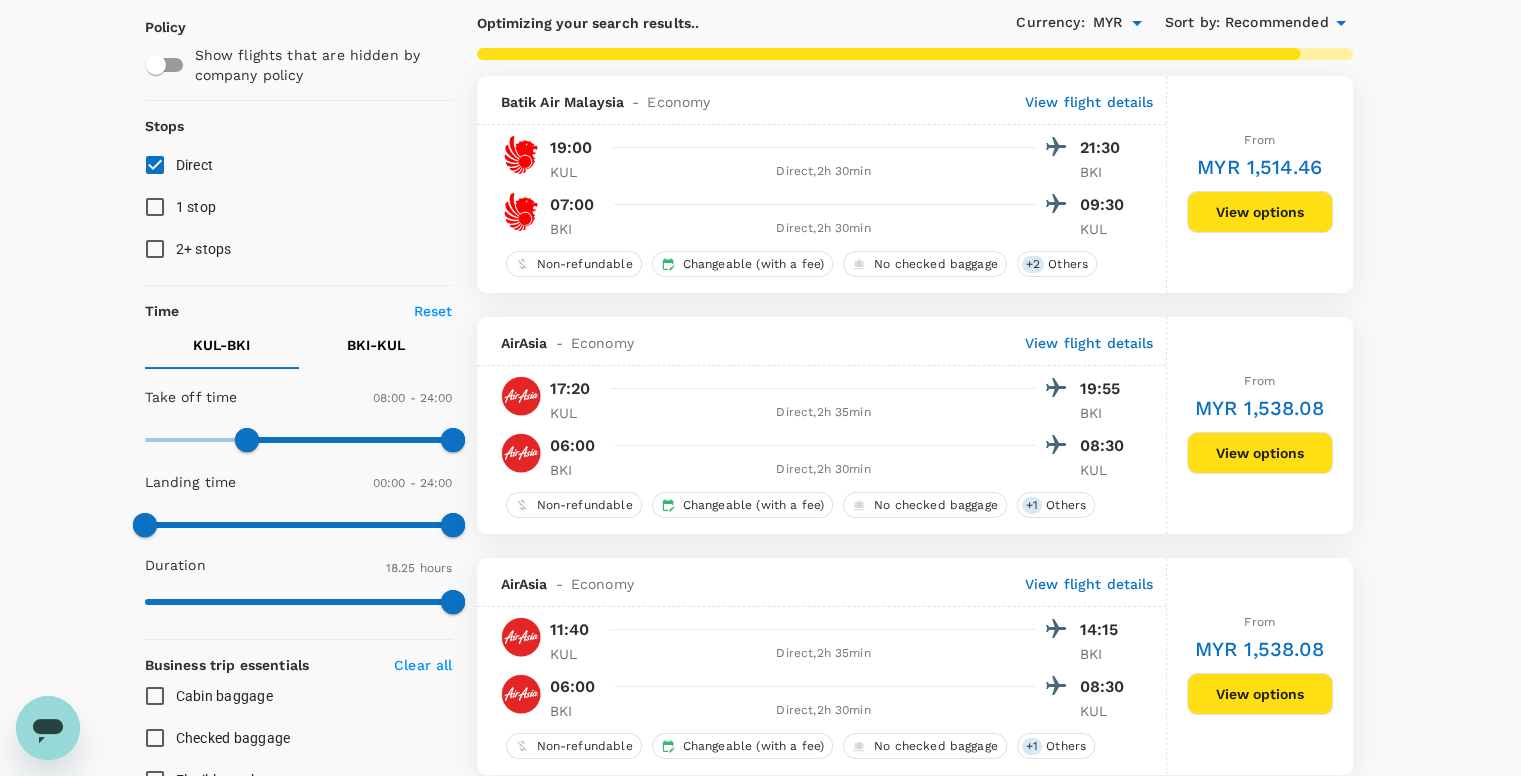 scroll, scrollTop: 200, scrollLeft: 0, axis: vertical 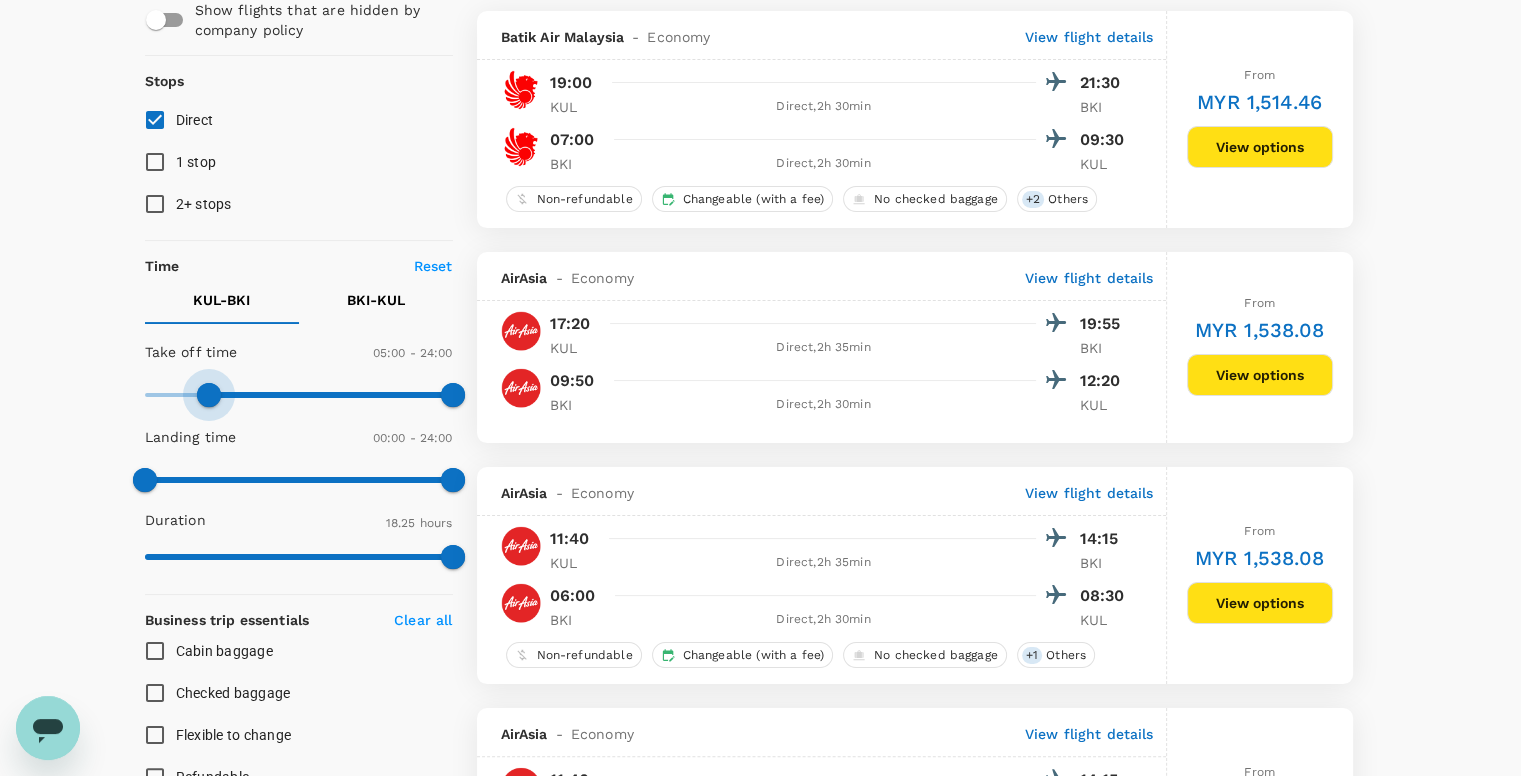 drag, startPoint x: 246, startPoint y: 398, endPoint x: 206, endPoint y: 397, distance: 40.012497 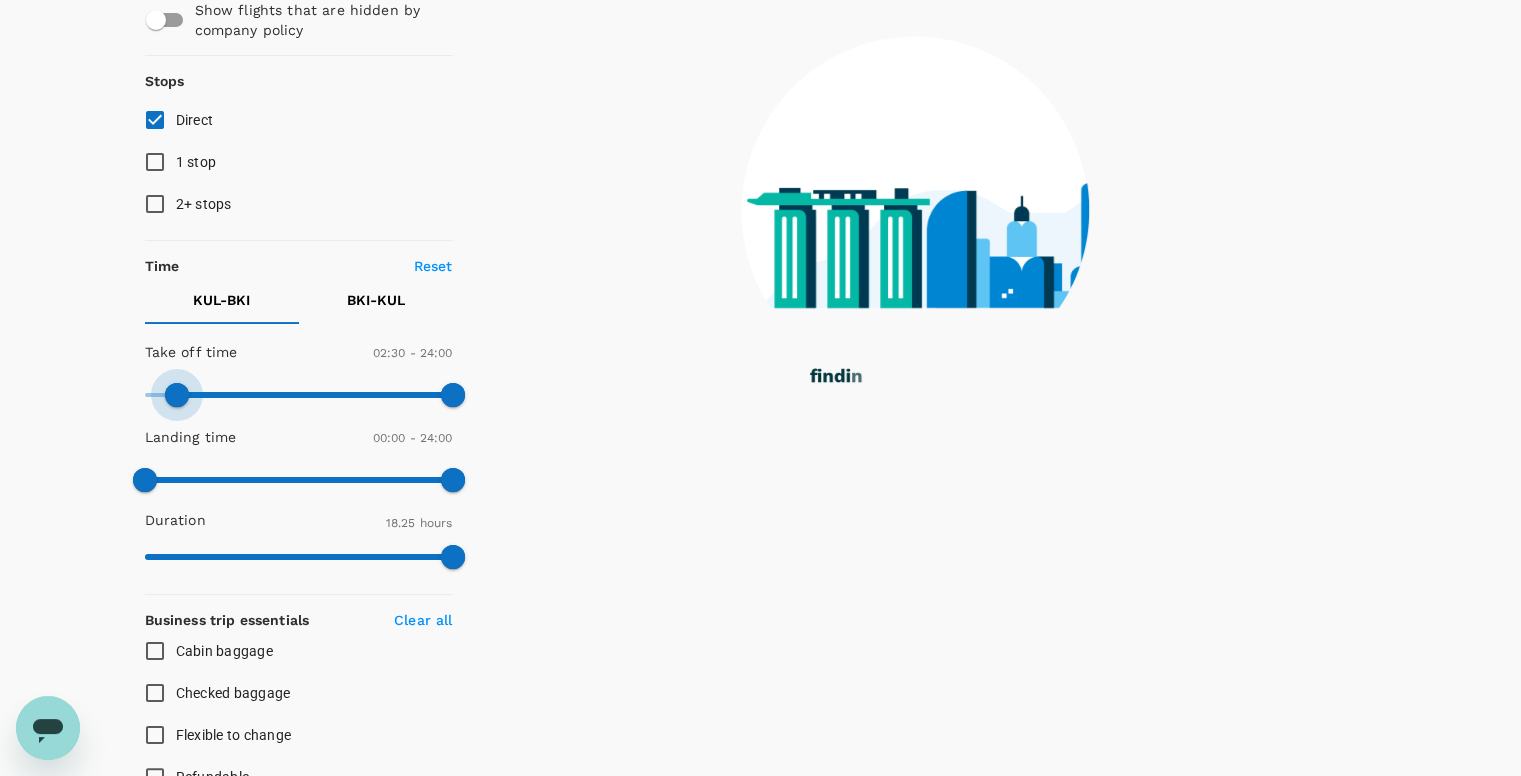 drag, startPoint x: 198, startPoint y: 396, endPoint x: 176, endPoint y: 396, distance: 22 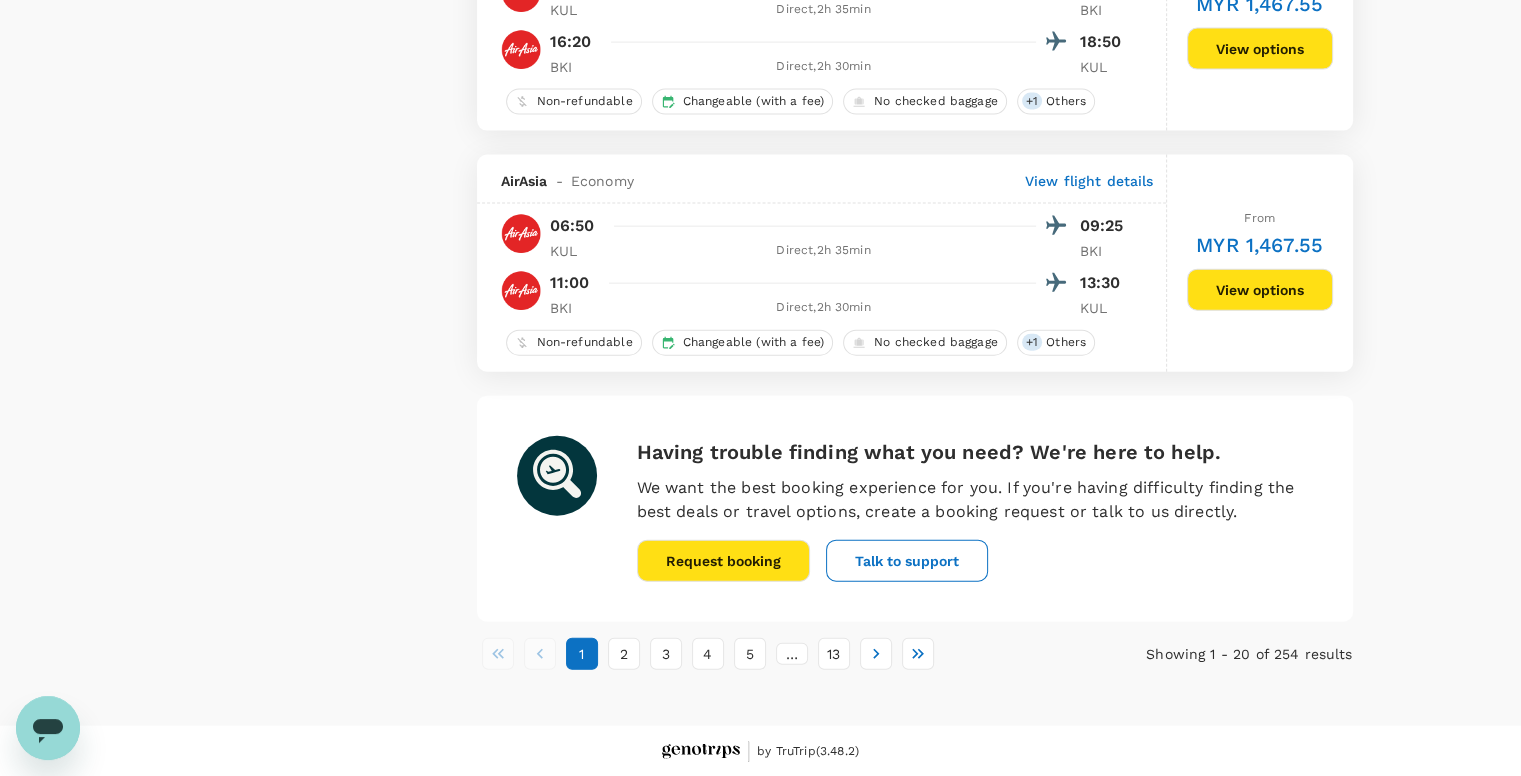 scroll, scrollTop: 4541, scrollLeft: 0, axis: vertical 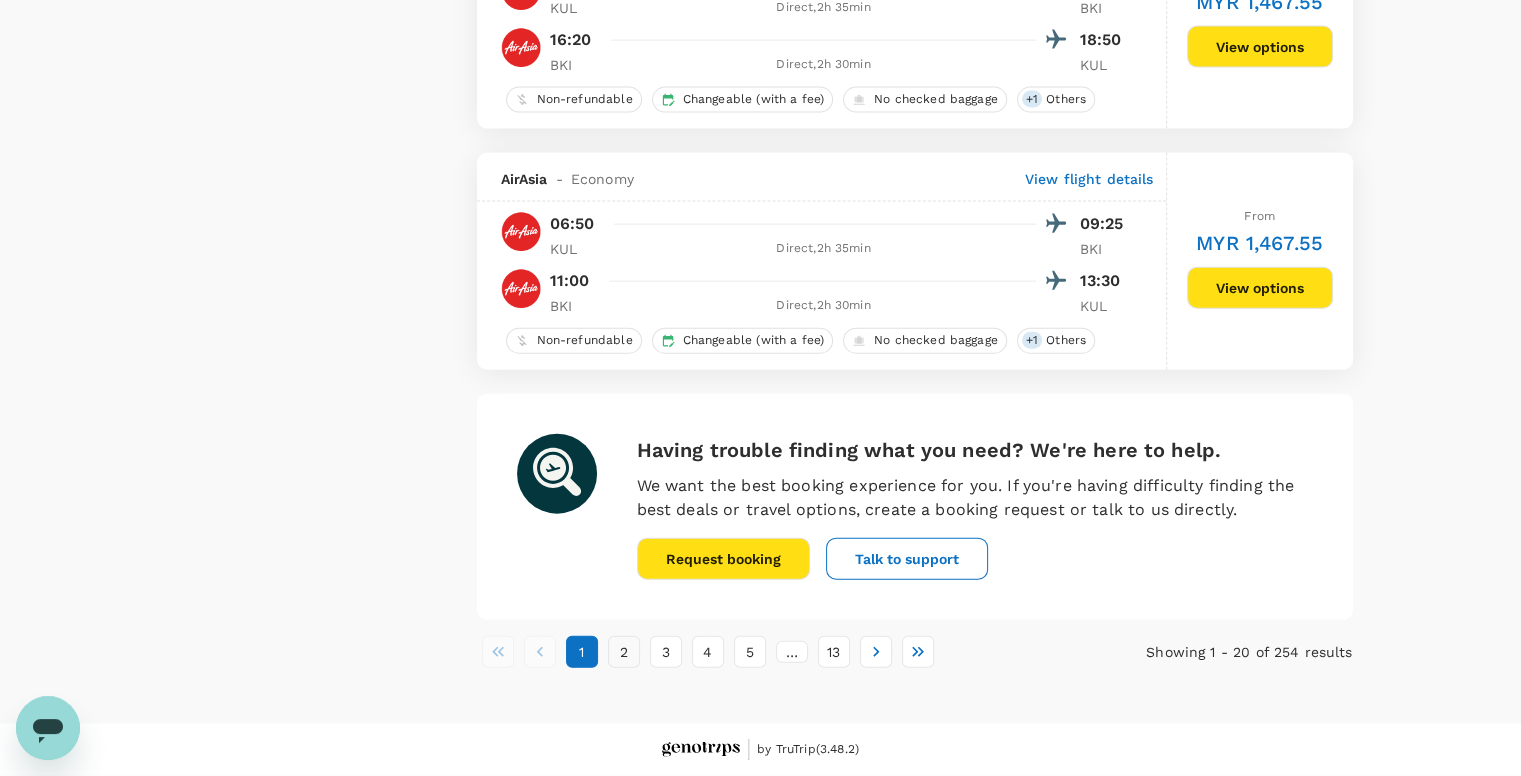 click on "2" at bounding box center (624, 652) 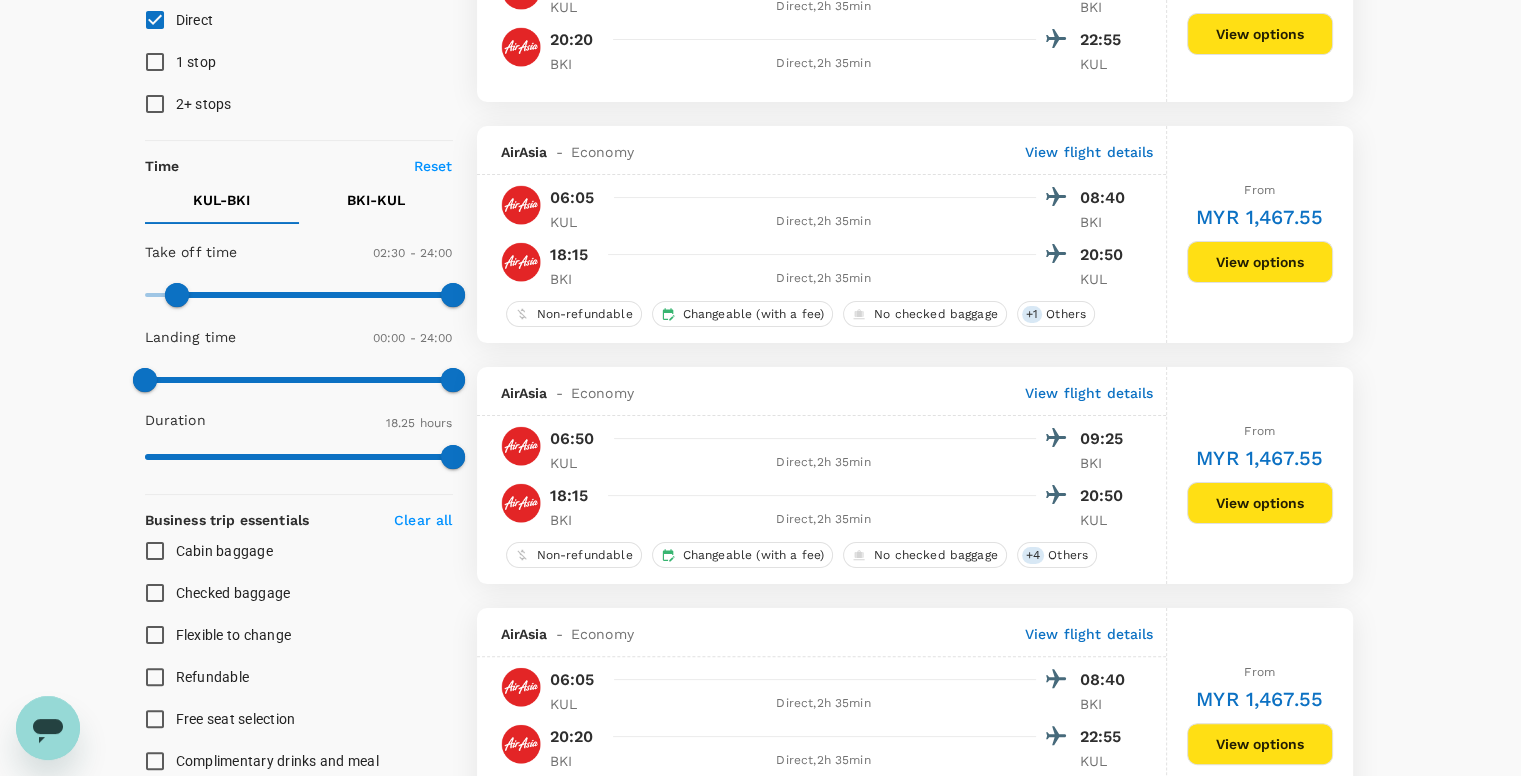 scroll, scrollTop: 0, scrollLeft: 0, axis: both 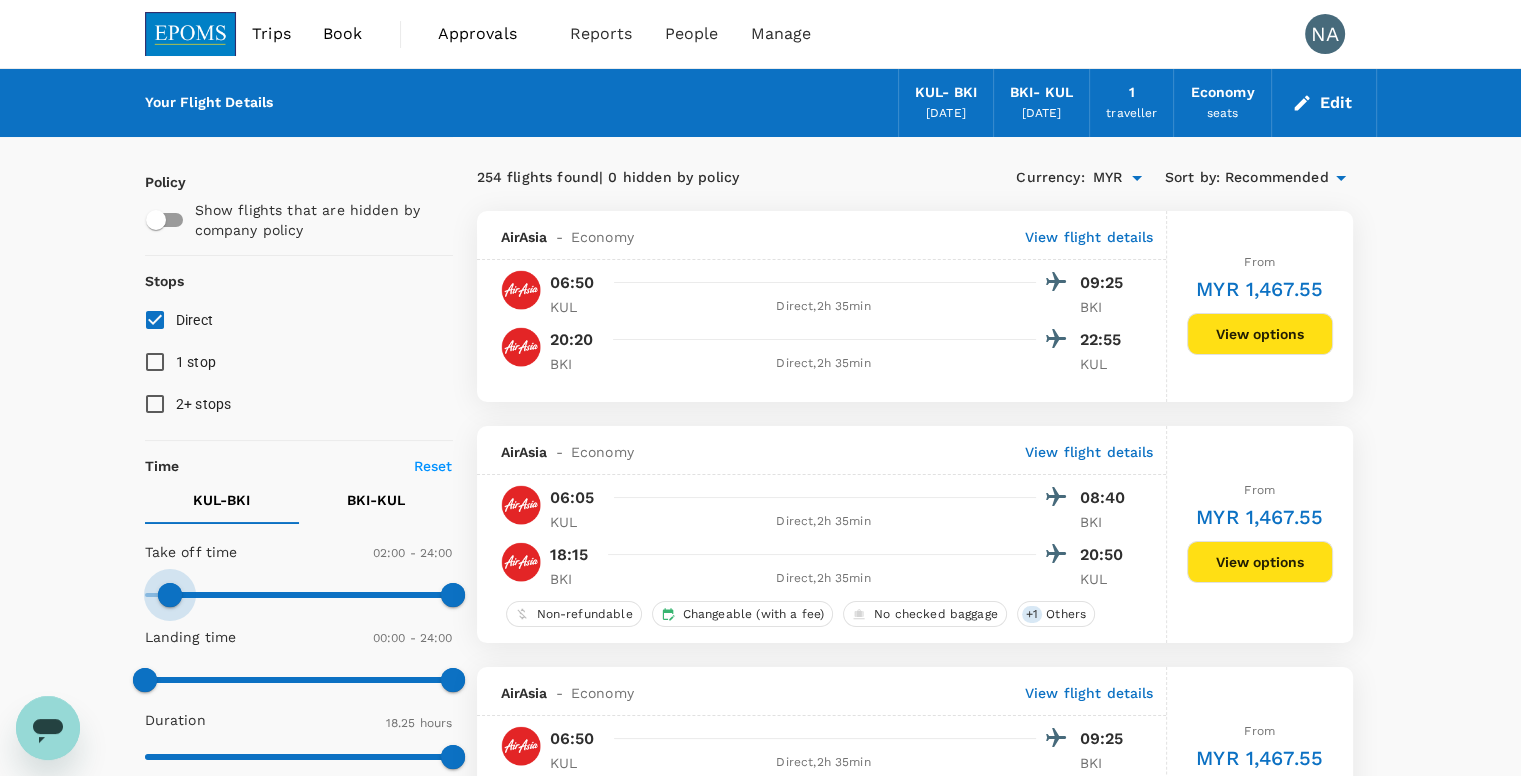 type on "0" 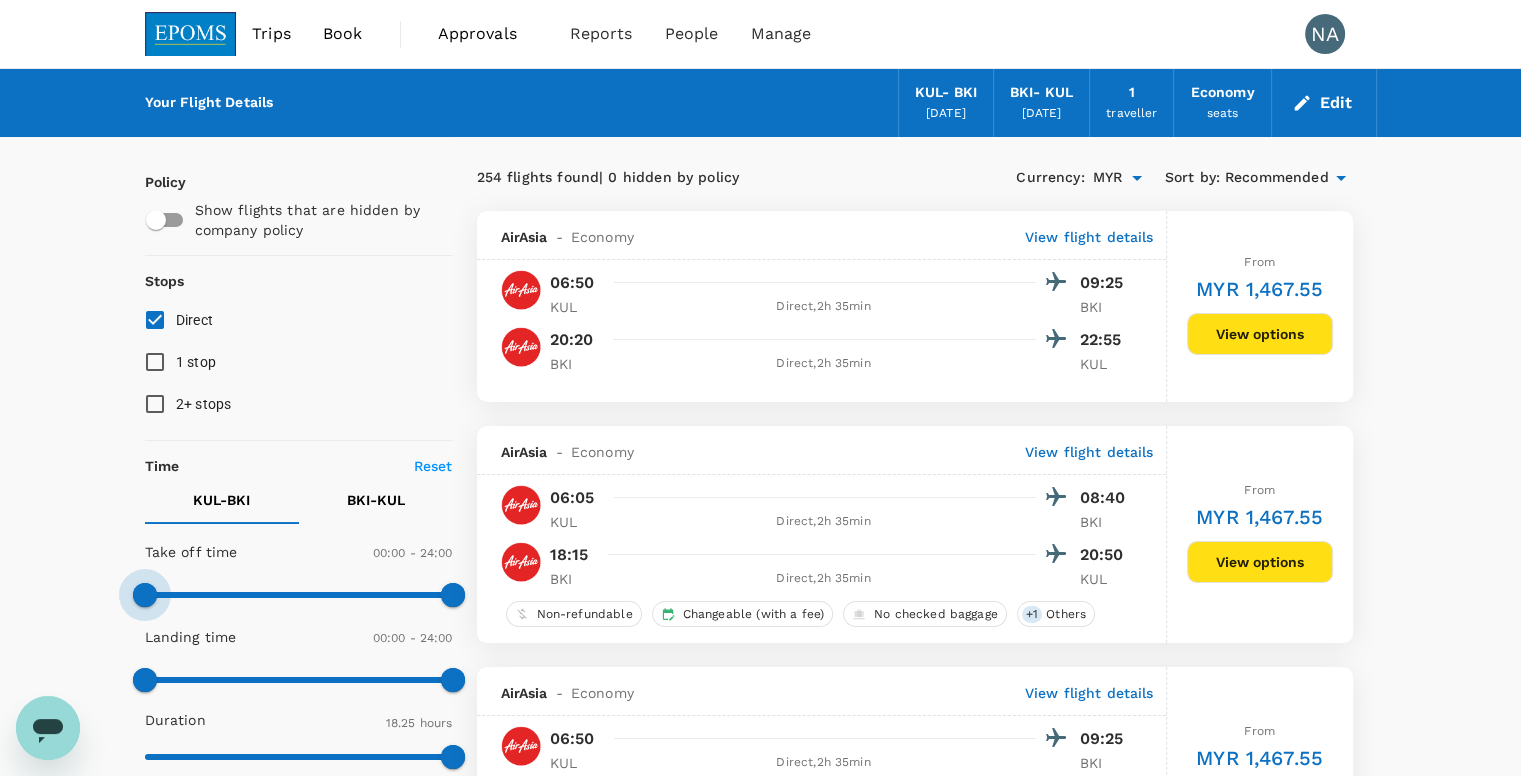 drag, startPoint x: 175, startPoint y: 600, endPoint x: 144, endPoint y: 604, distance: 31.257 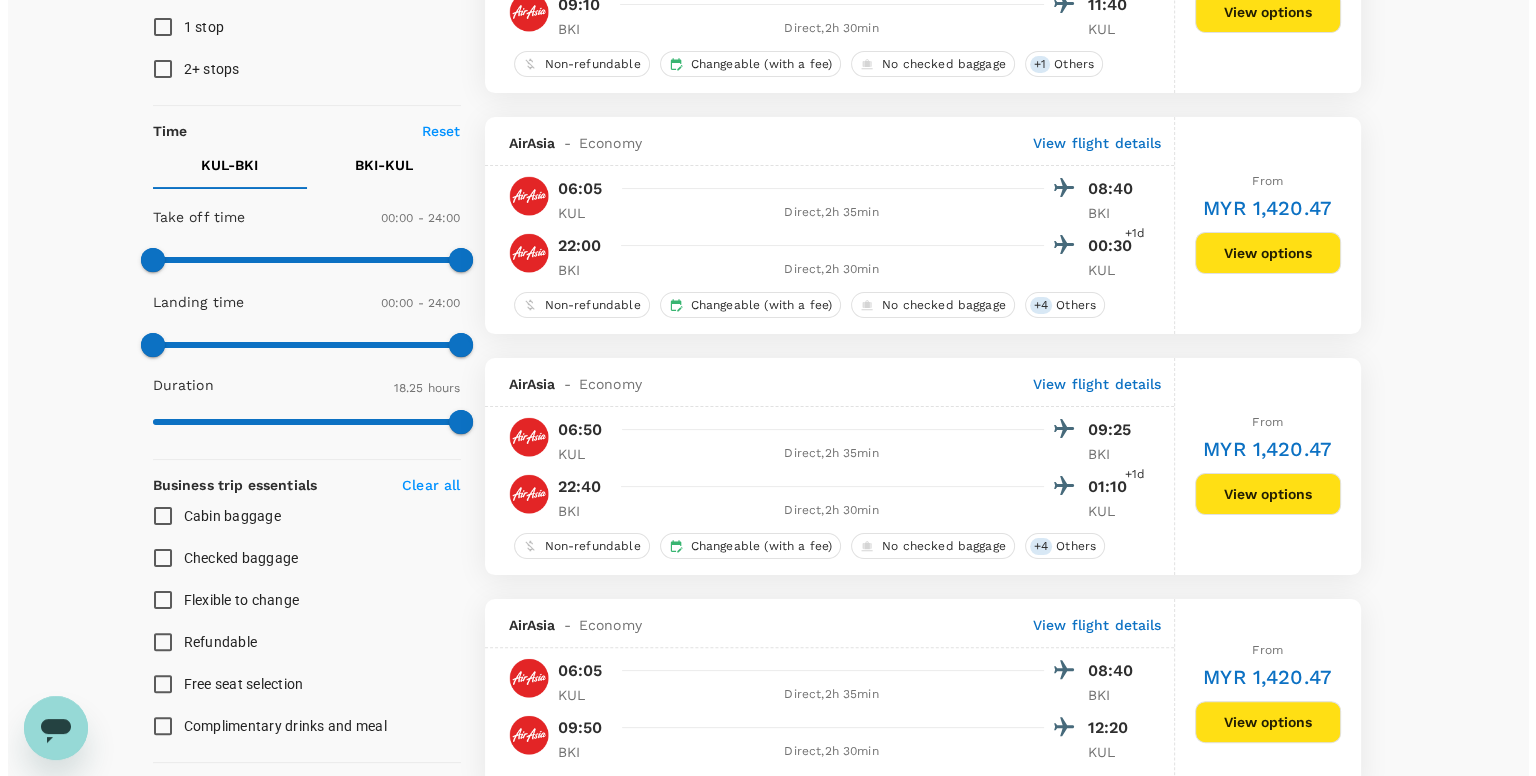 scroll, scrollTop: 300, scrollLeft: 0, axis: vertical 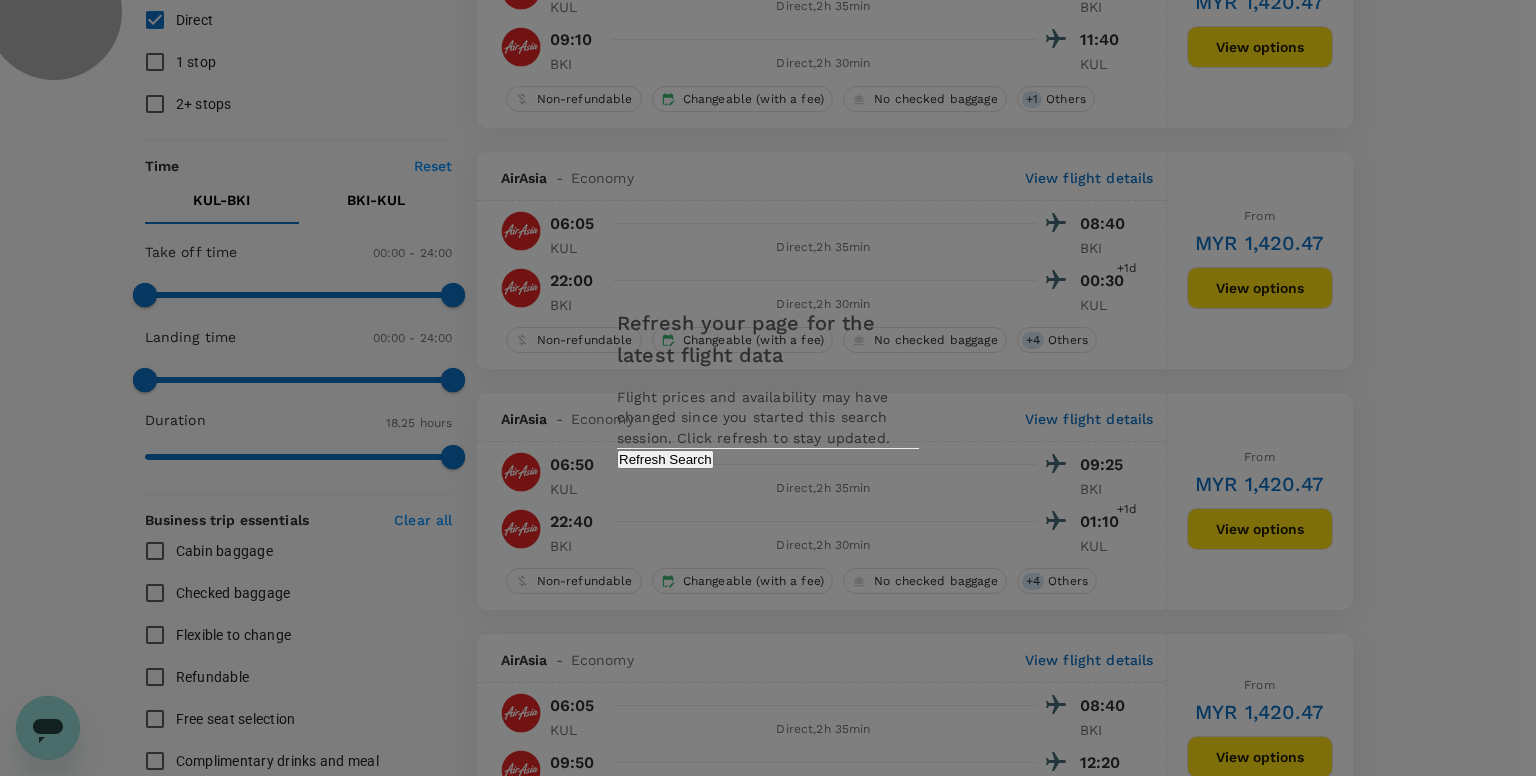 click on "Refresh Search" at bounding box center (665, 459) 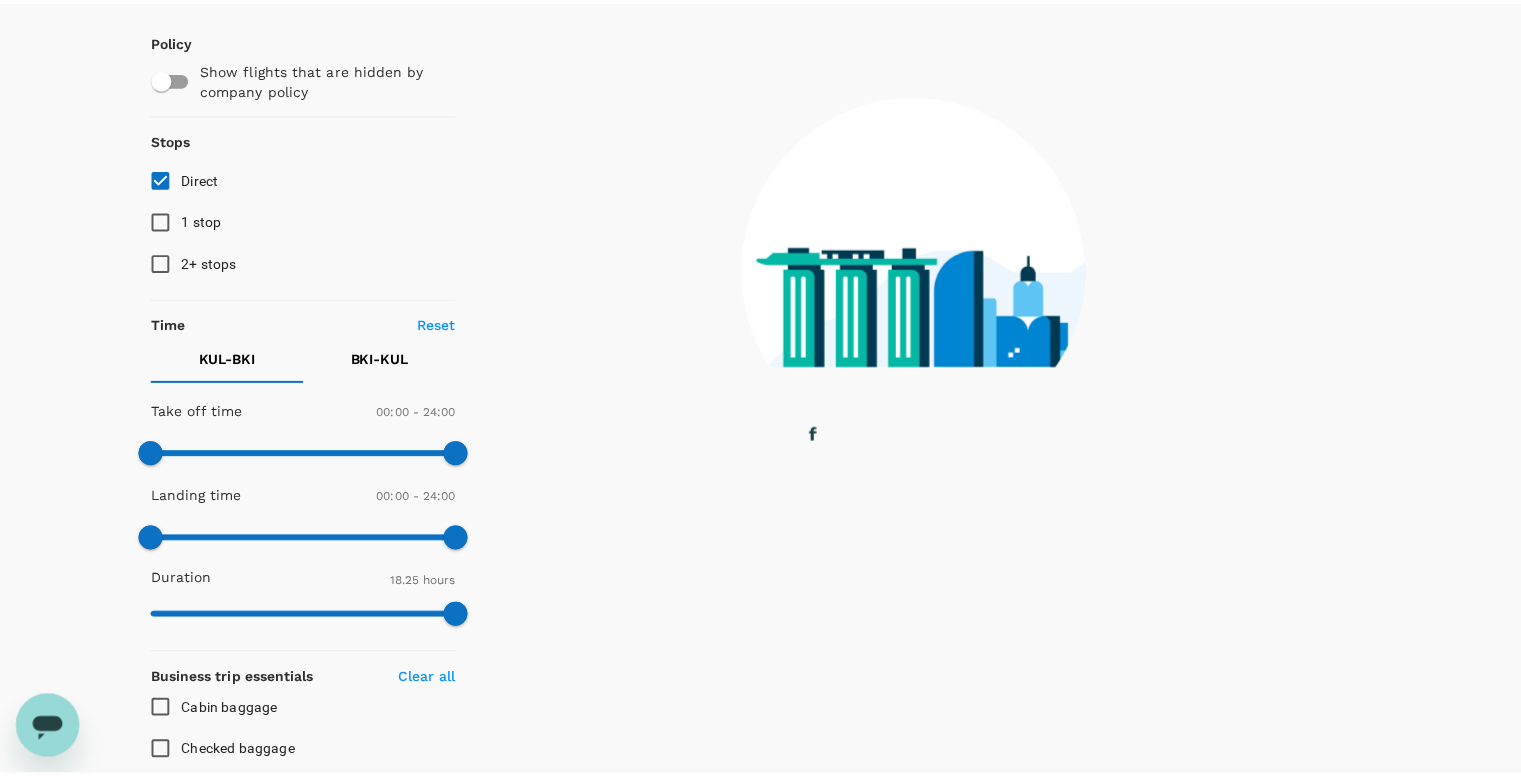 scroll, scrollTop: 0, scrollLeft: 0, axis: both 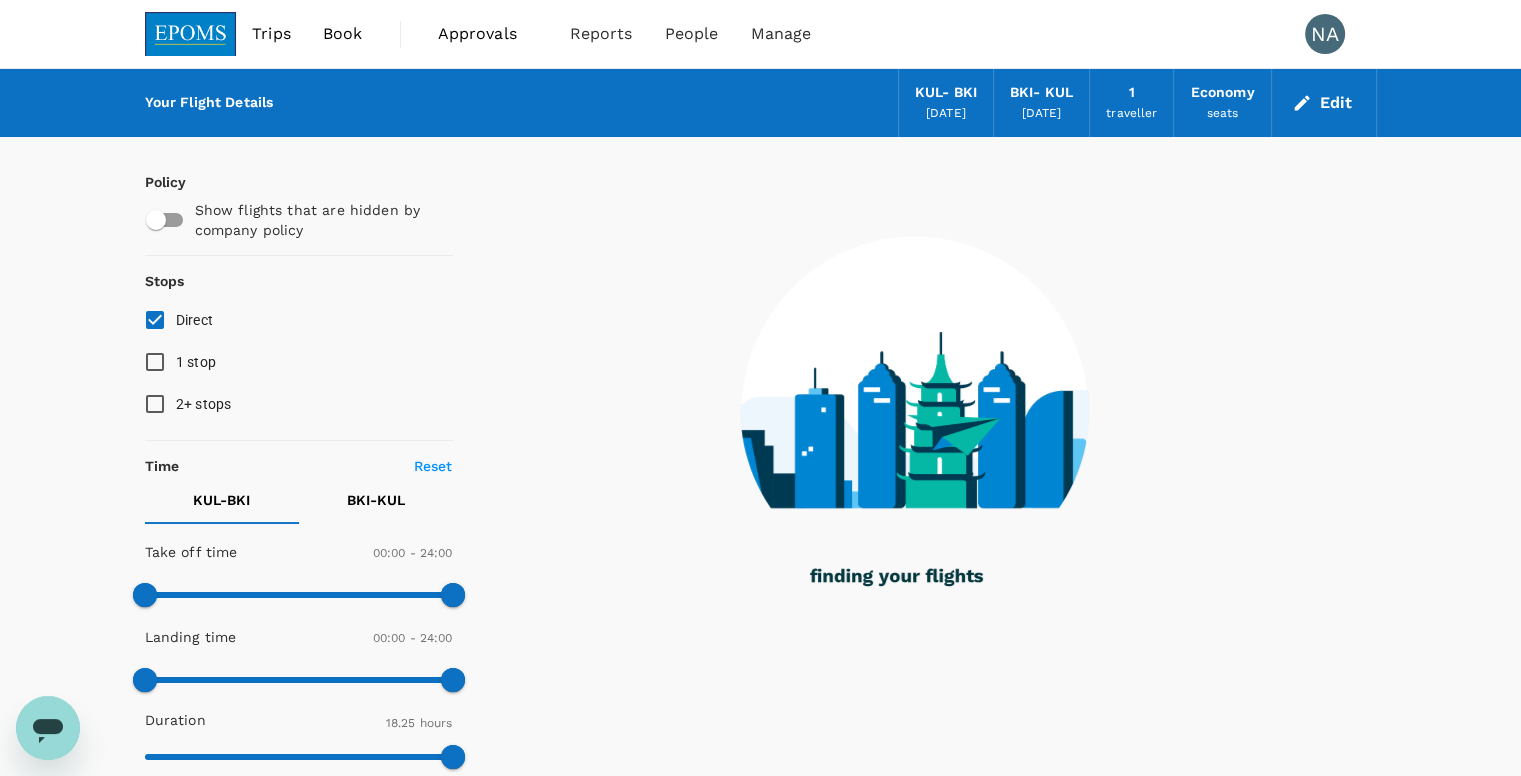 type on "1105" 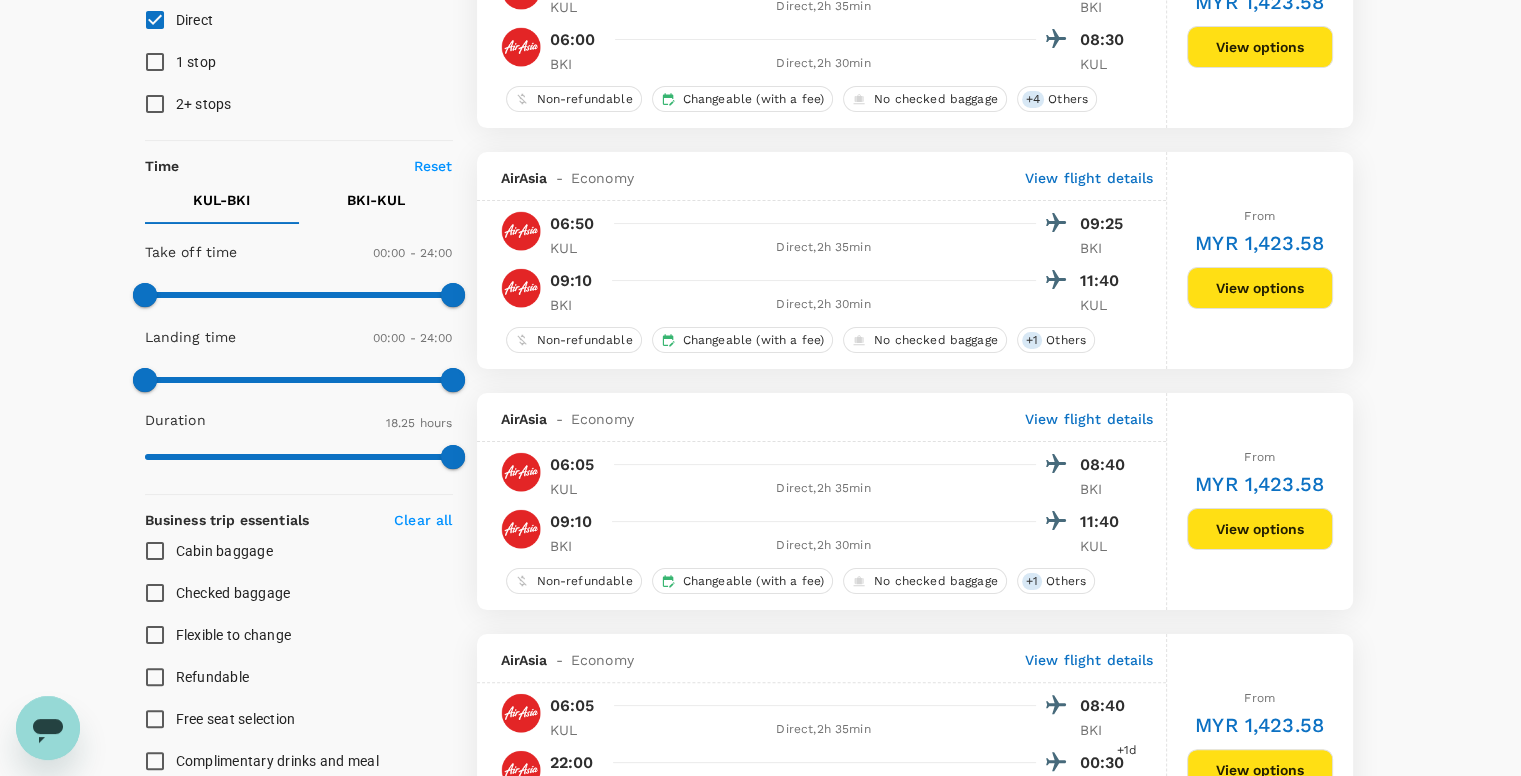 scroll, scrollTop: 400, scrollLeft: 0, axis: vertical 